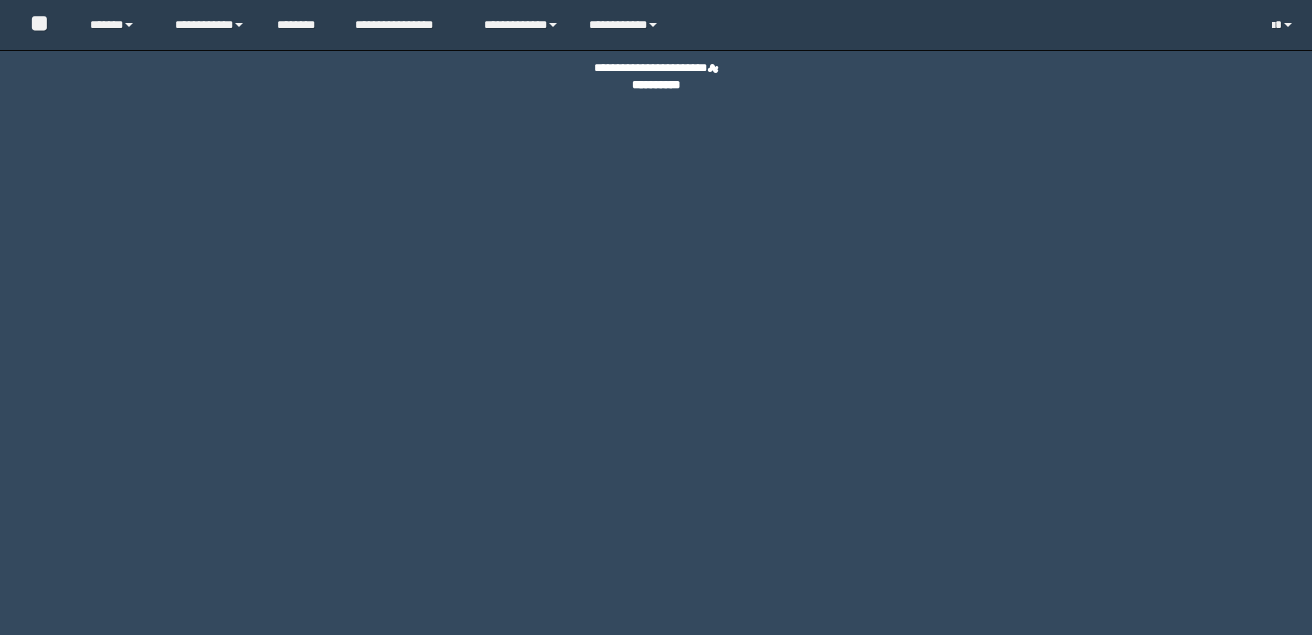 scroll, scrollTop: 0, scrollLeft: 0, axis: both 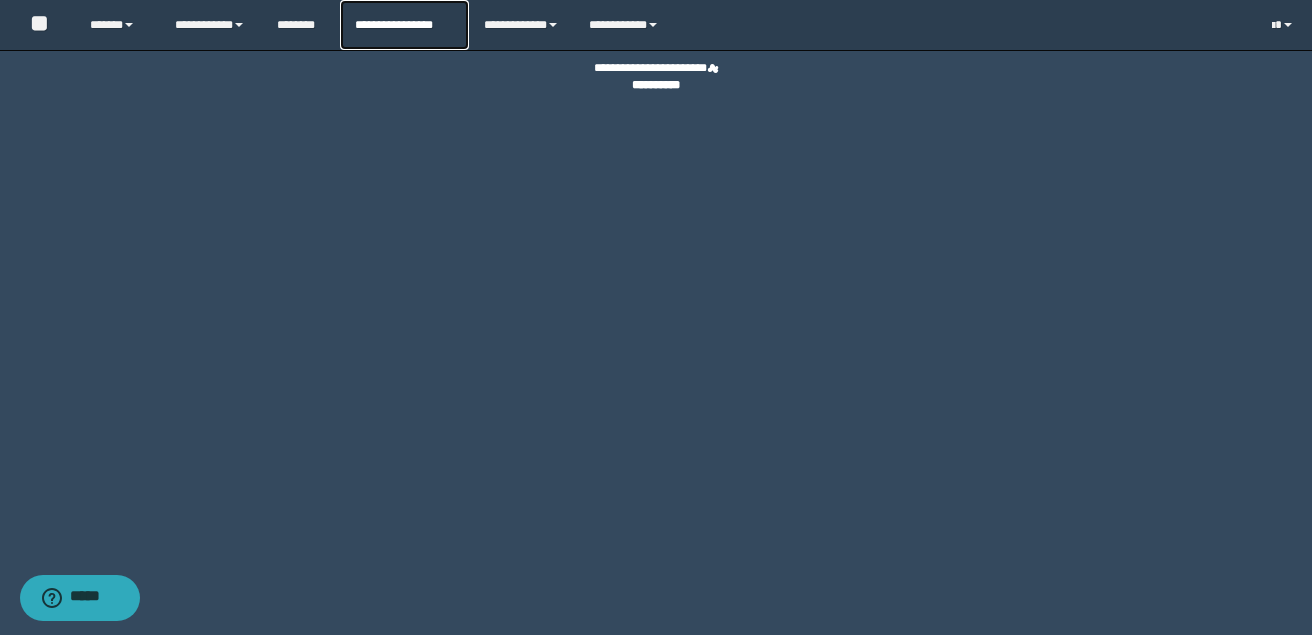 click on "**********" at bounding box center [404, 25] 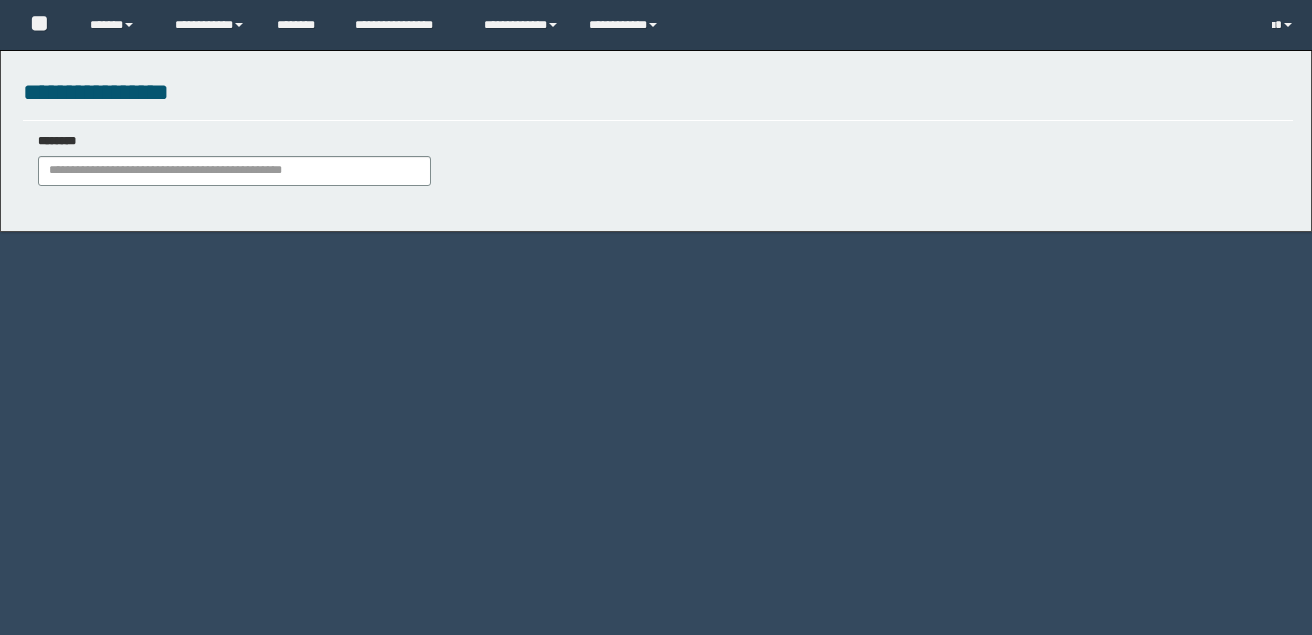 scroll, scrollTop: 0, scrollLeft: 0, axis: both 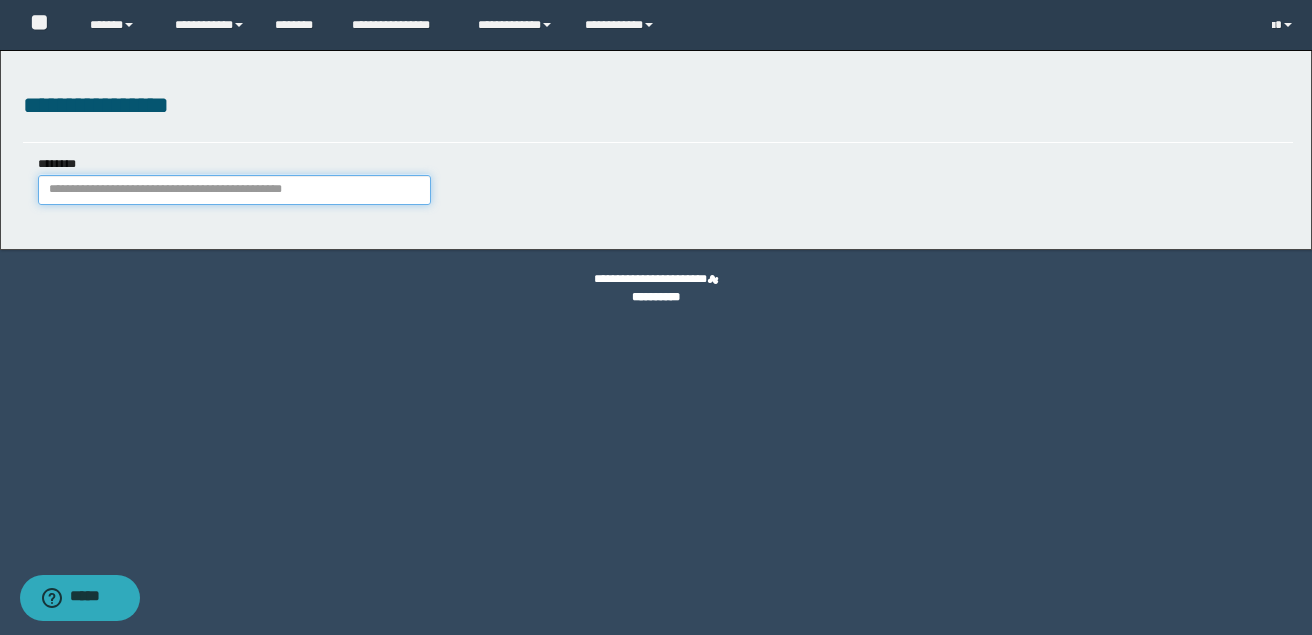 click on "********" at bounding box center [234, 190] 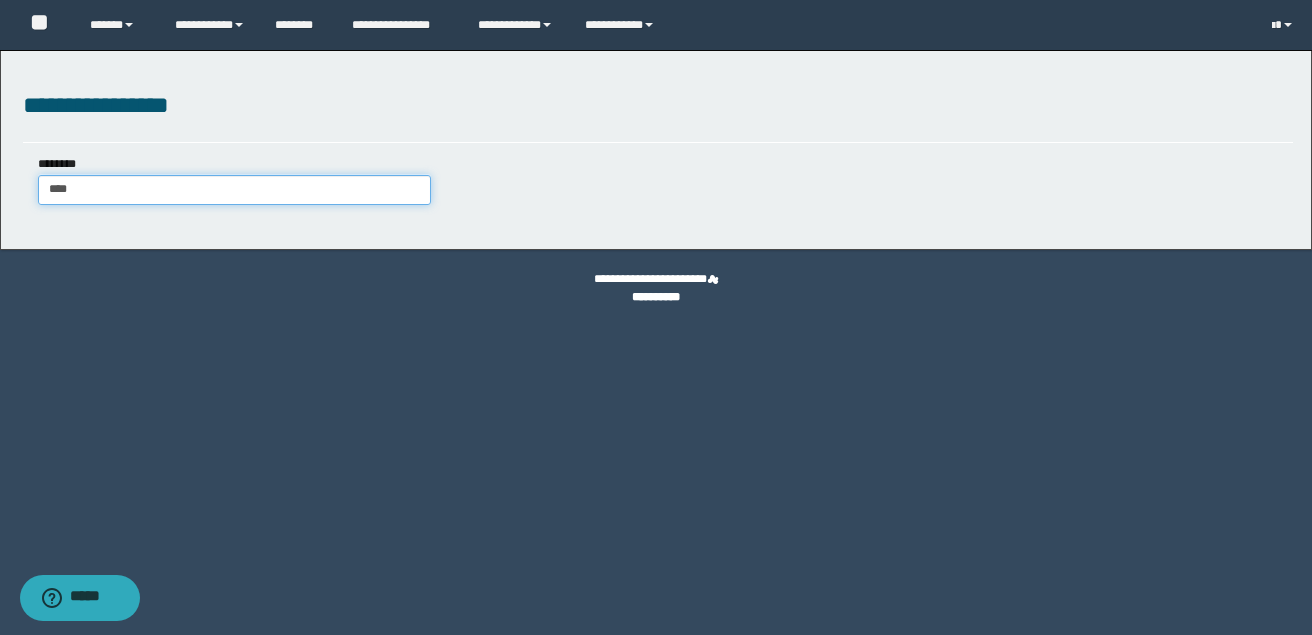 type on "*****" 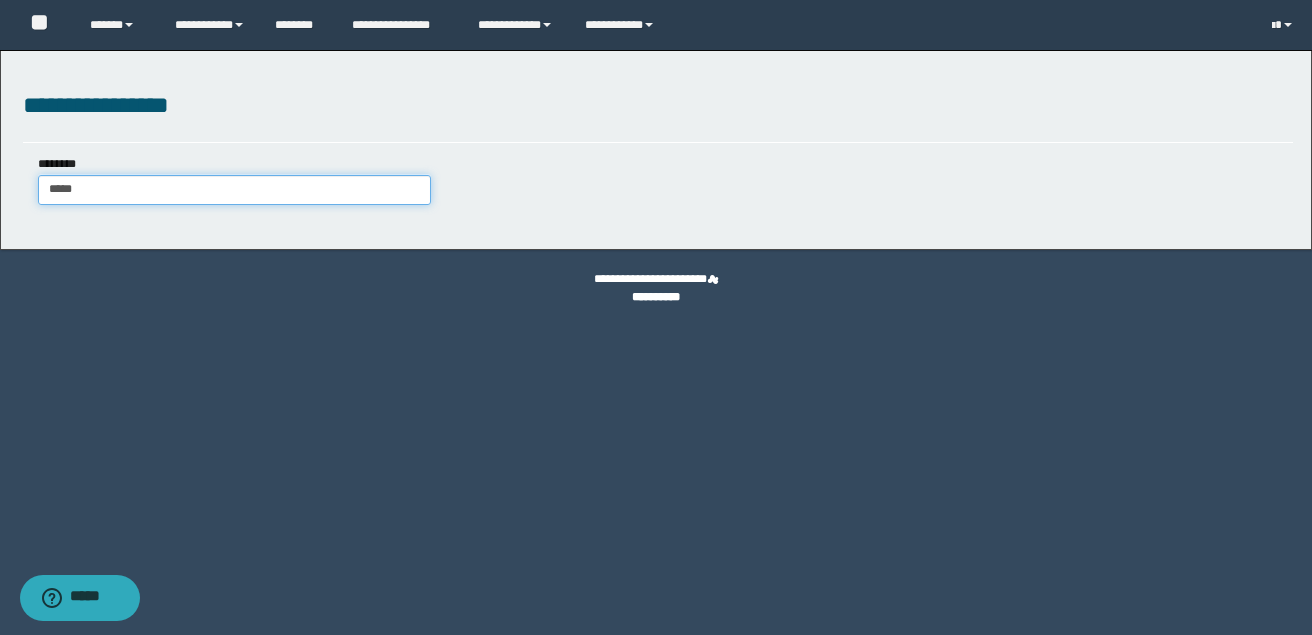 type on "*****" 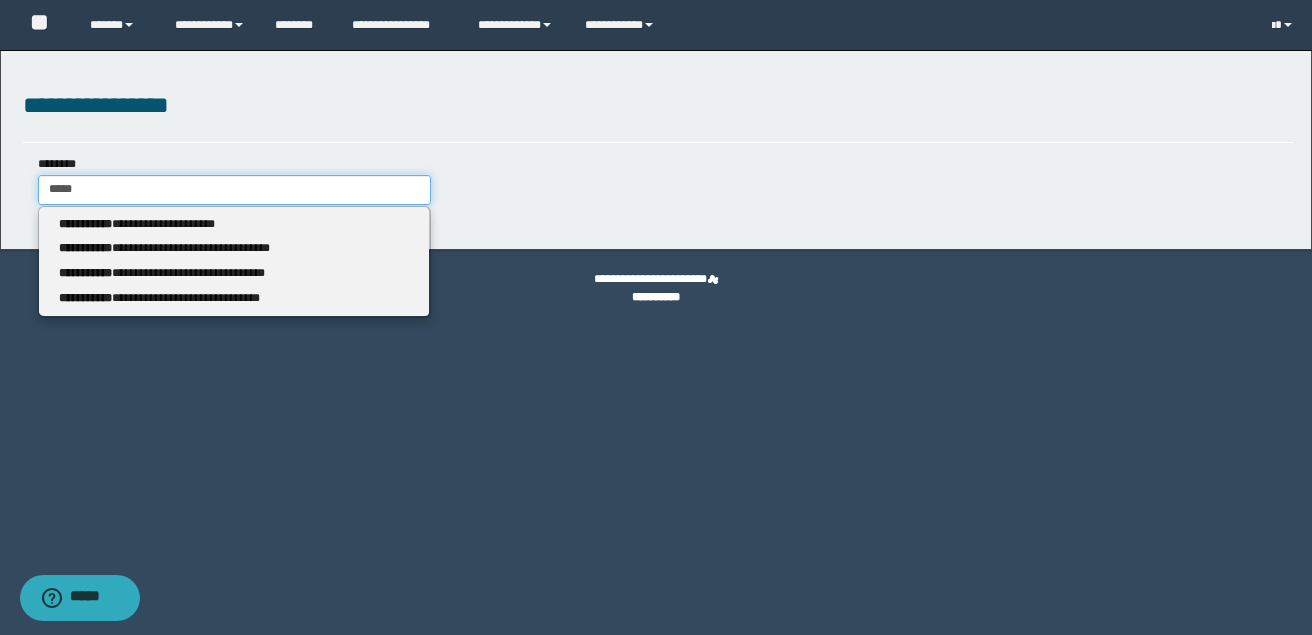 type 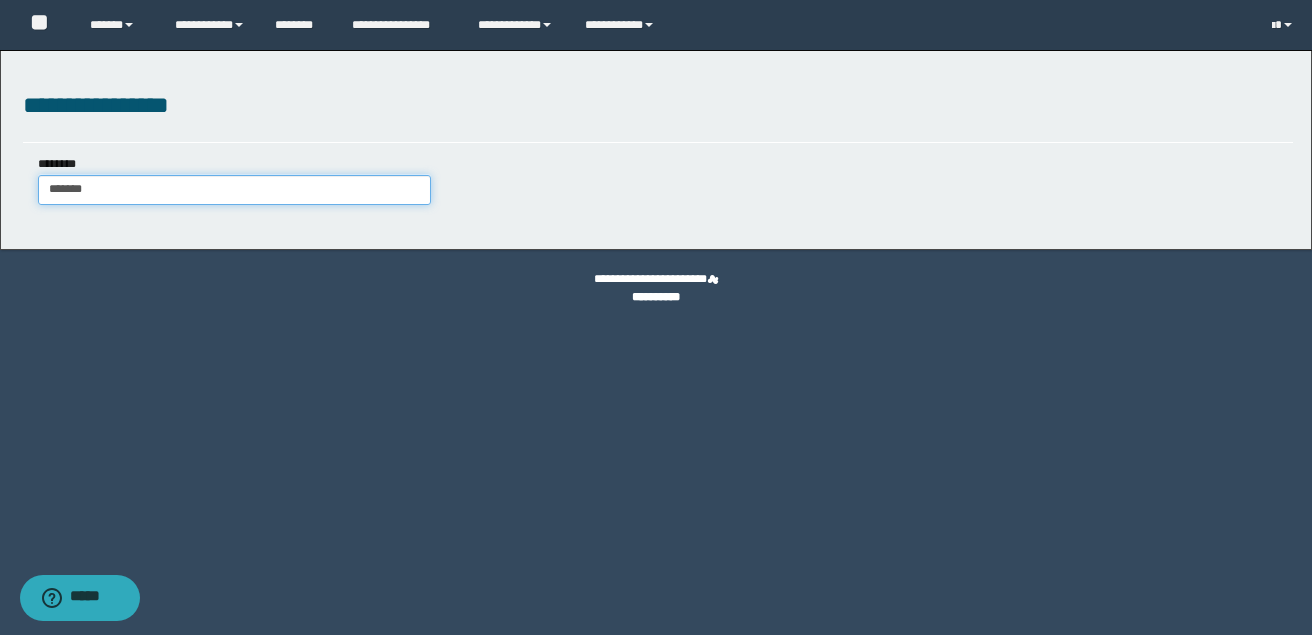 type on "********" 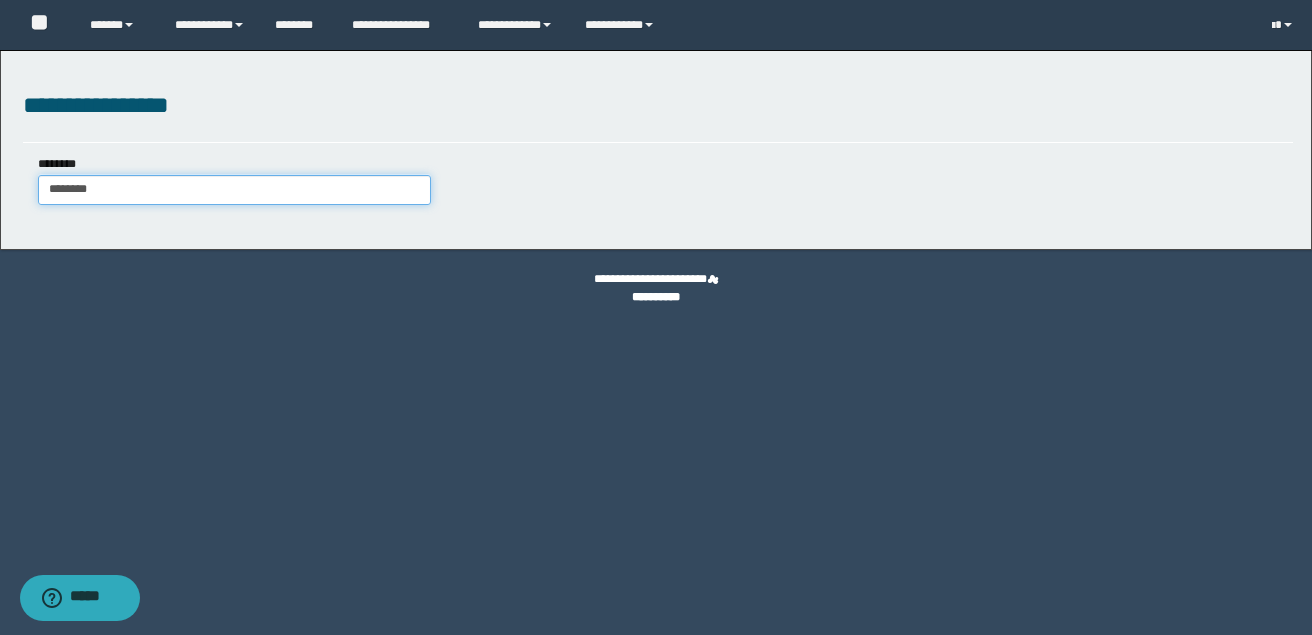 type on "********" 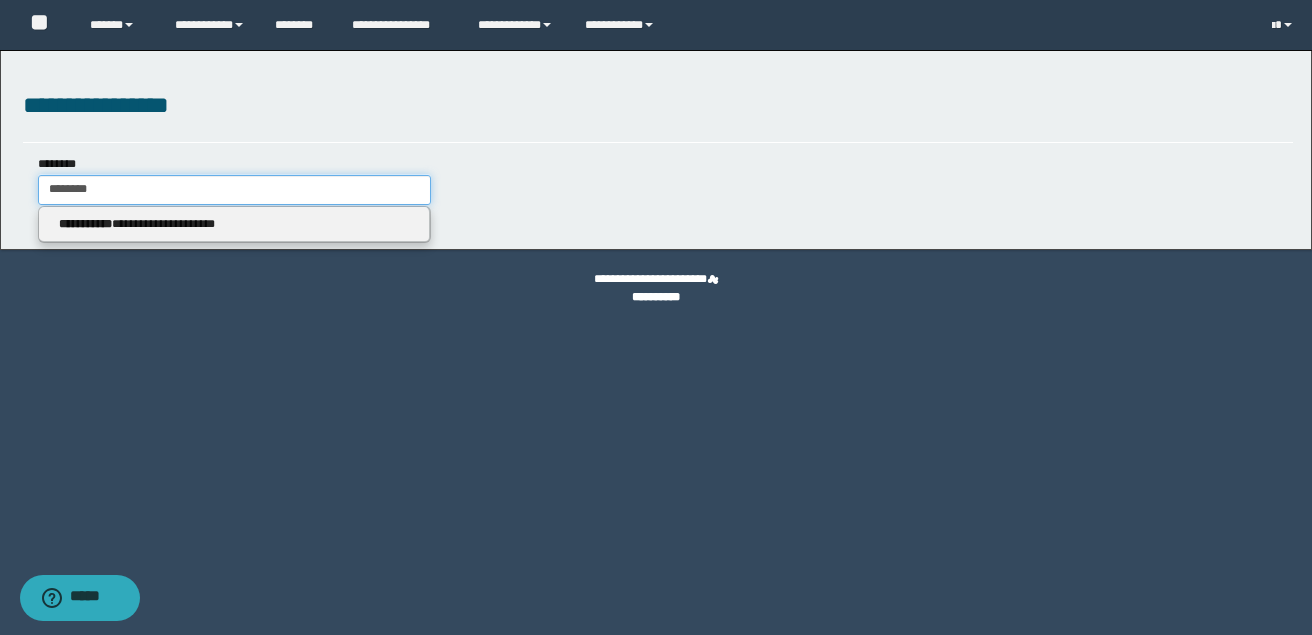 type on "********" 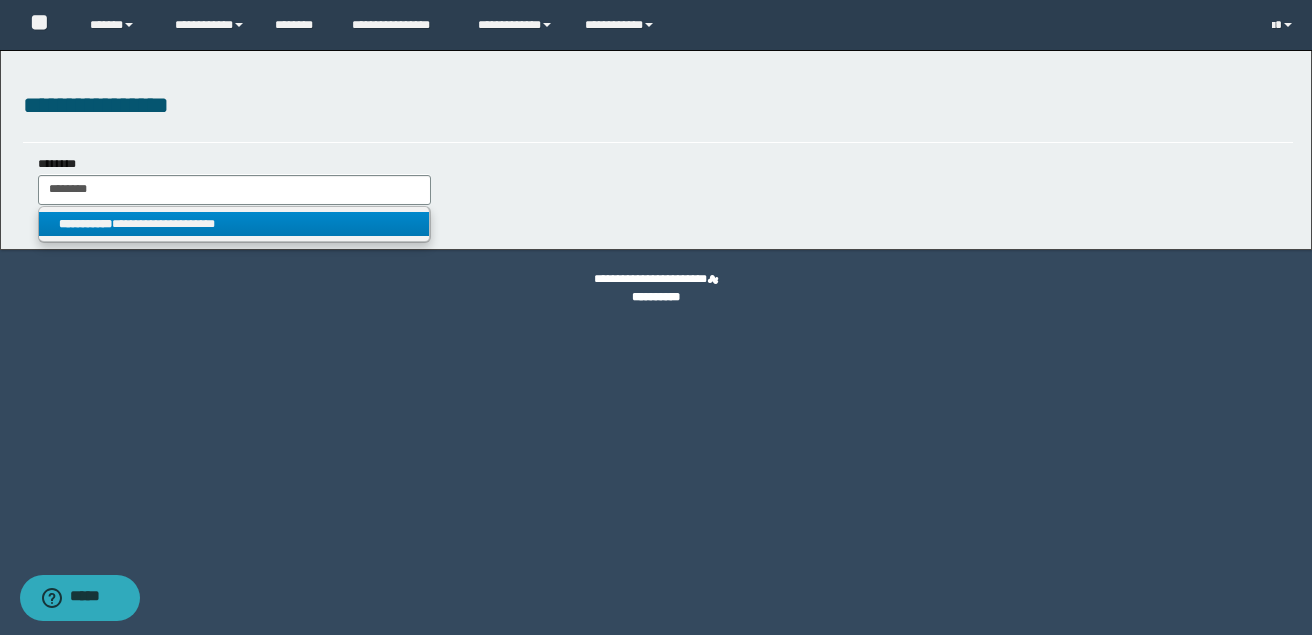 click on "**********" at bounding box center [234, 224] 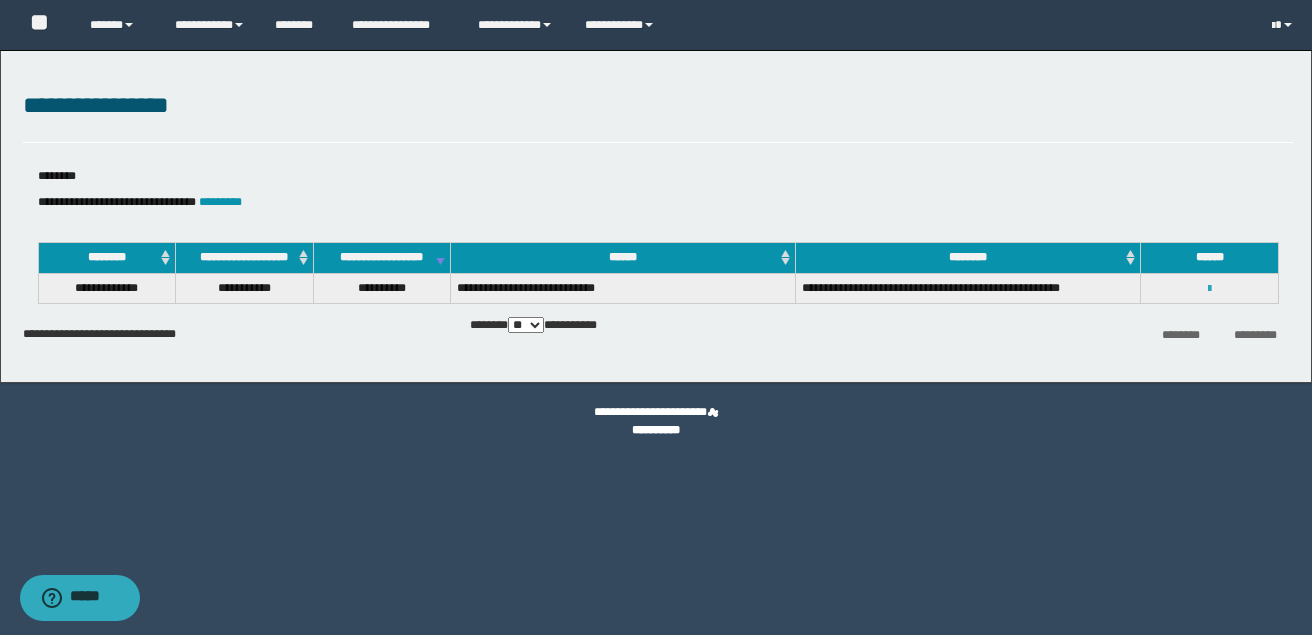 click at bounding box center (1209, 289) 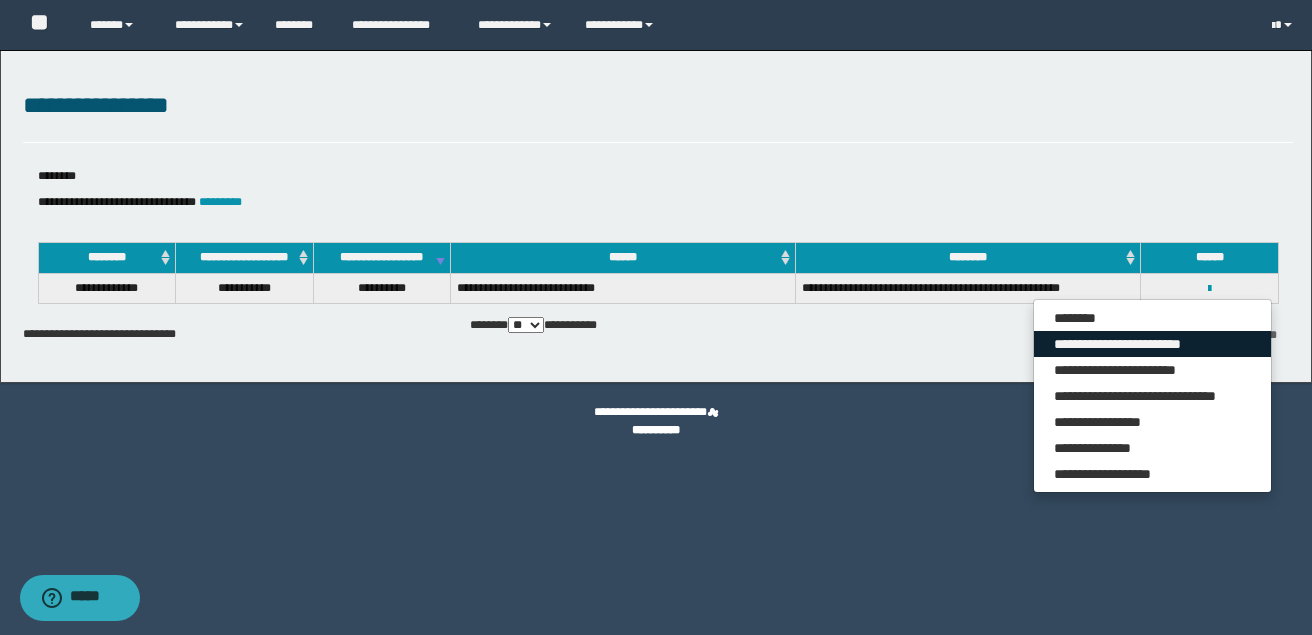 click on "**********" at bounding box center (1152, 344) 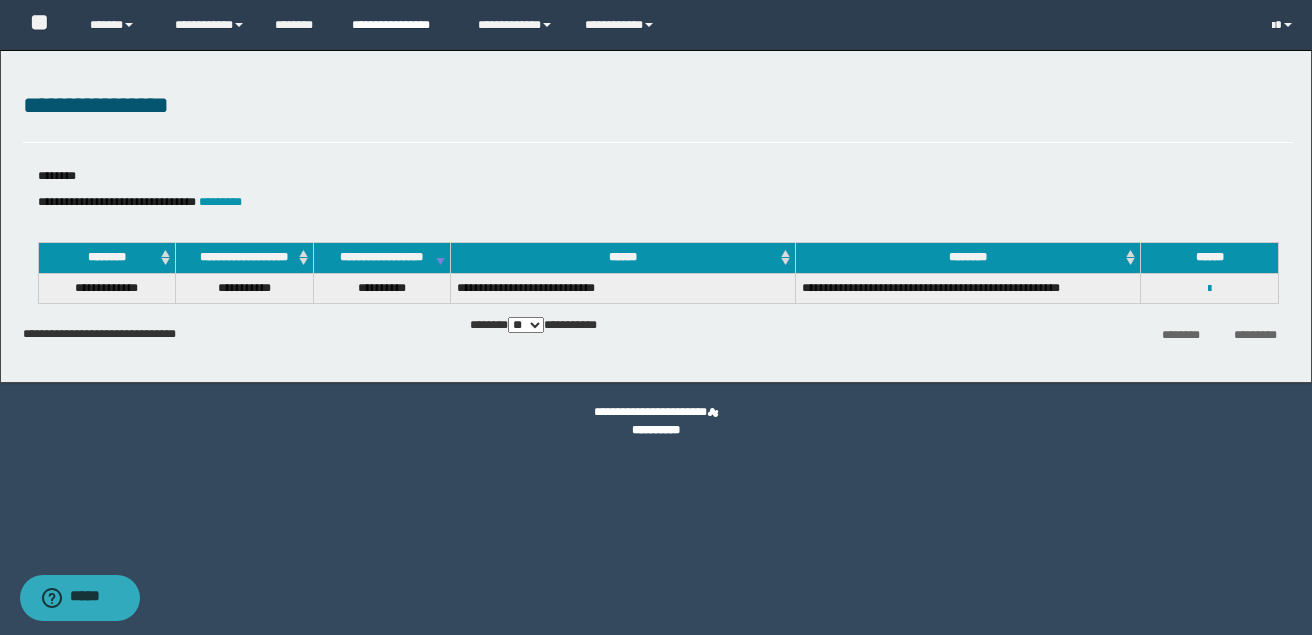 click on "**********" at bounding box center (400, 25) 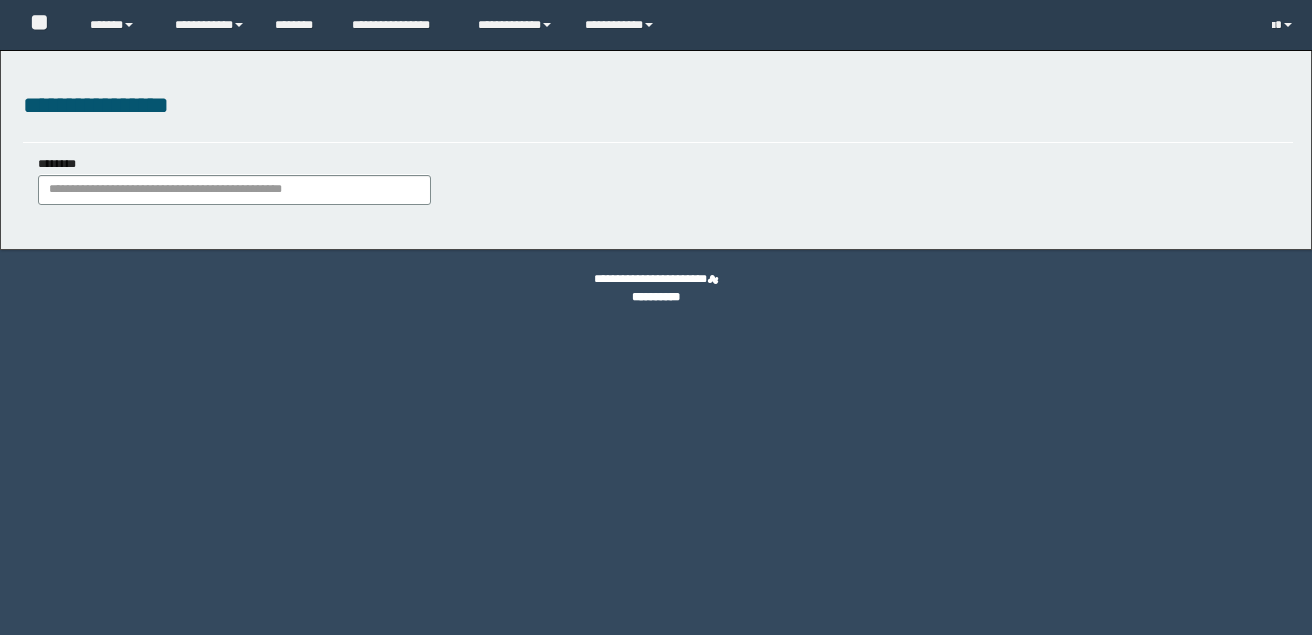 scroll, scrollTop: 0, scrollLeft: 0, axis: both 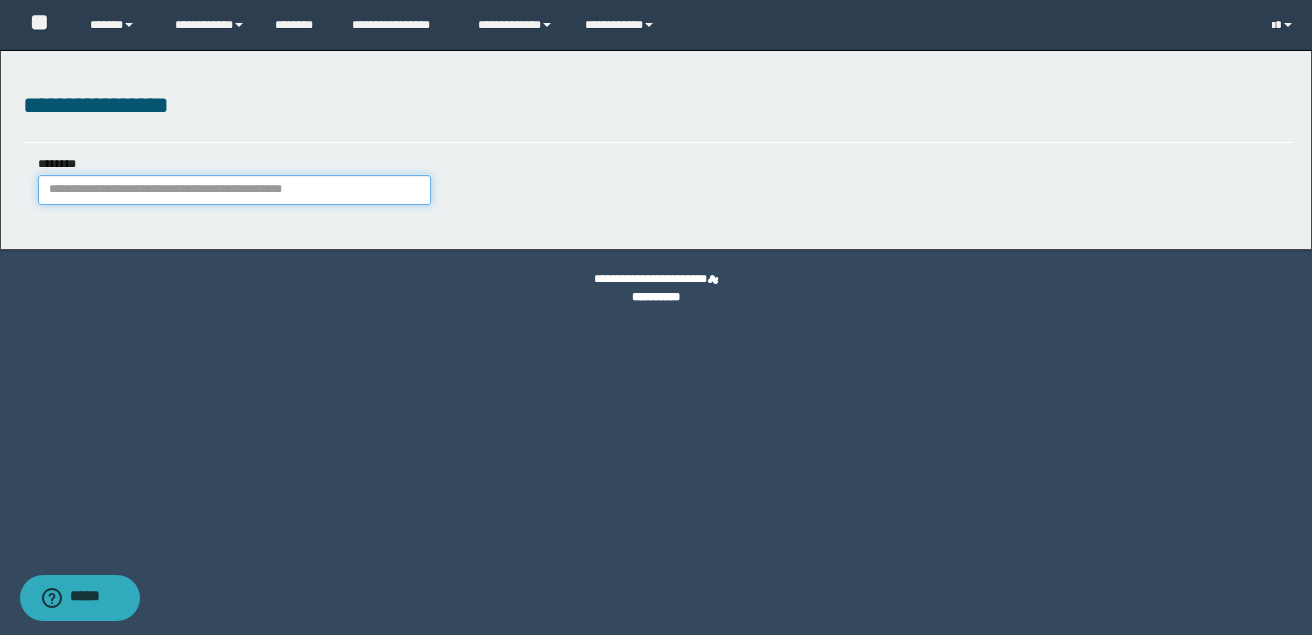 click on "********" at bounding box center (234, 190) 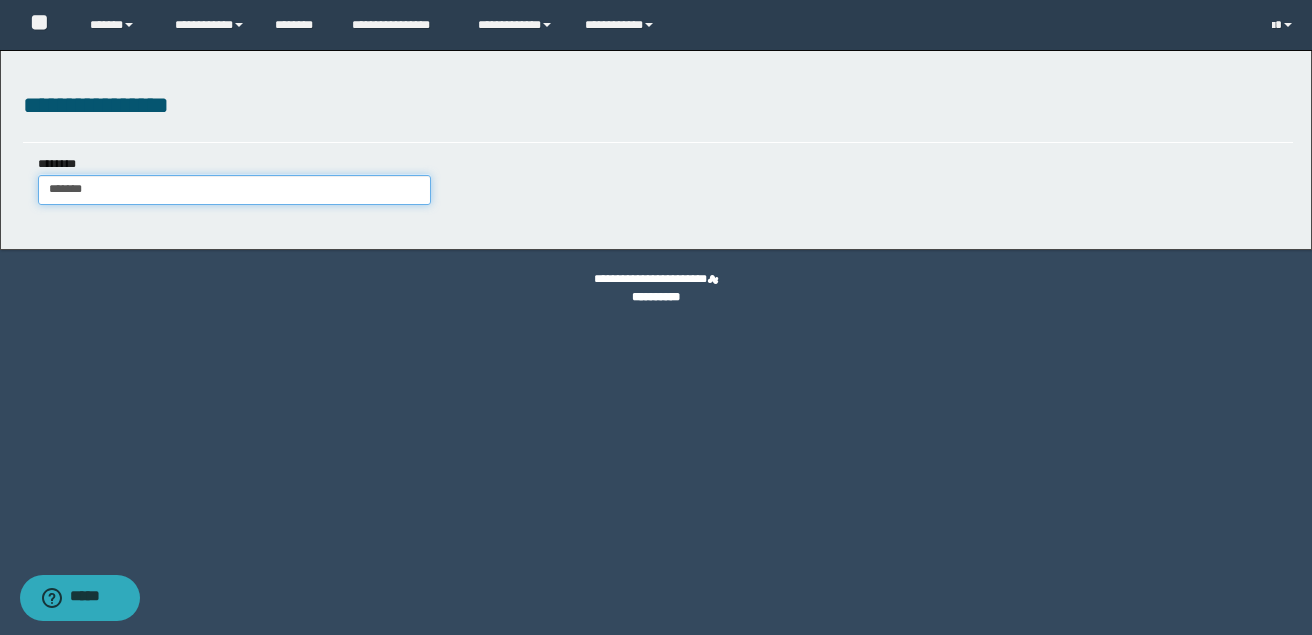 type on "********" 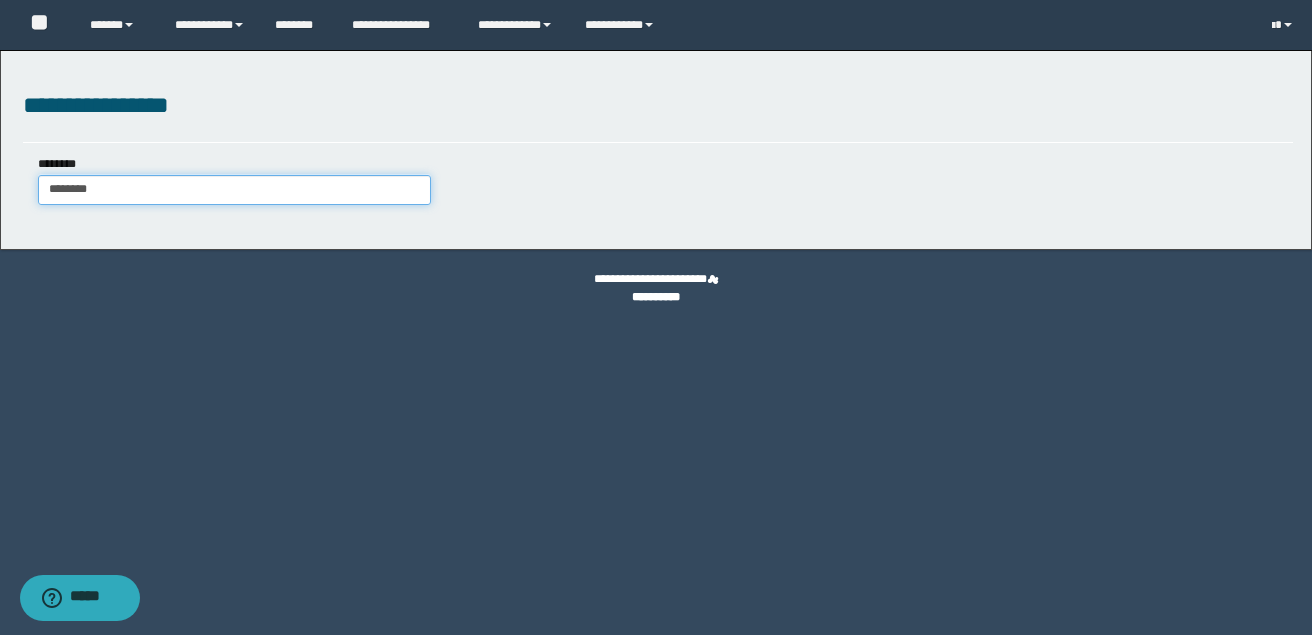type on "********" 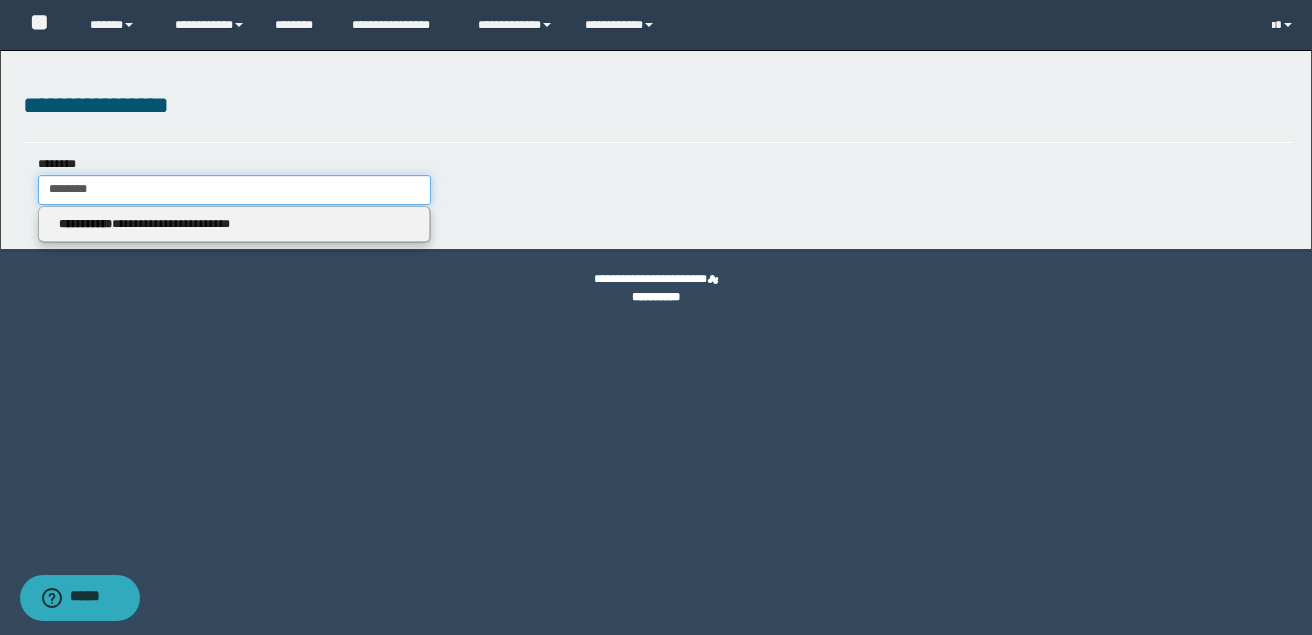 type on "********" 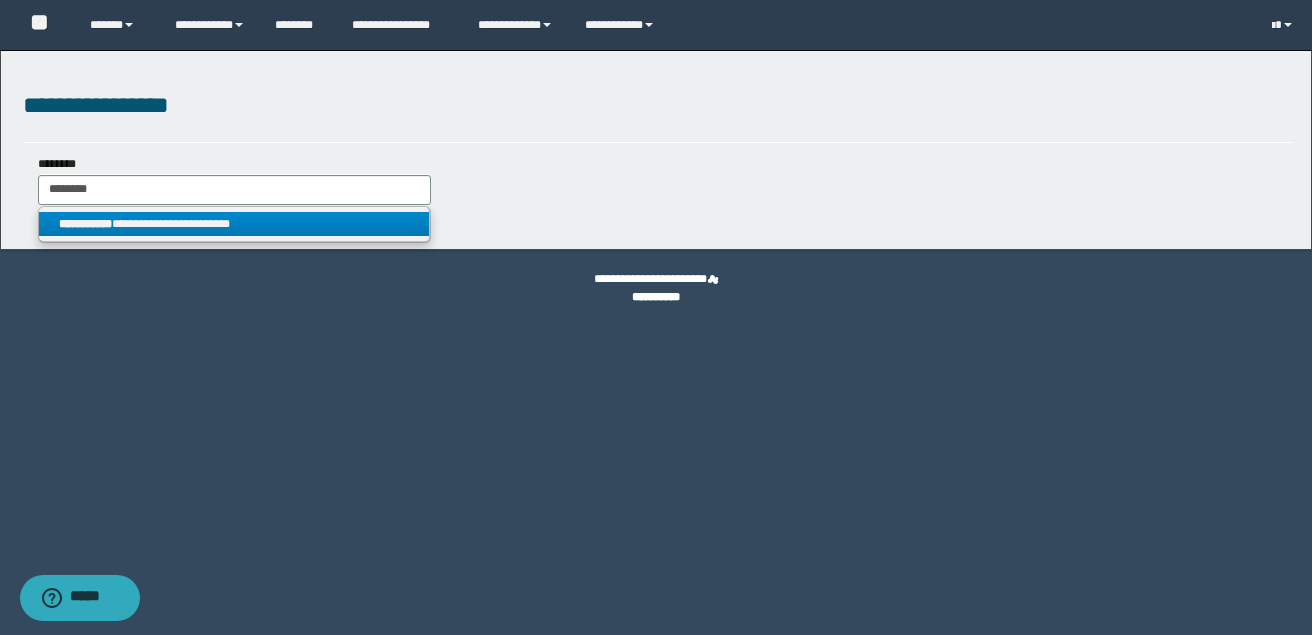 click on "**********" at bounding box center [234, 224] 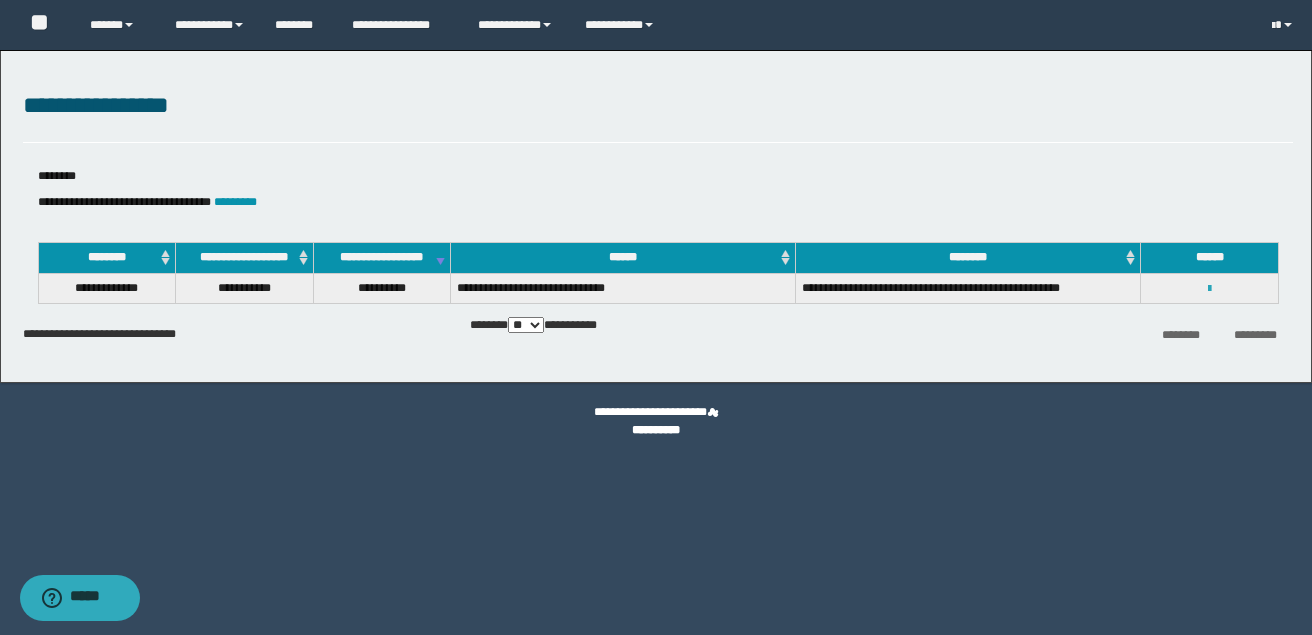 click at bounding box center [1209, 289] 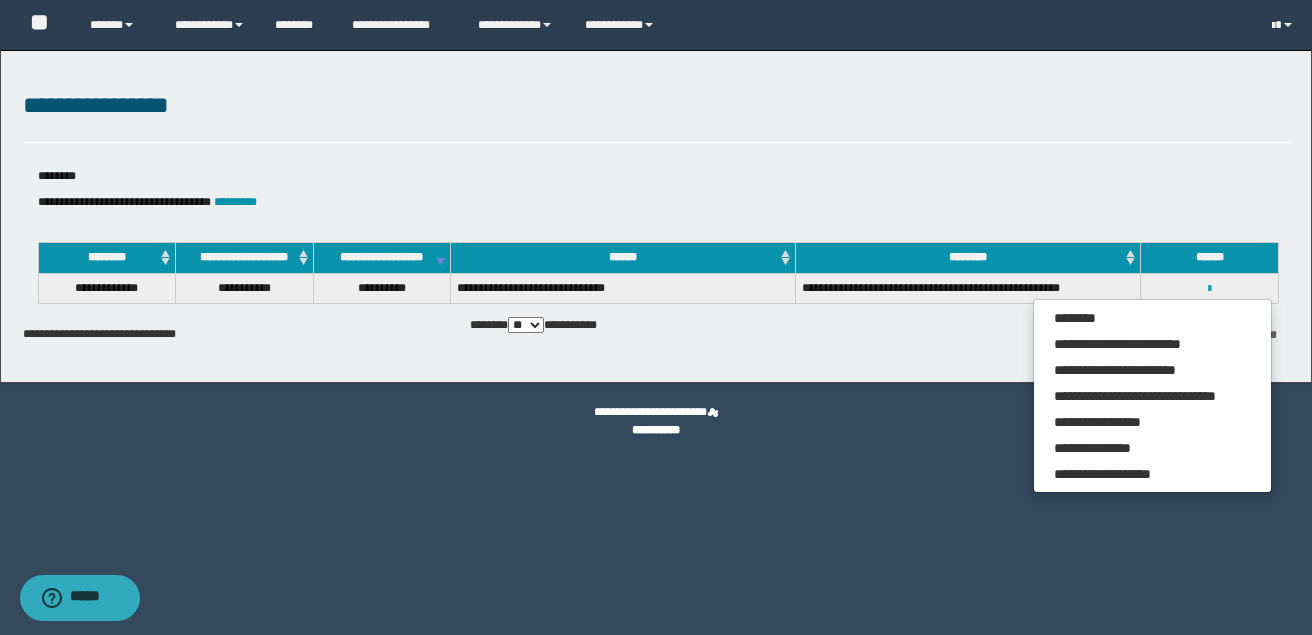 click at bounding box center (1209, 289) 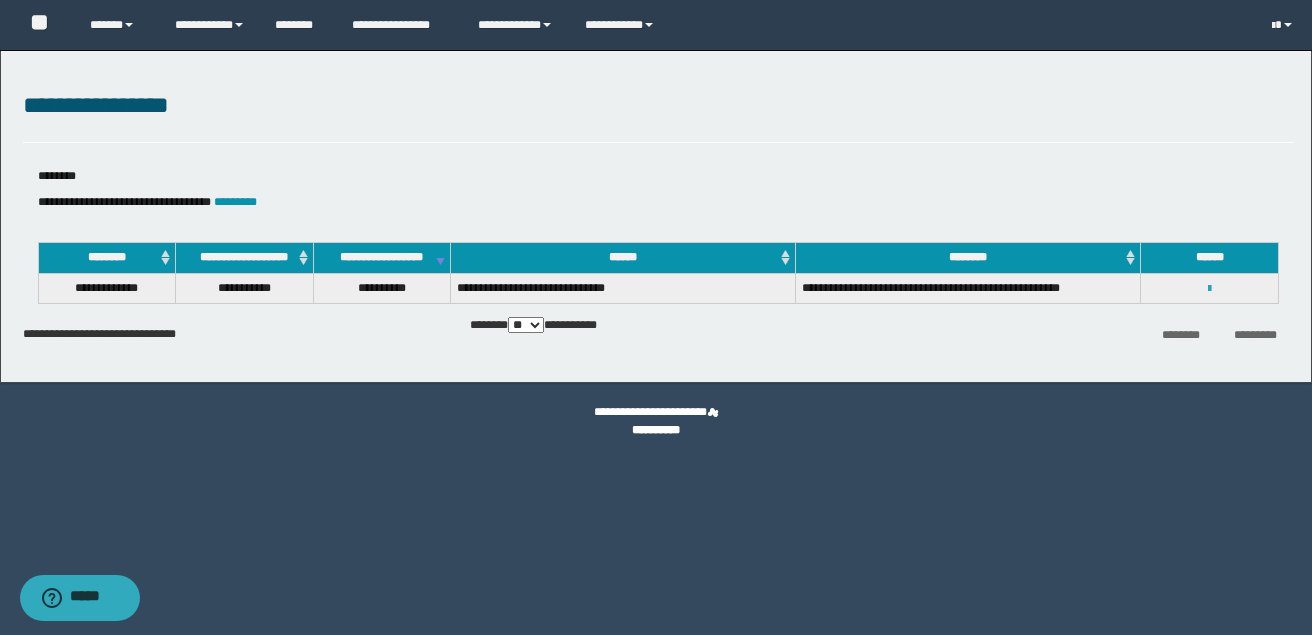 click at bounding box center (1209, 289) 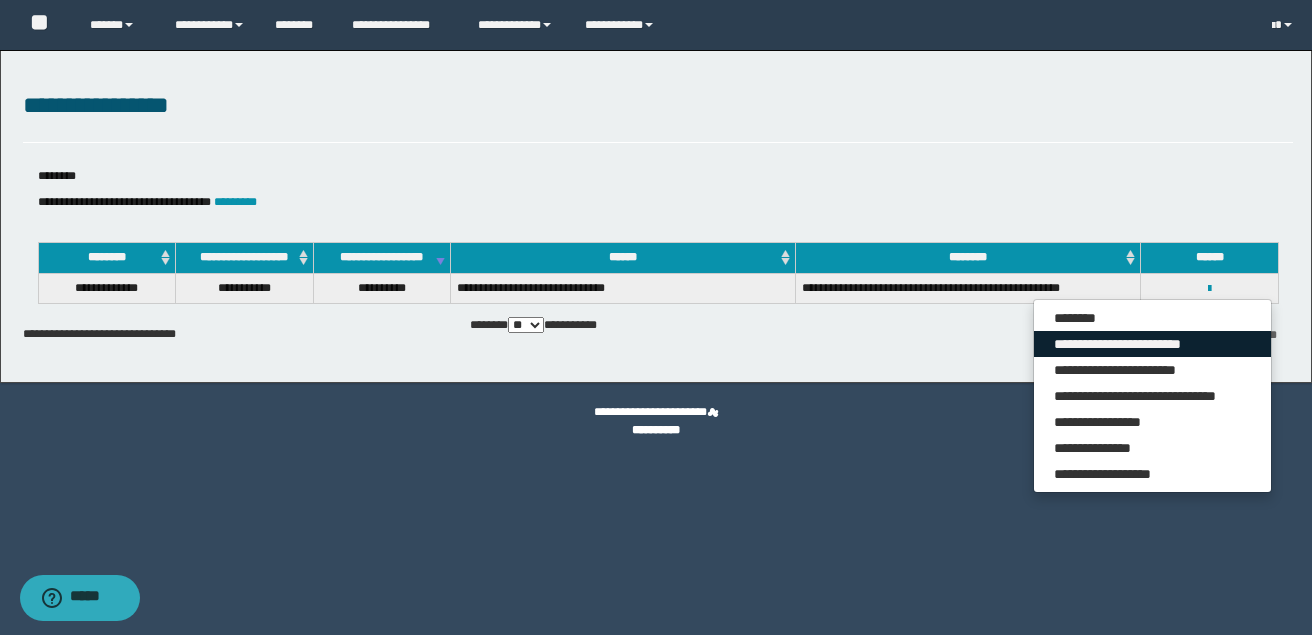 click on "**********" at bounding box center [1152, 344] 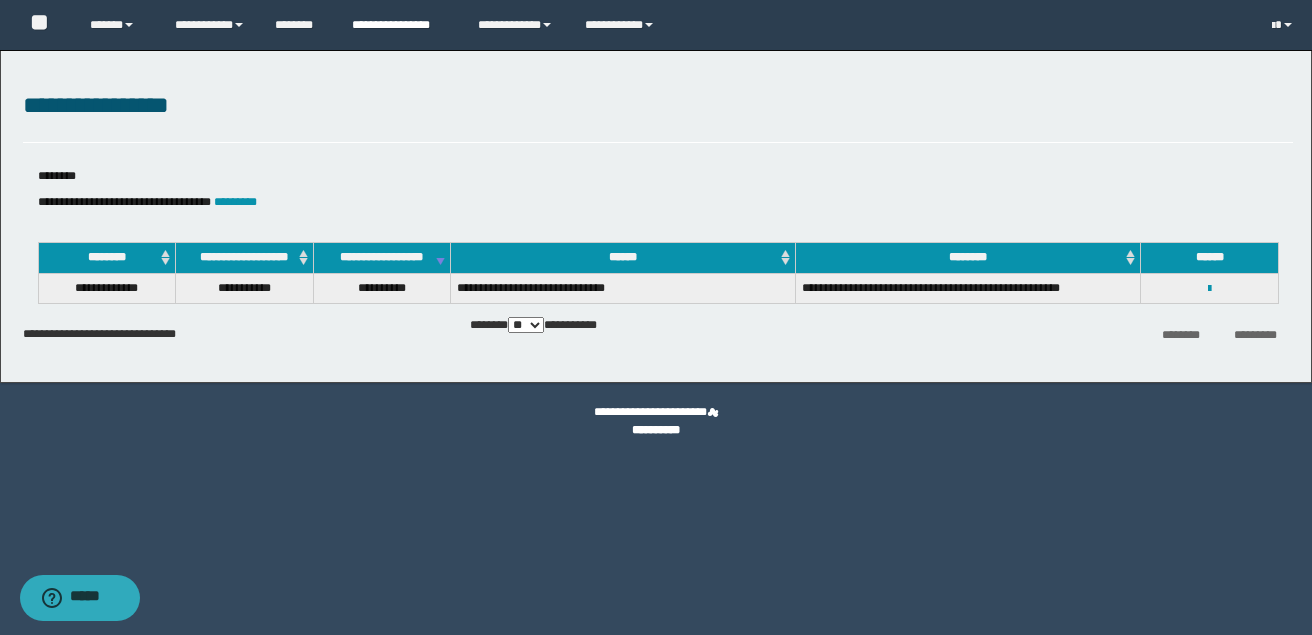 click on "**********" at bounding box center [400, 25] 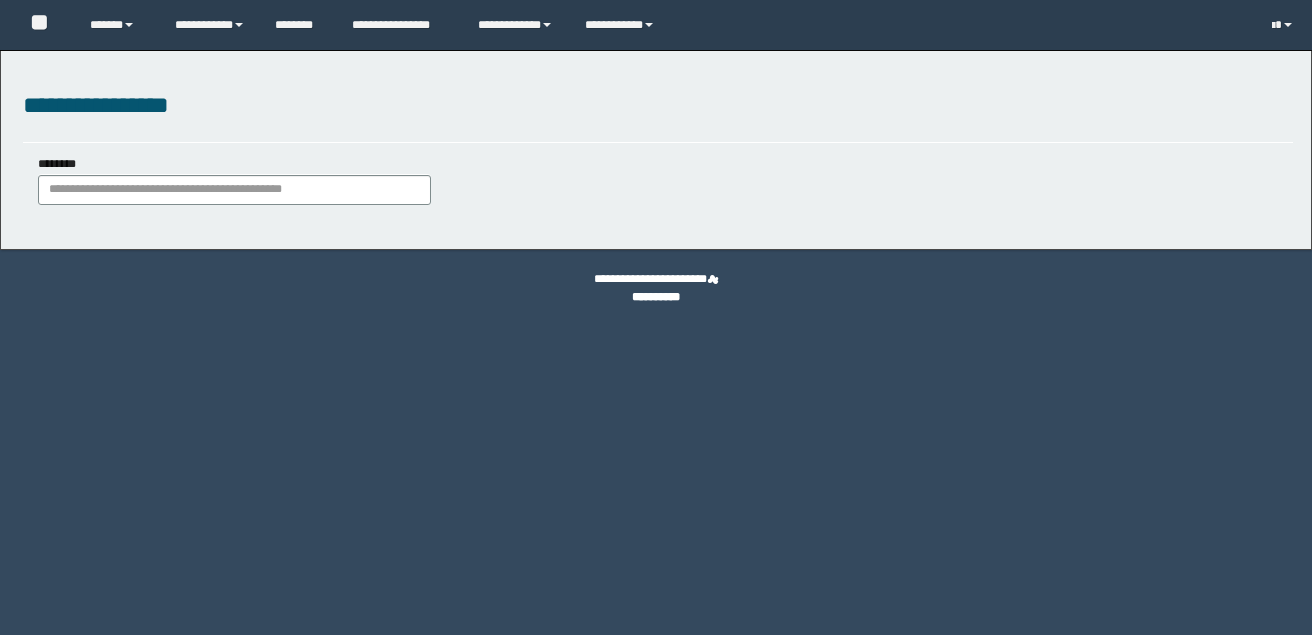 scroll, scrollTop: 0, scrollLeft: 0, axis: both 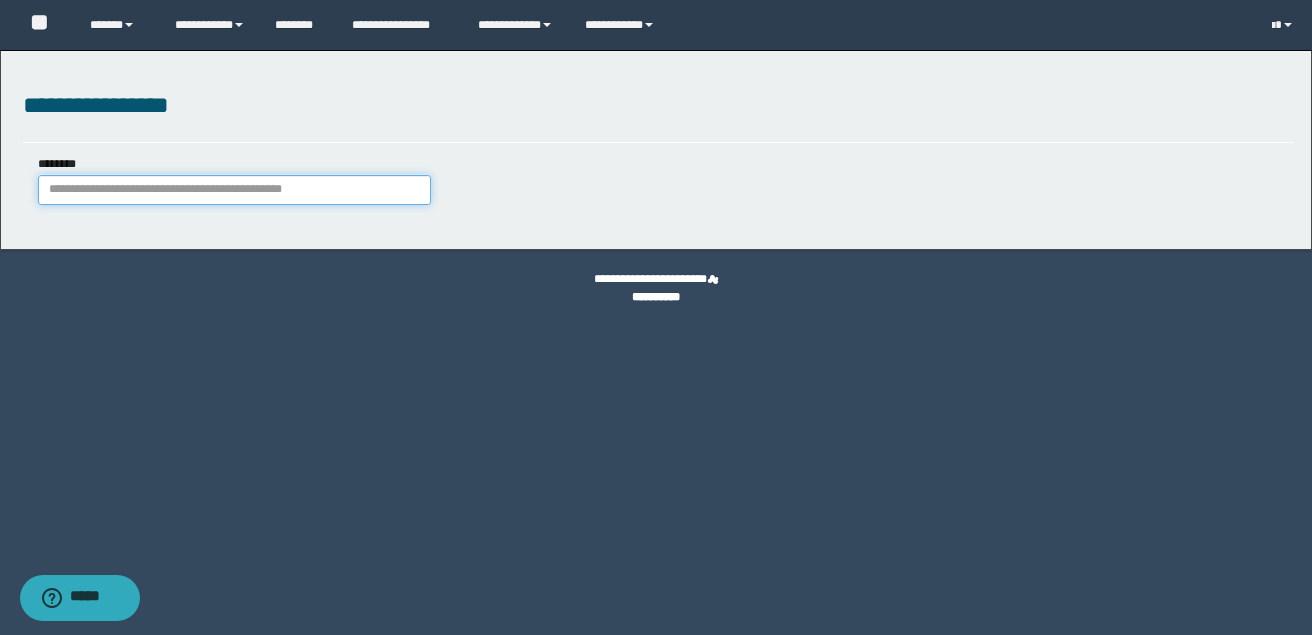 click on "********" at bounding box center (234, 190) 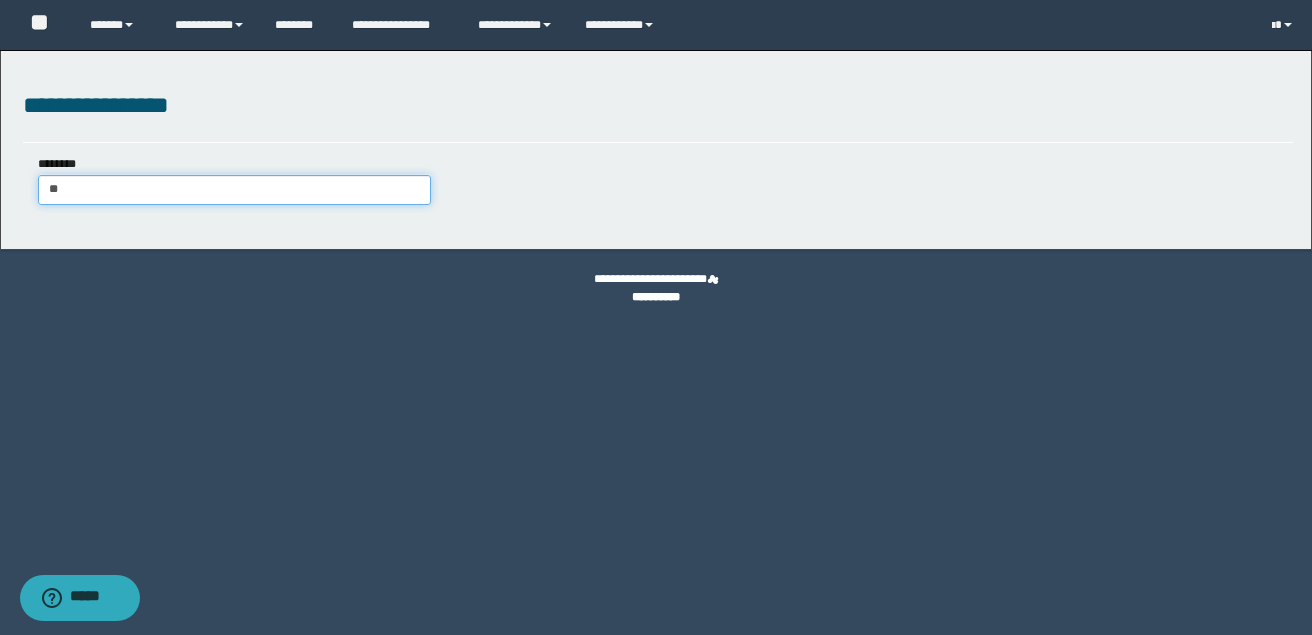type on "***" 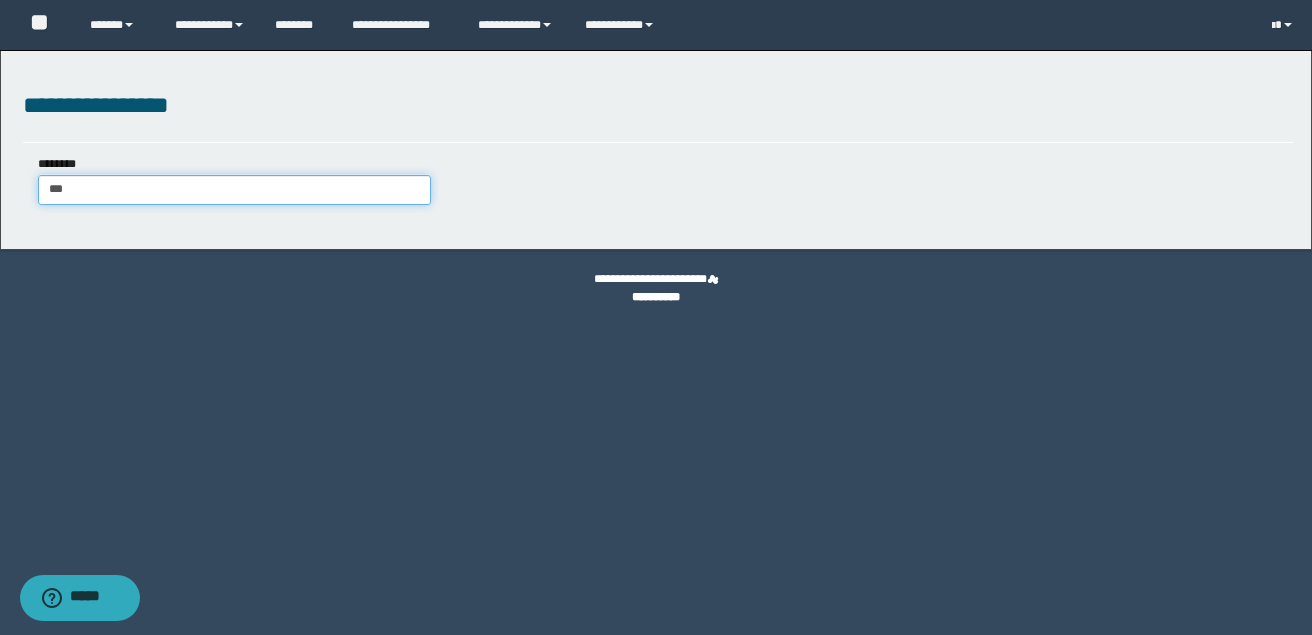 type 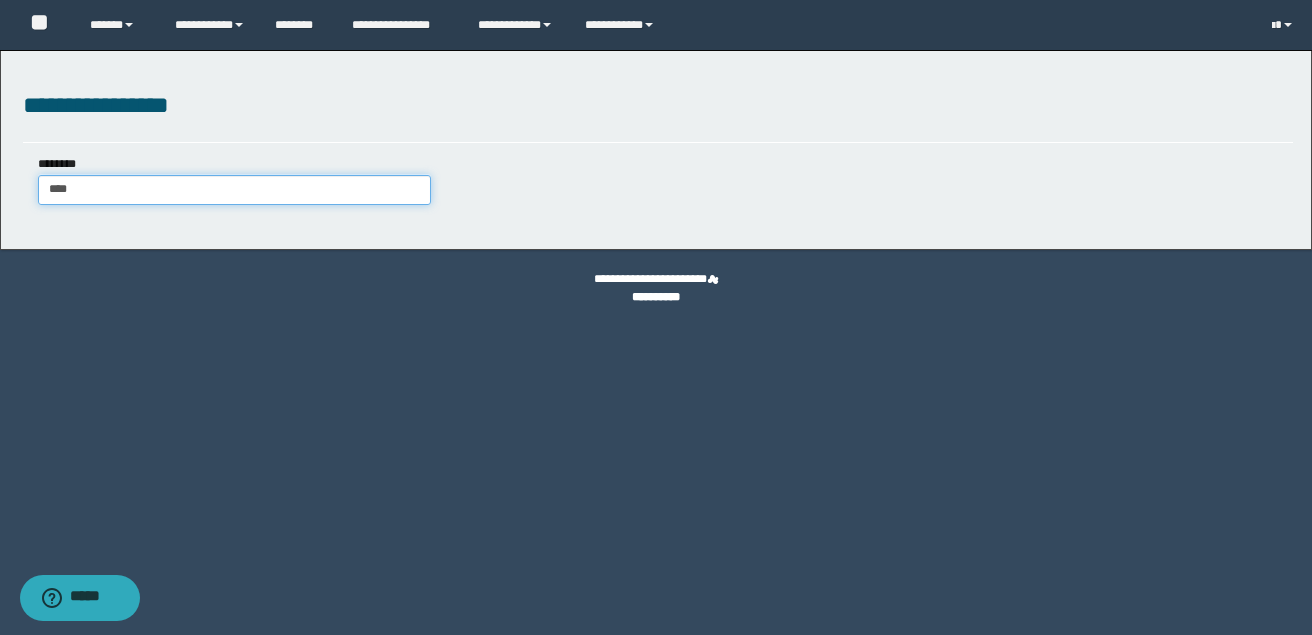 type on "*****" 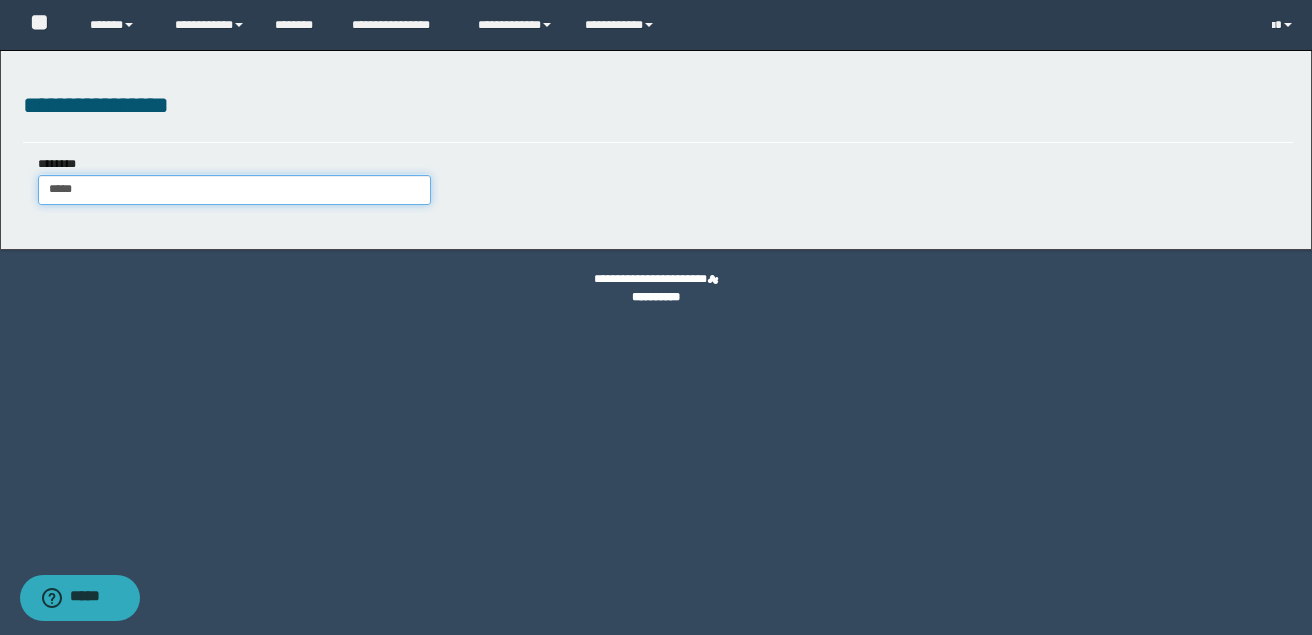 type on "*****" 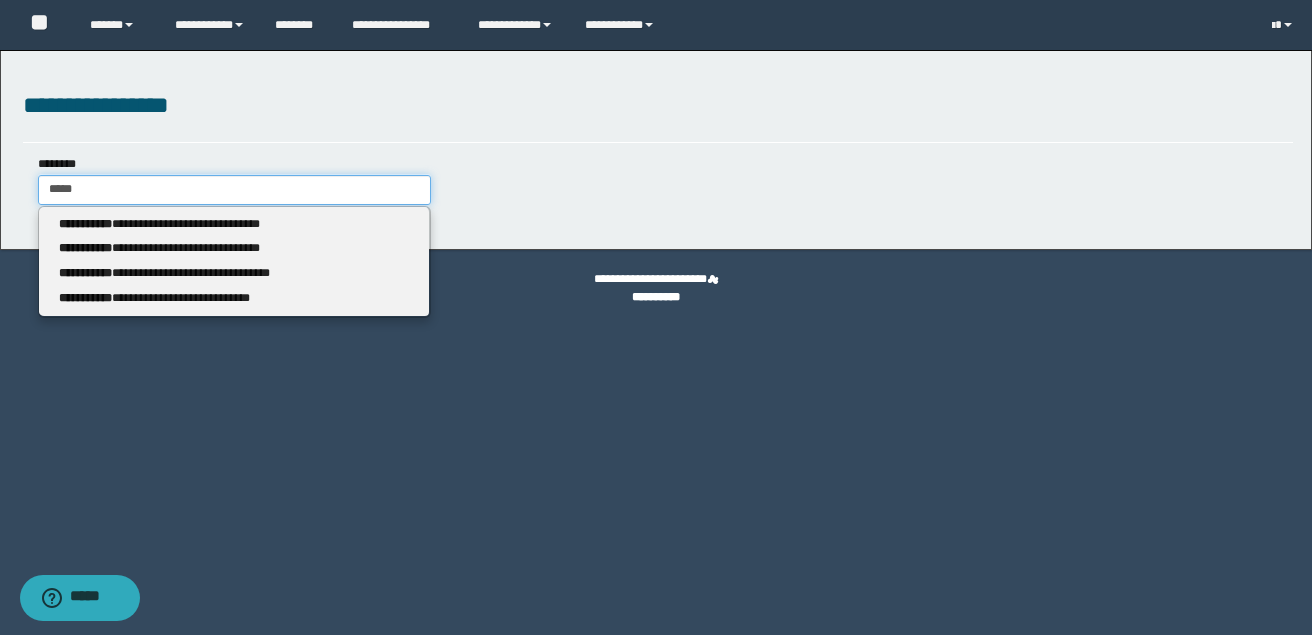 type 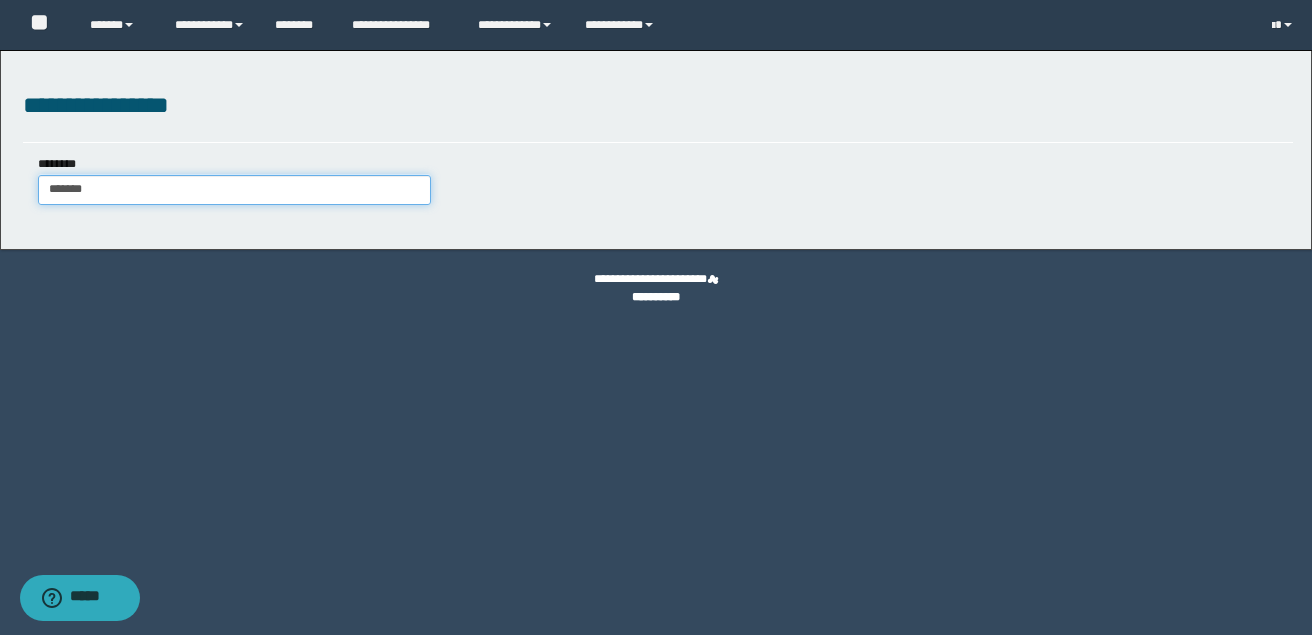type on "********" 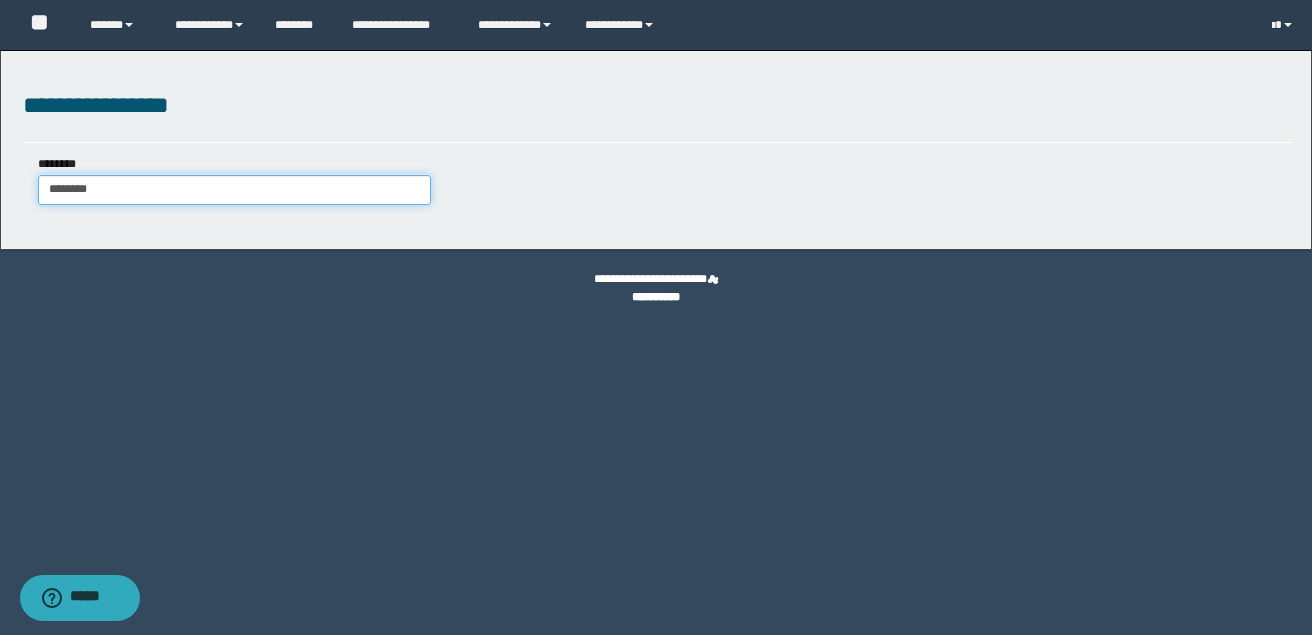 type on "********" 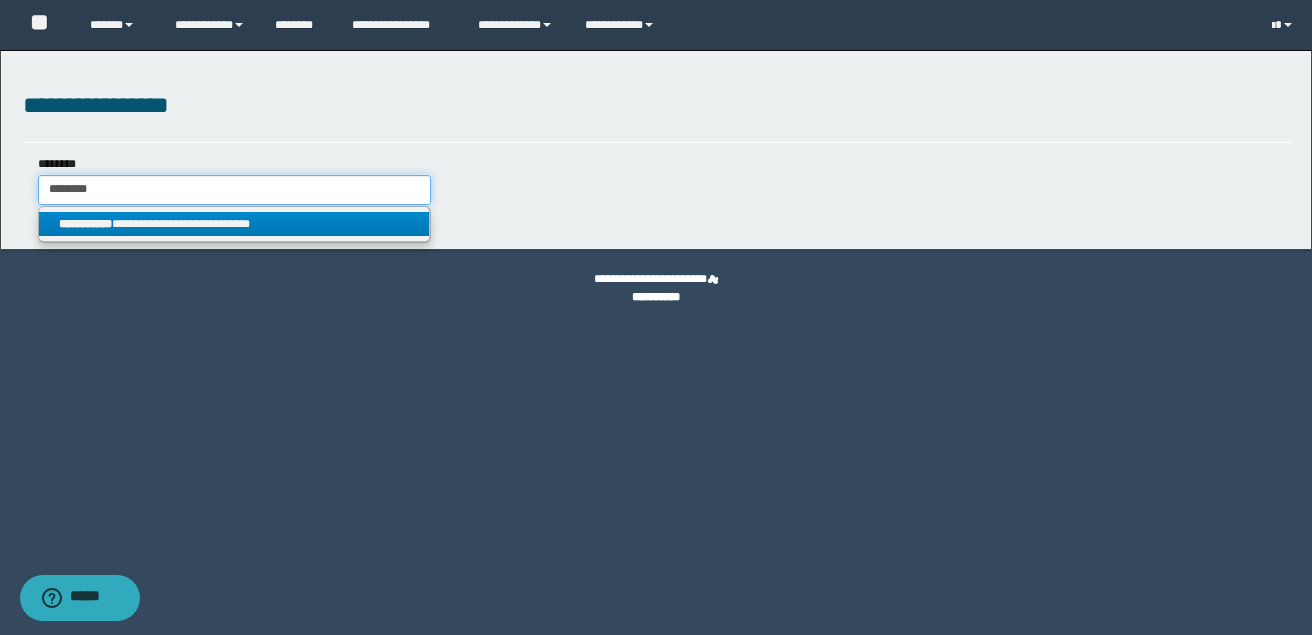 type on "********" 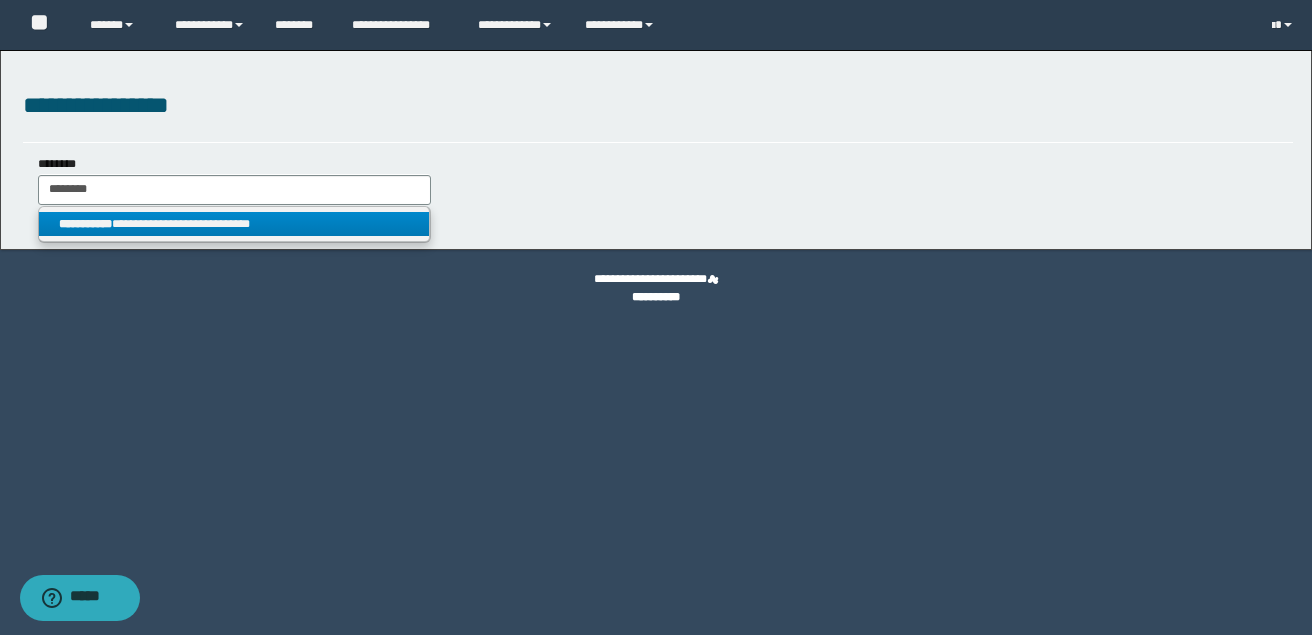 click on "**********" at bounding box center [234, 224] 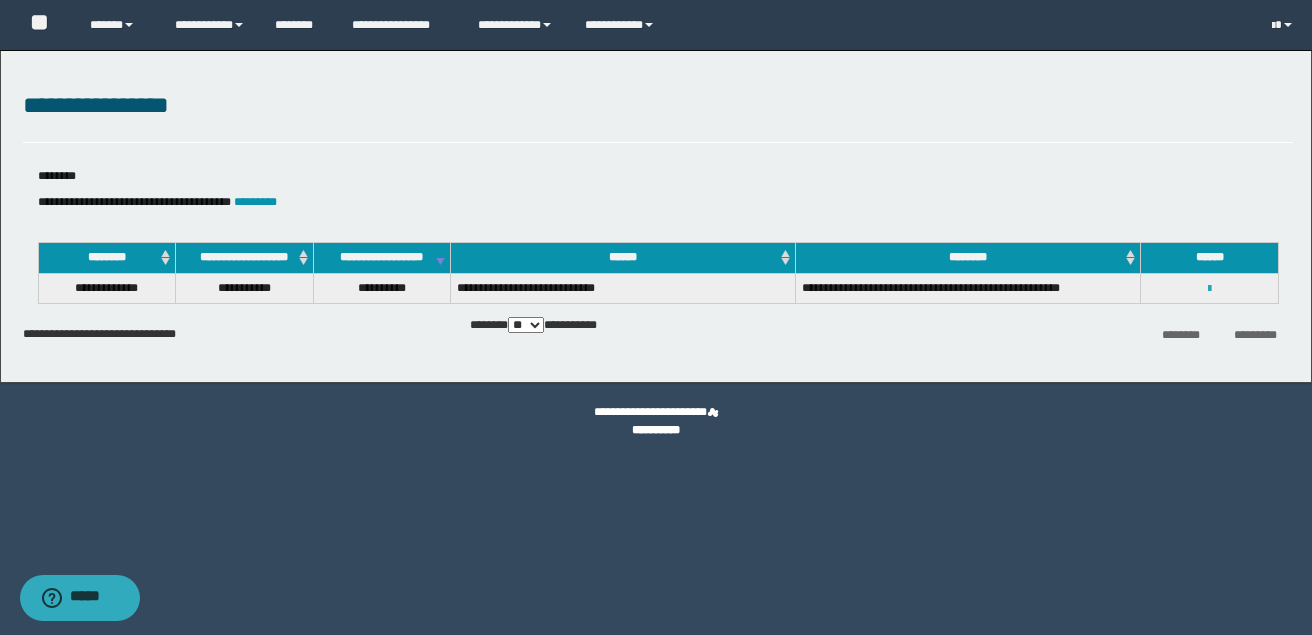 click at bounding box center [1209, 289] 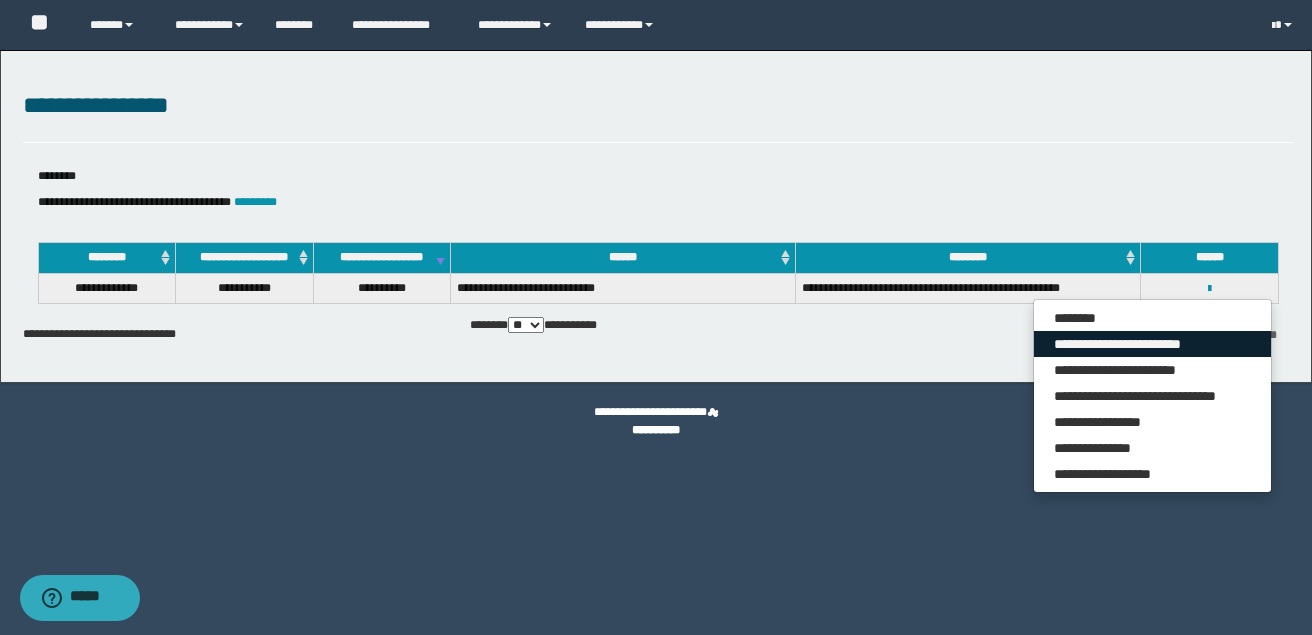 click on "**********" at bounding box center (1152, 344) 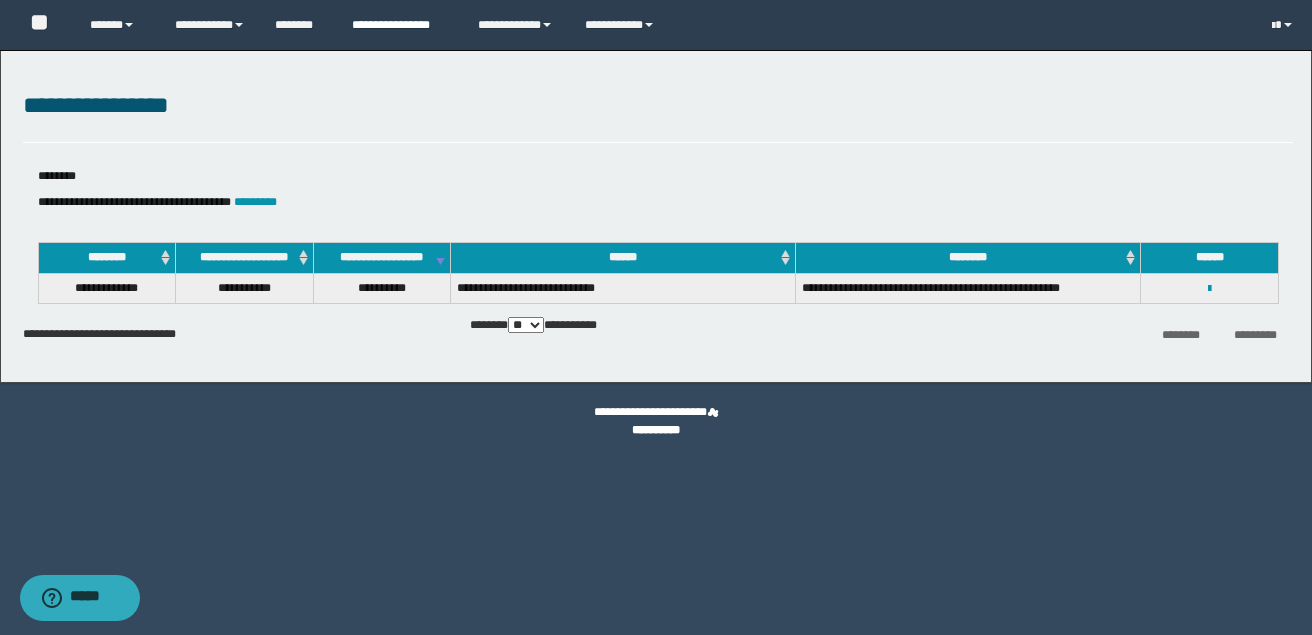click on "**********" at bounding box center [400, 25] 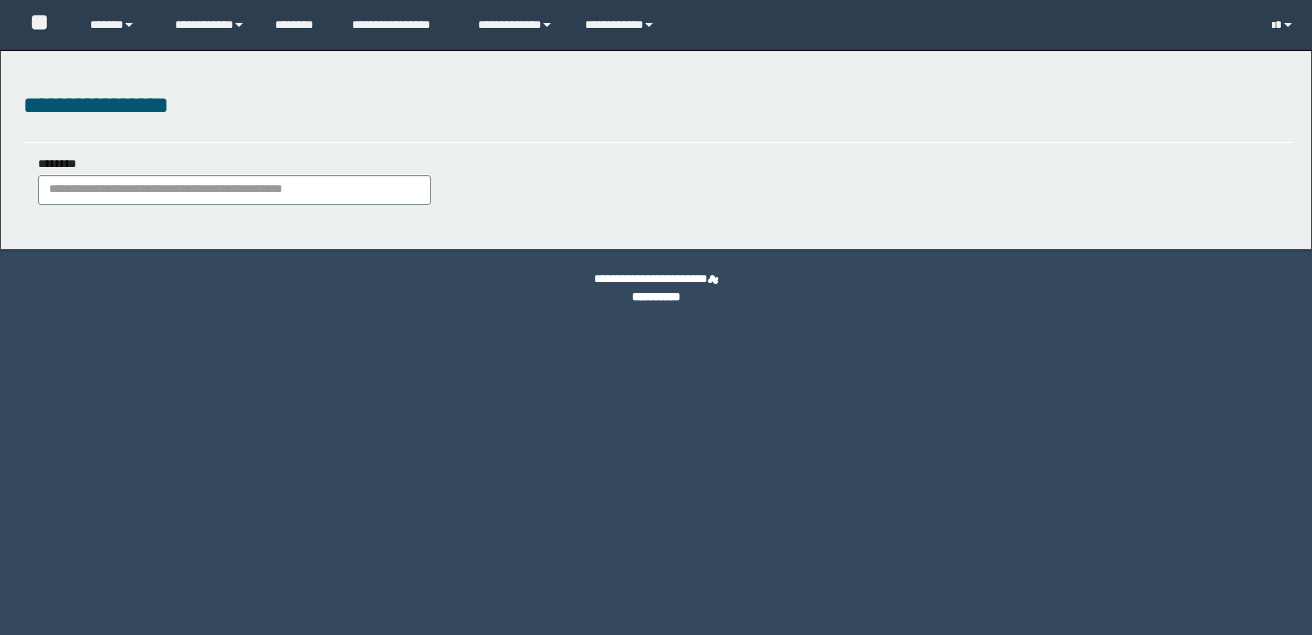 scroll, scrollTop: 0, scrollLeft: 0, axis: both 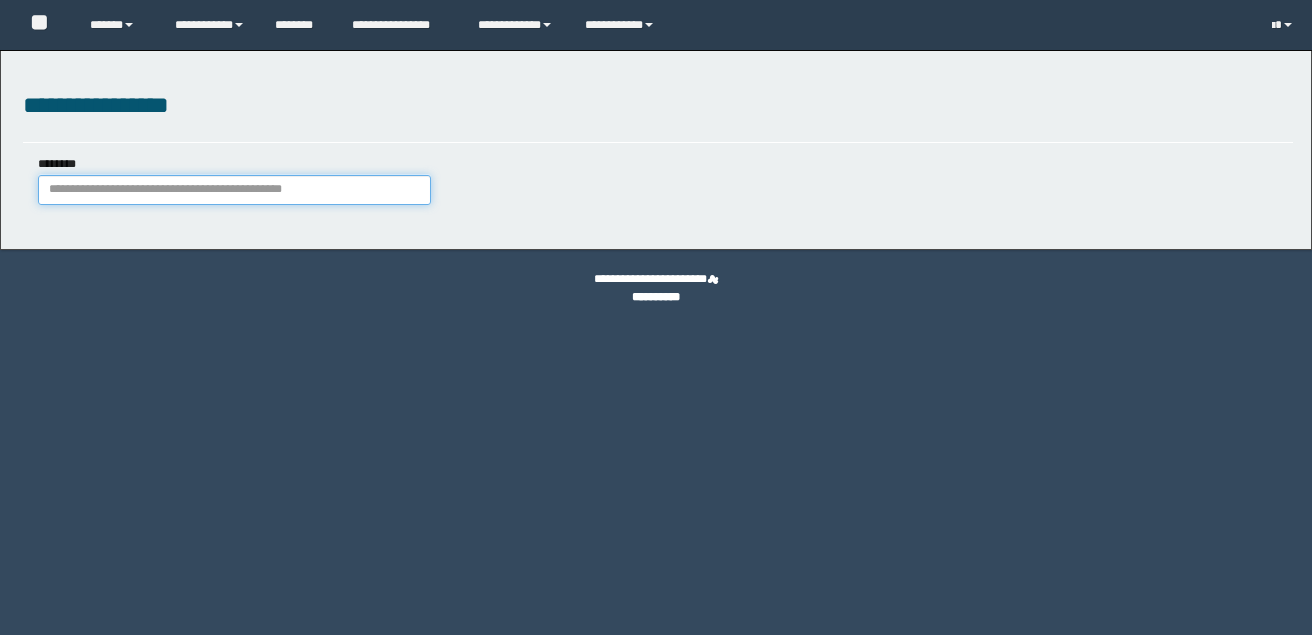 click on "********" at bounding box center [234, 190] 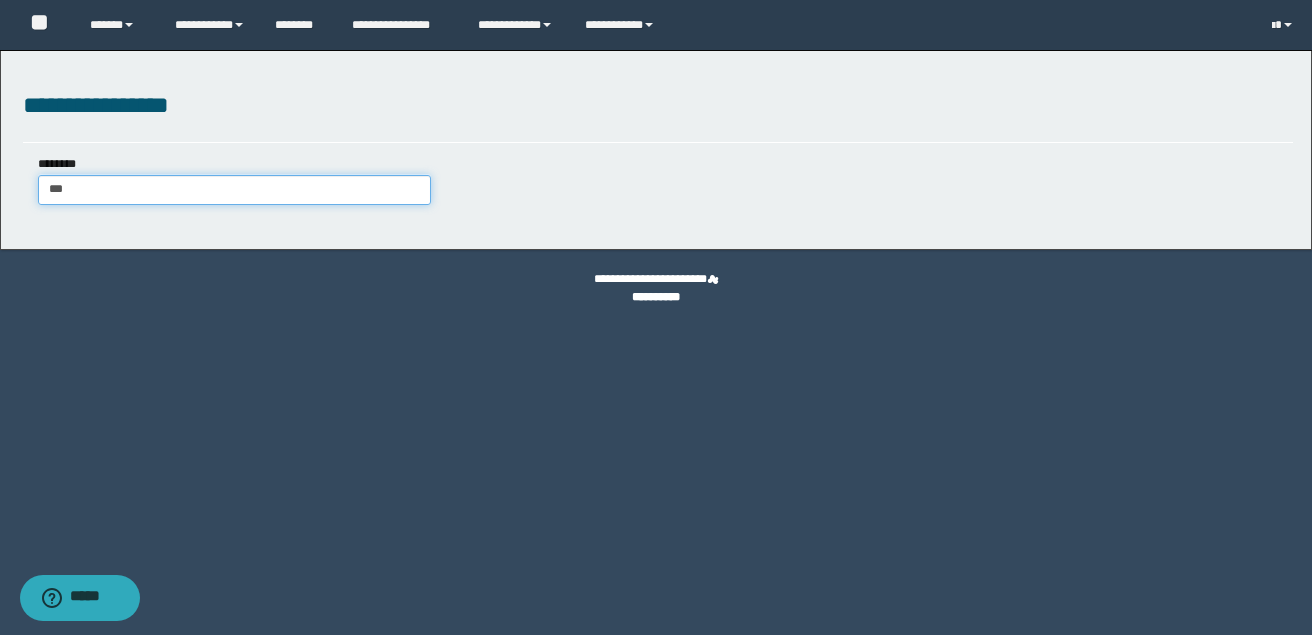 type on "****" 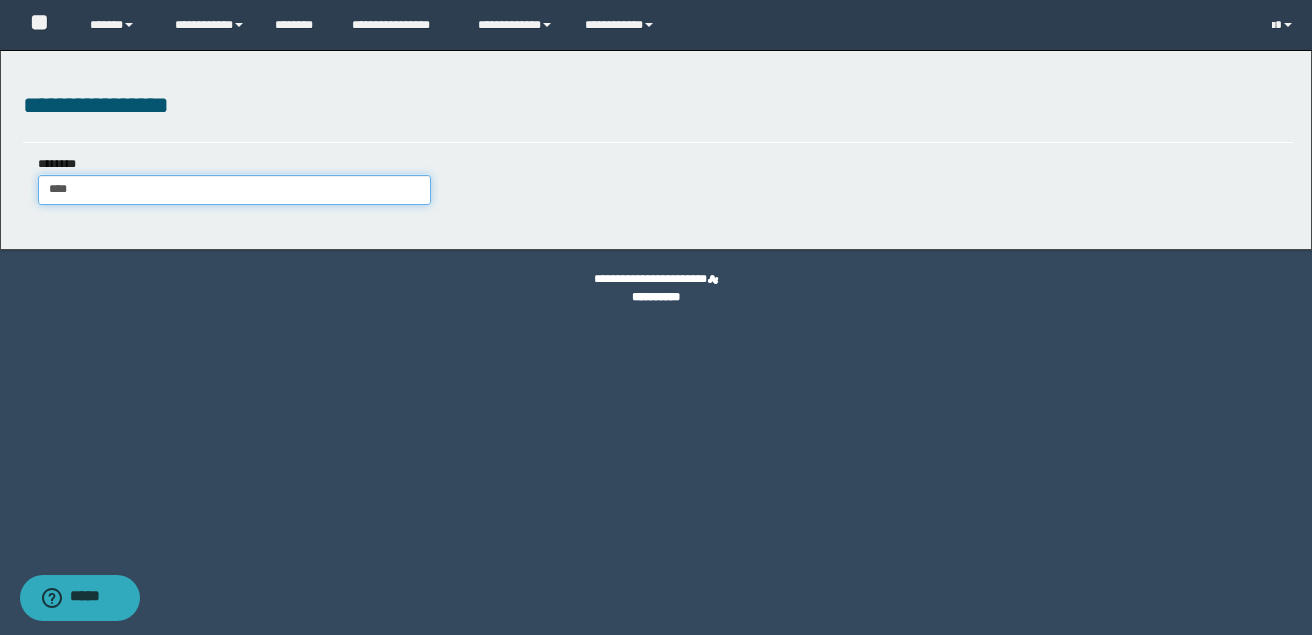 type on "****" 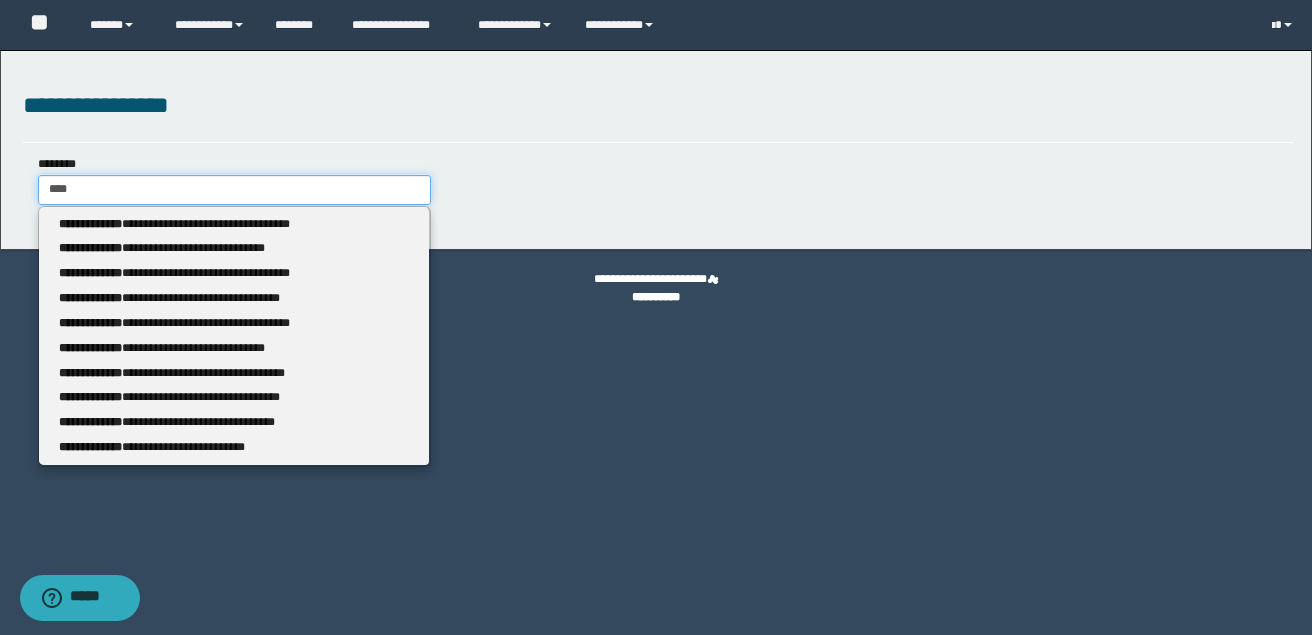 type 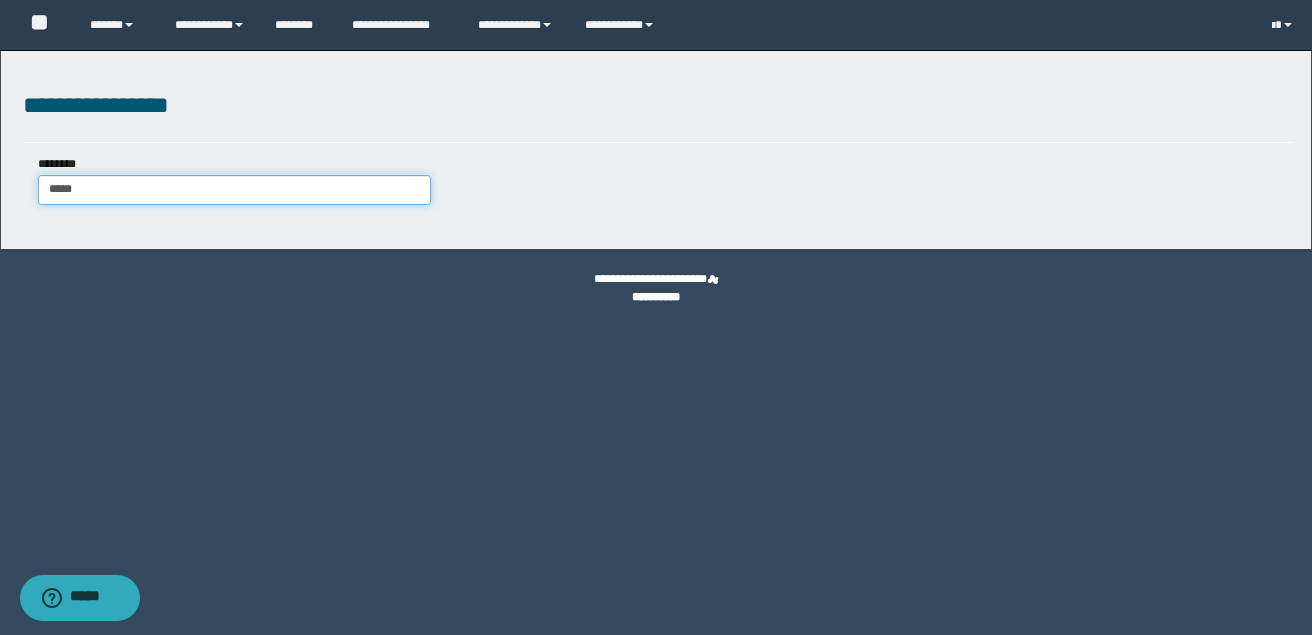 type on "******" 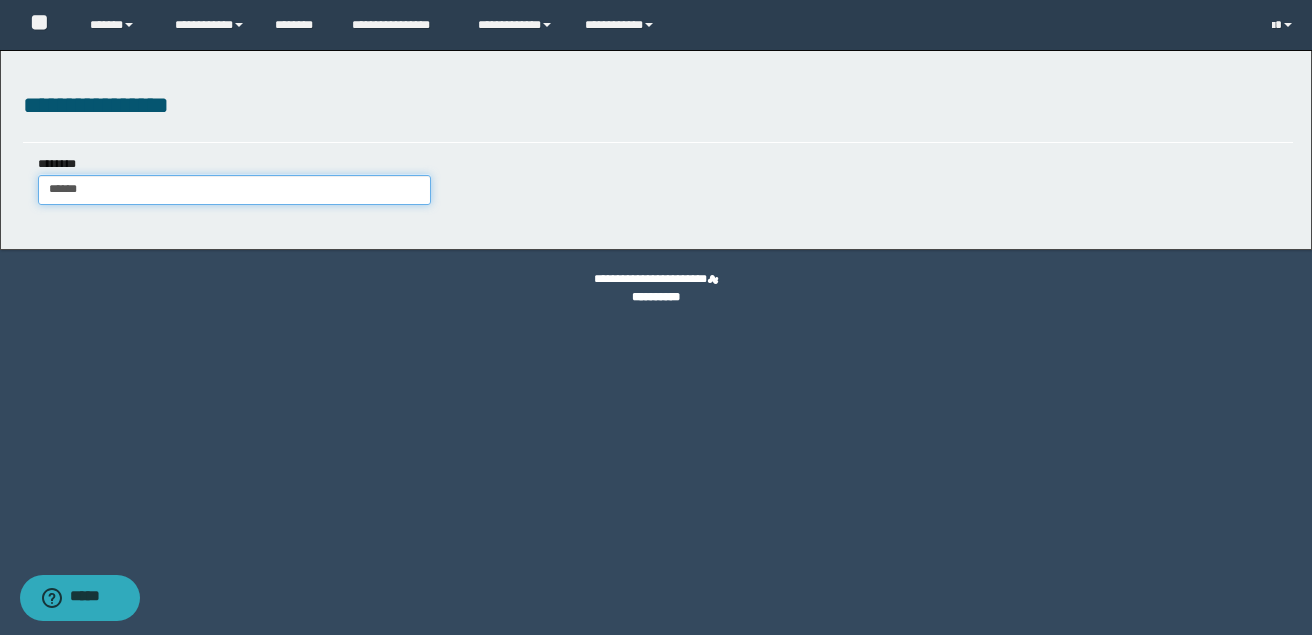 type on "******" 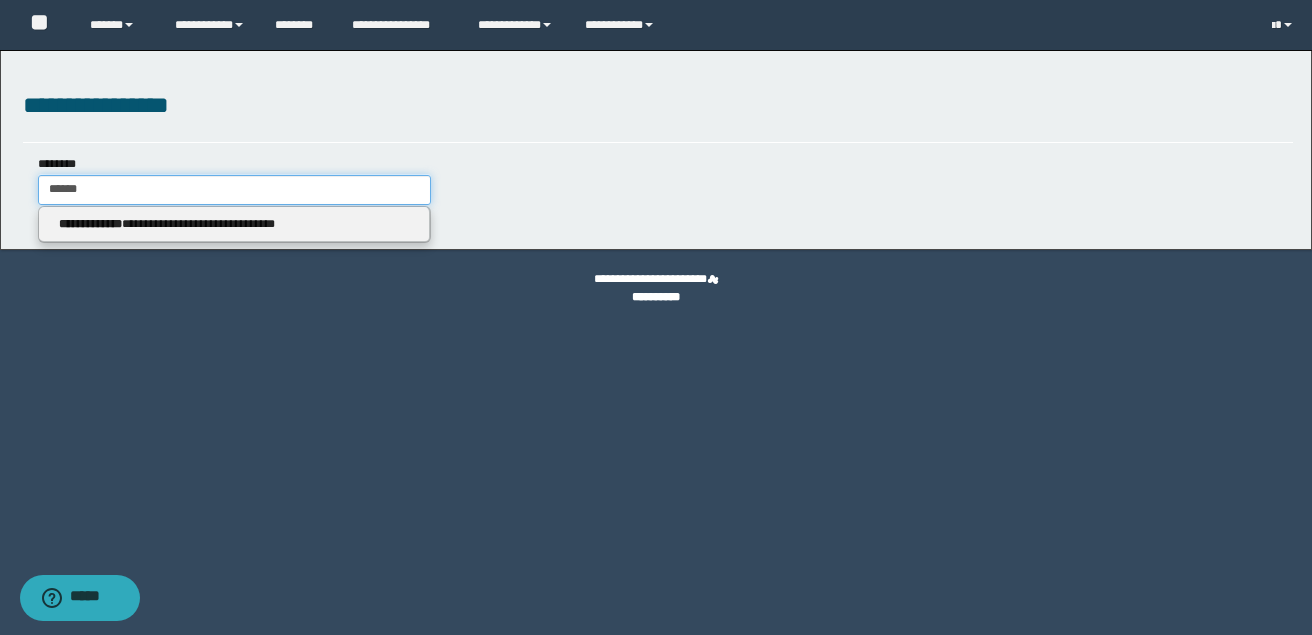 type 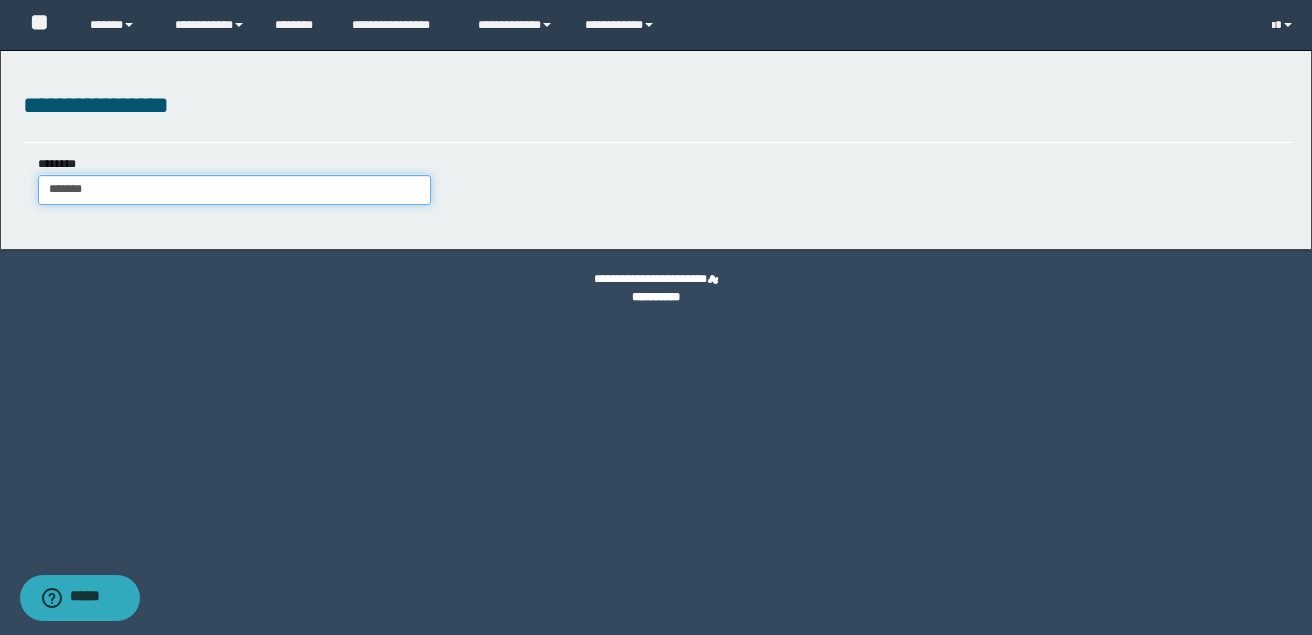 type on "*******" 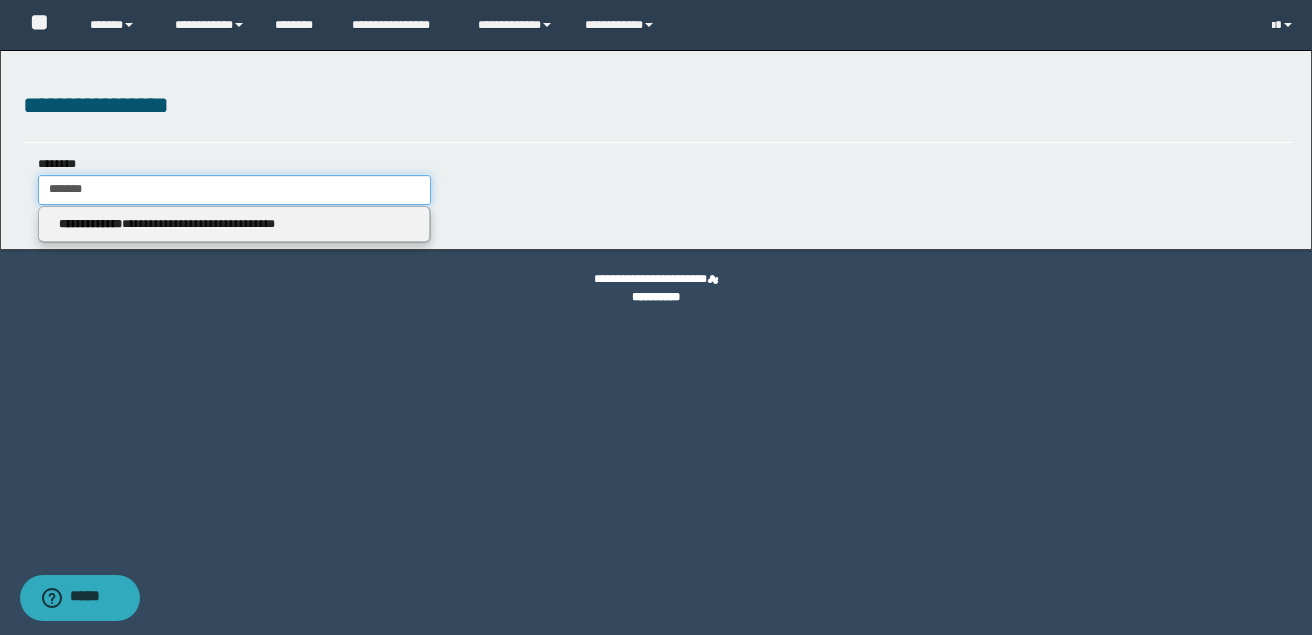 type 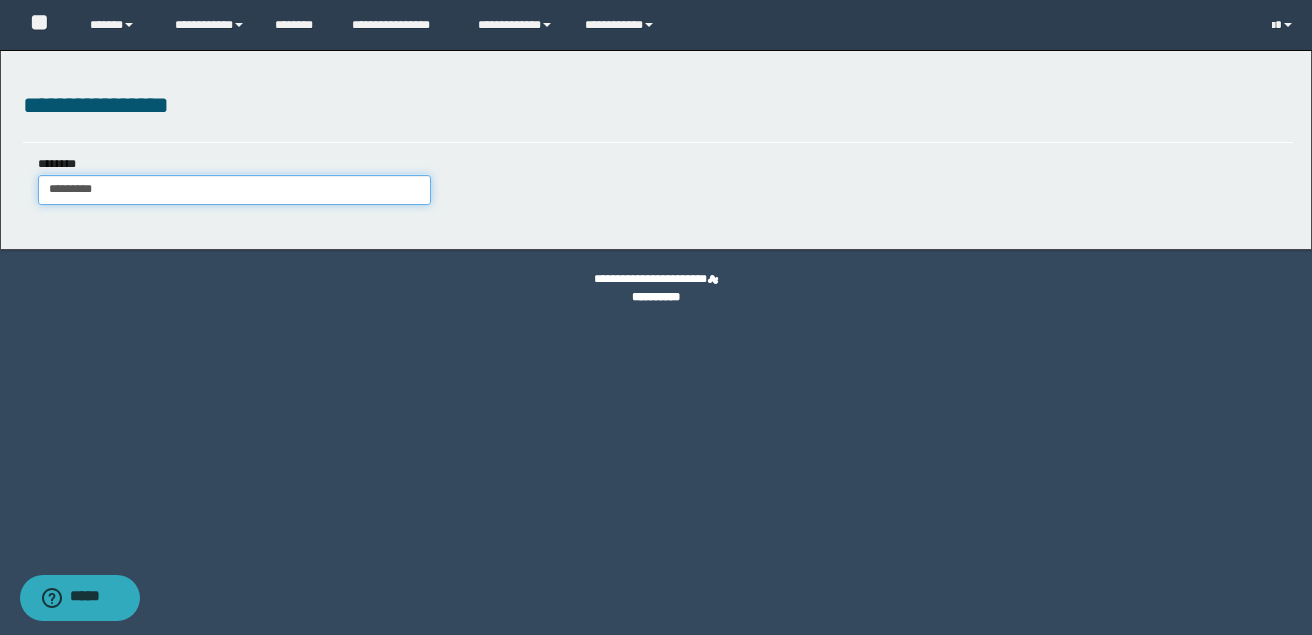 type on "**********" 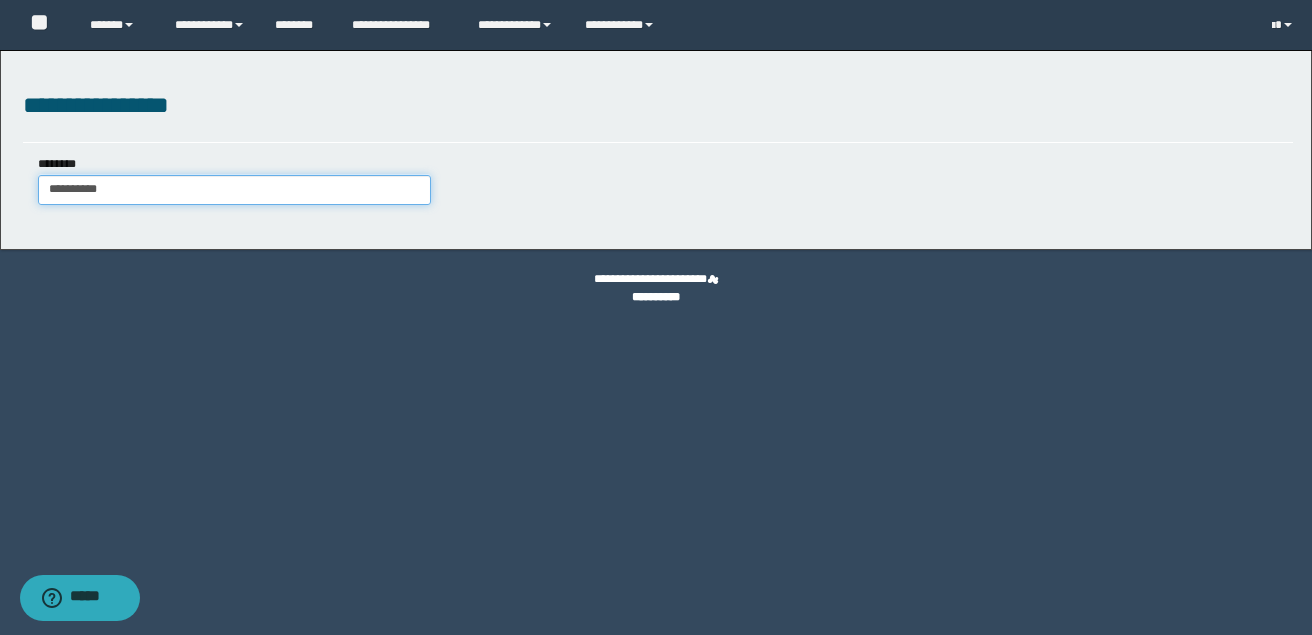 type on "**********" 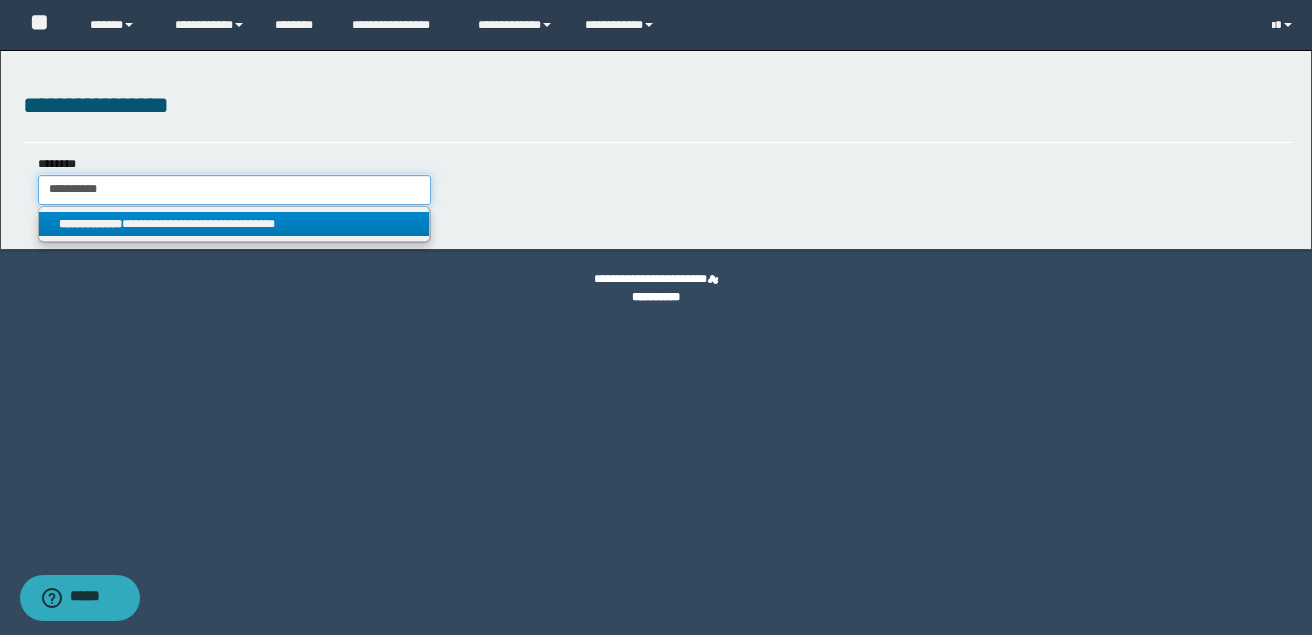 type on "**********" 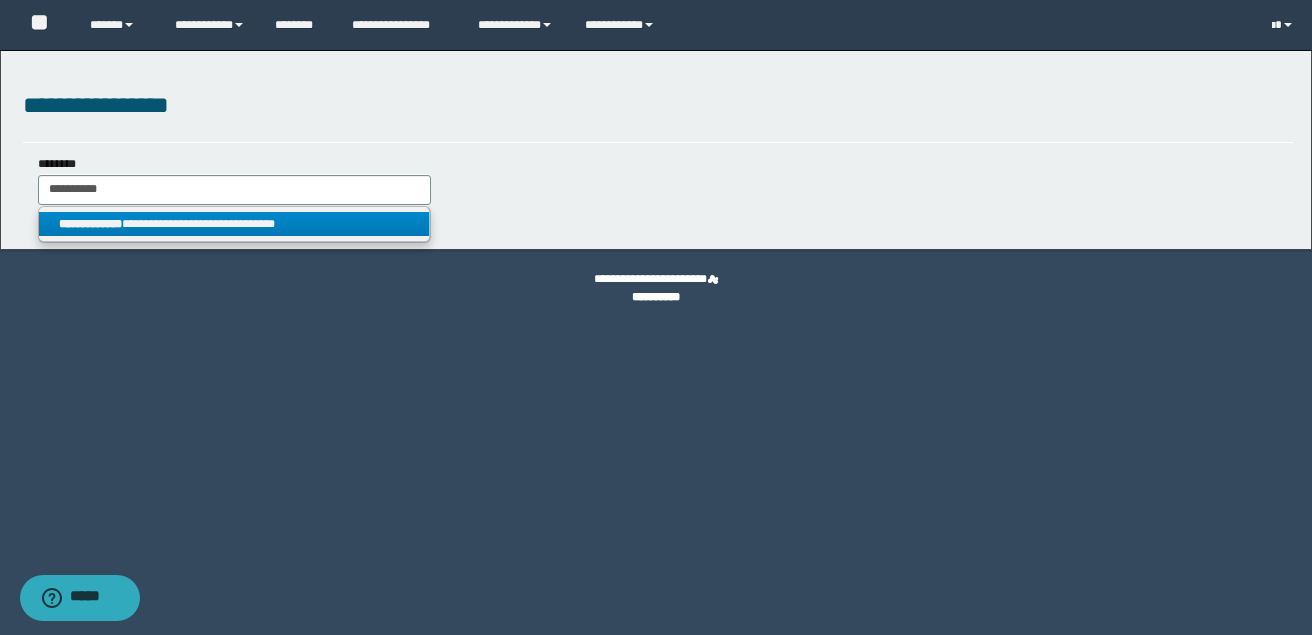 click on "**********" at bounding box center (234, 224) 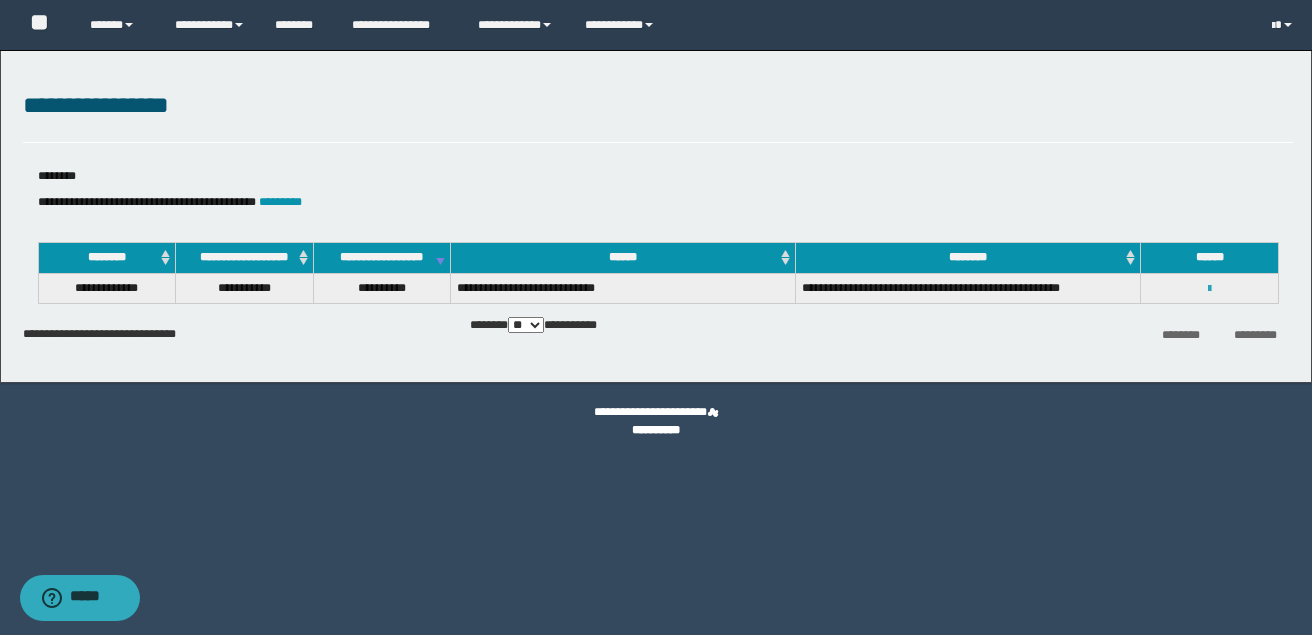 click at bounding box center [1209, 289] 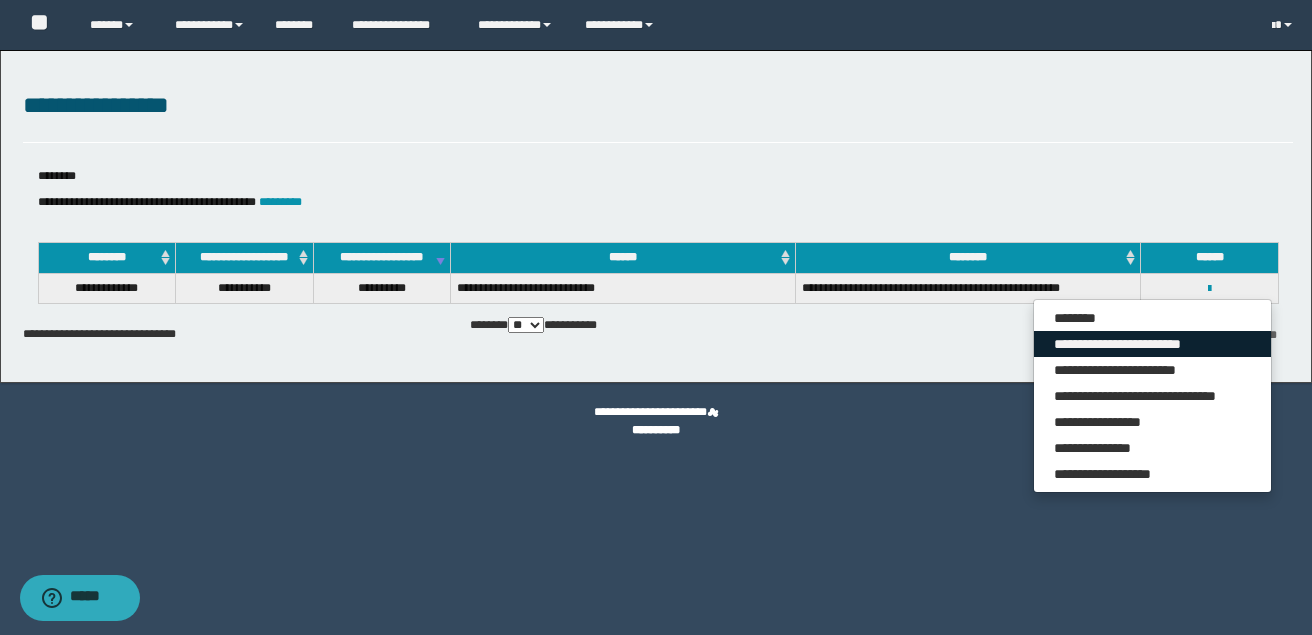 click on "**********" at bounding box center (1152, 344) 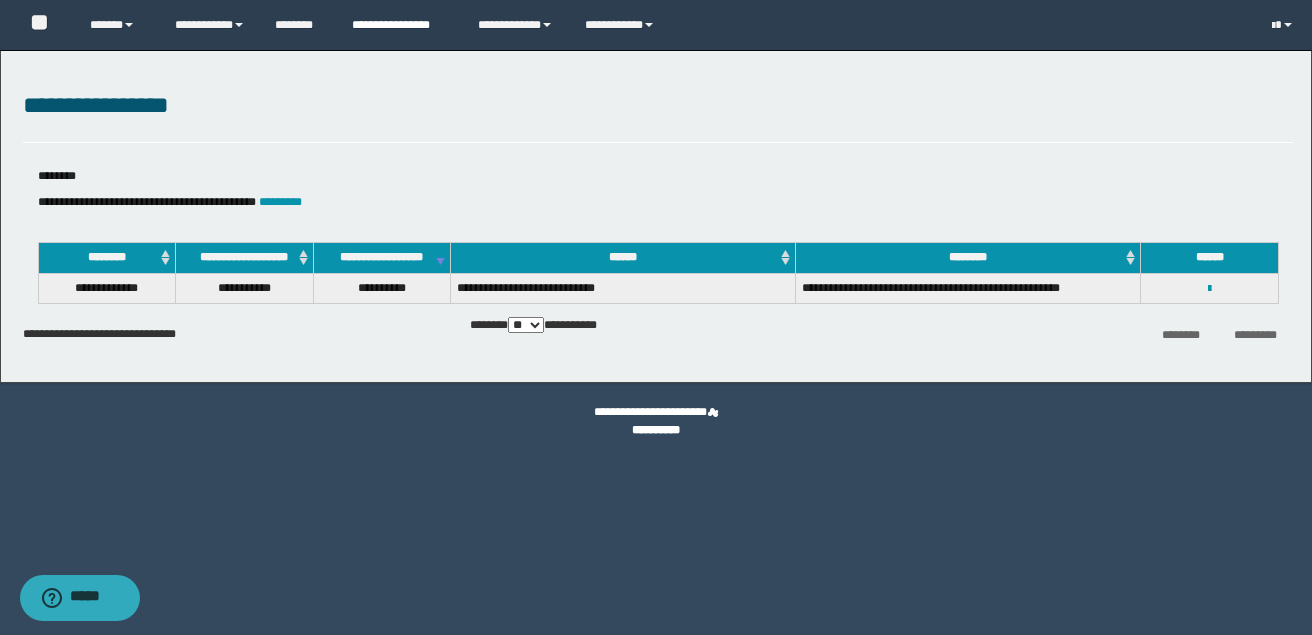 click on "**********" at bounding box center [400, 25] 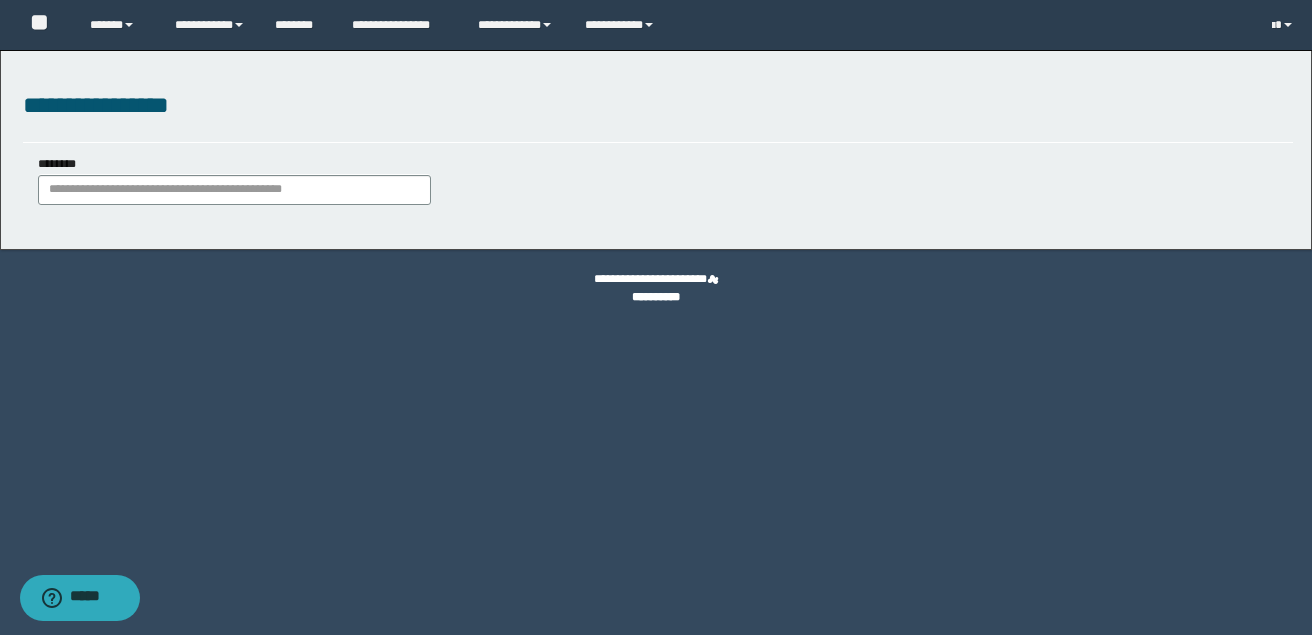 scroll, scrollTop: 0, scrollLeft: 0, axis: both 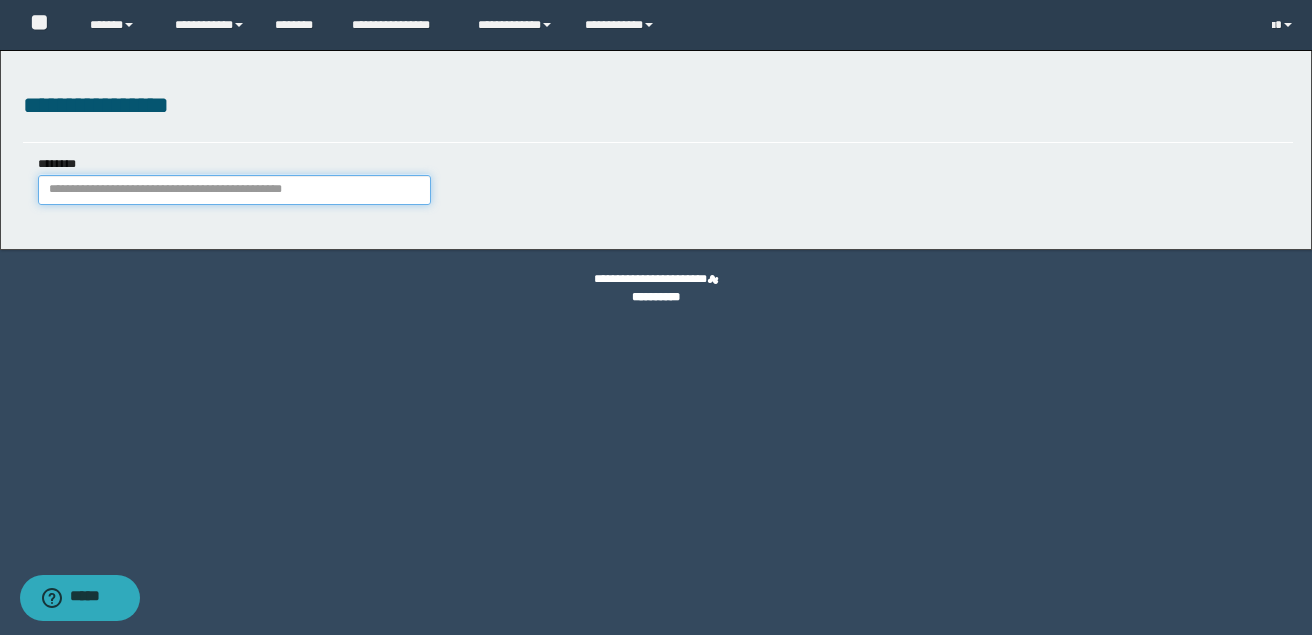 click on "********" at bounding box center (234, 190) 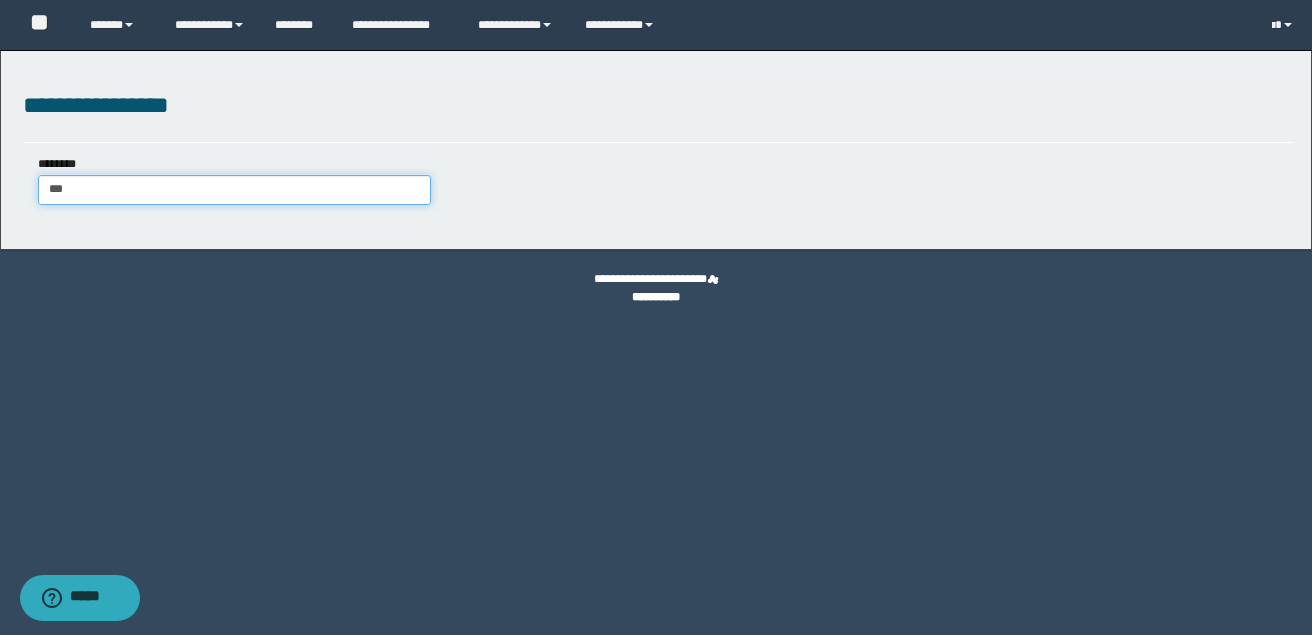 type on "****" 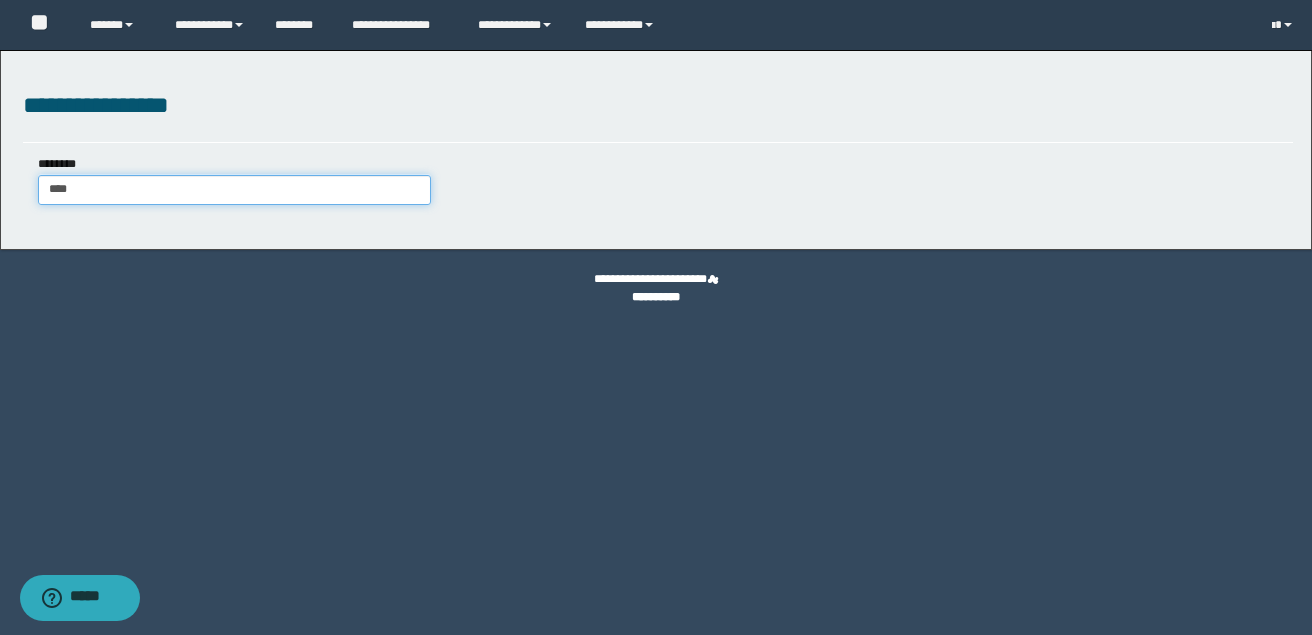 type on "****" 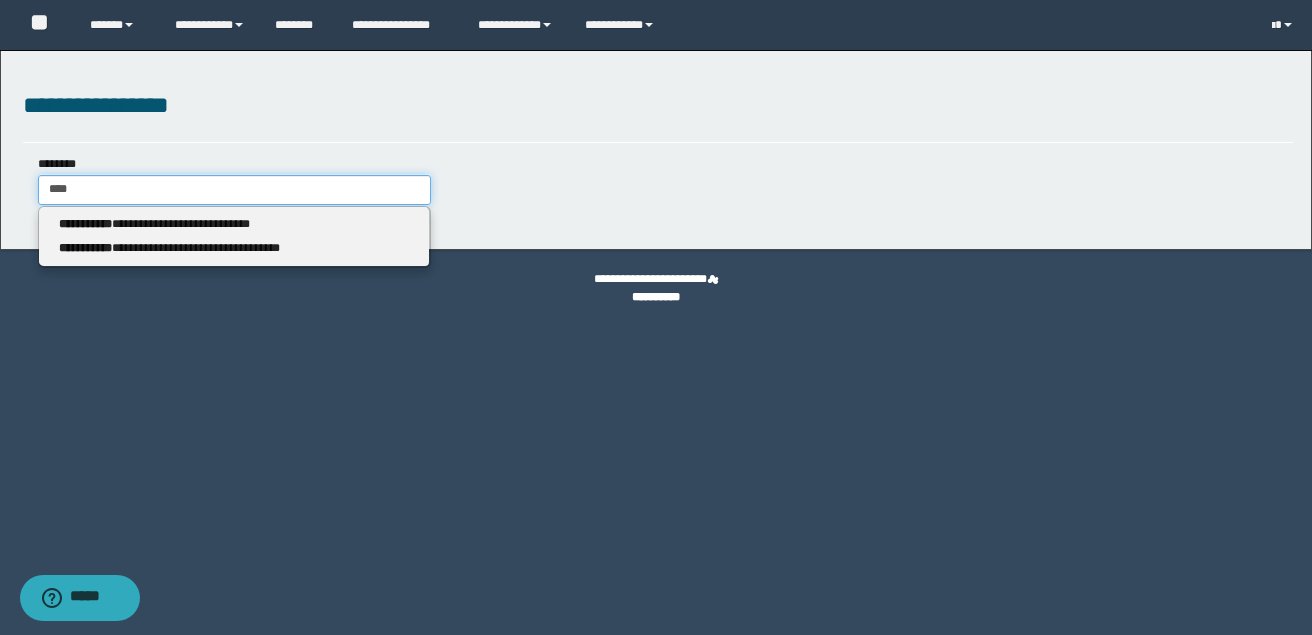 type 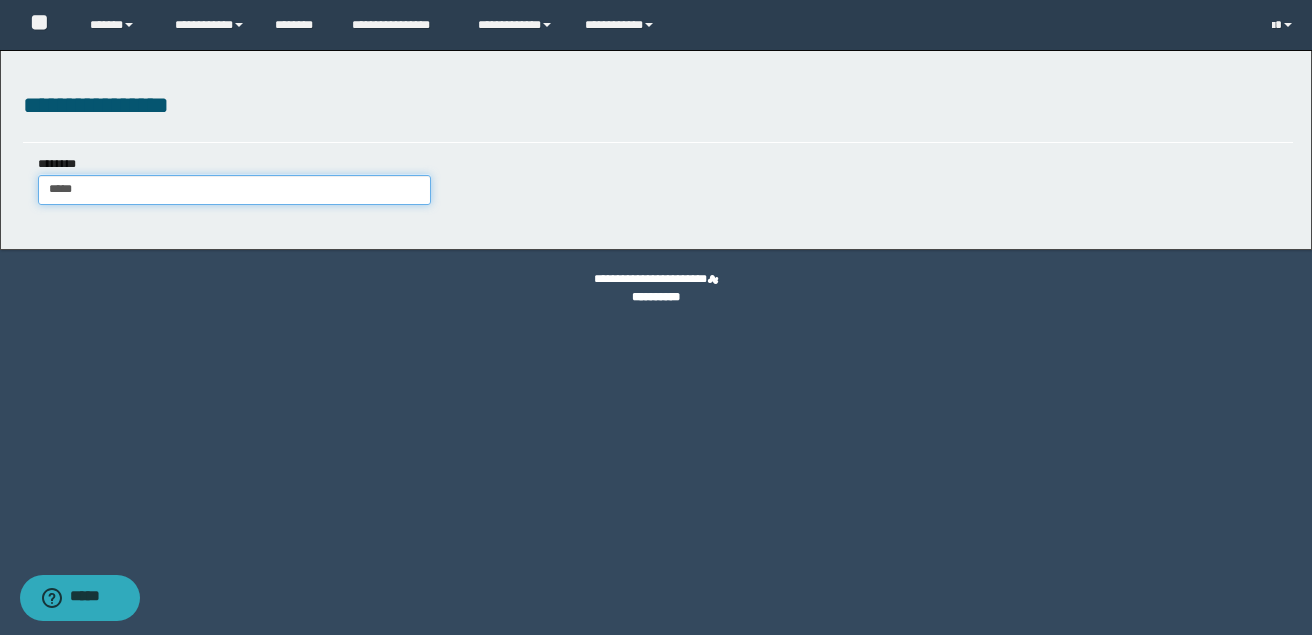type on "*****" 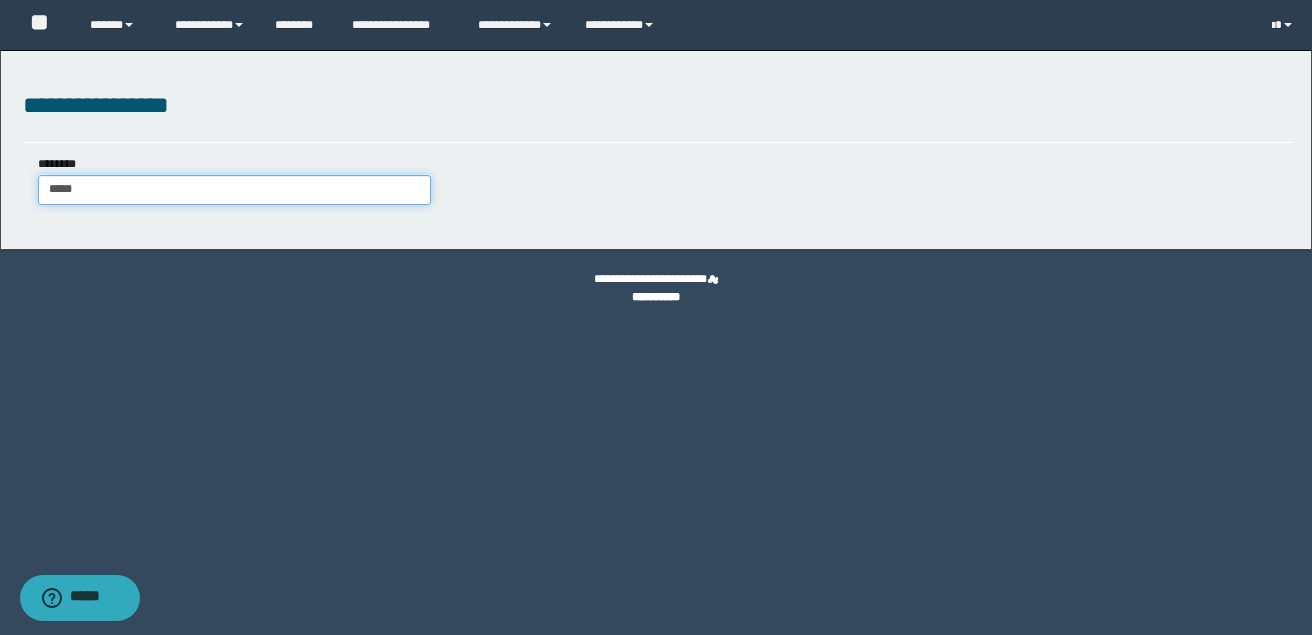 type 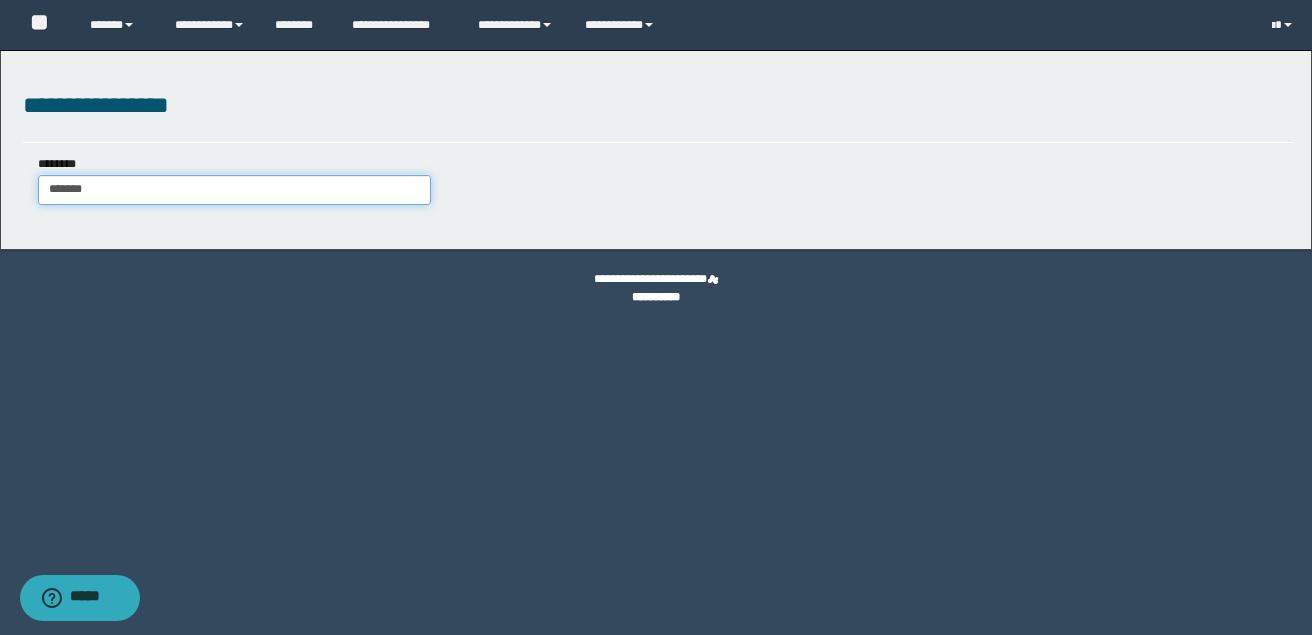 type on "********" 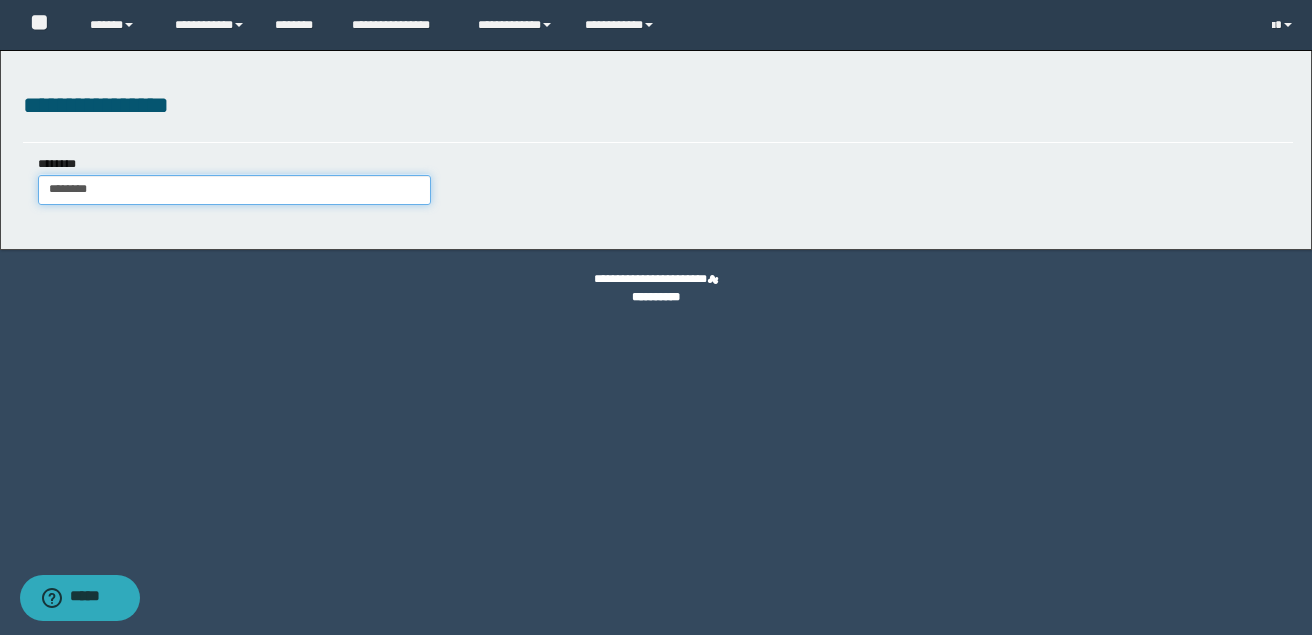 type on "********" 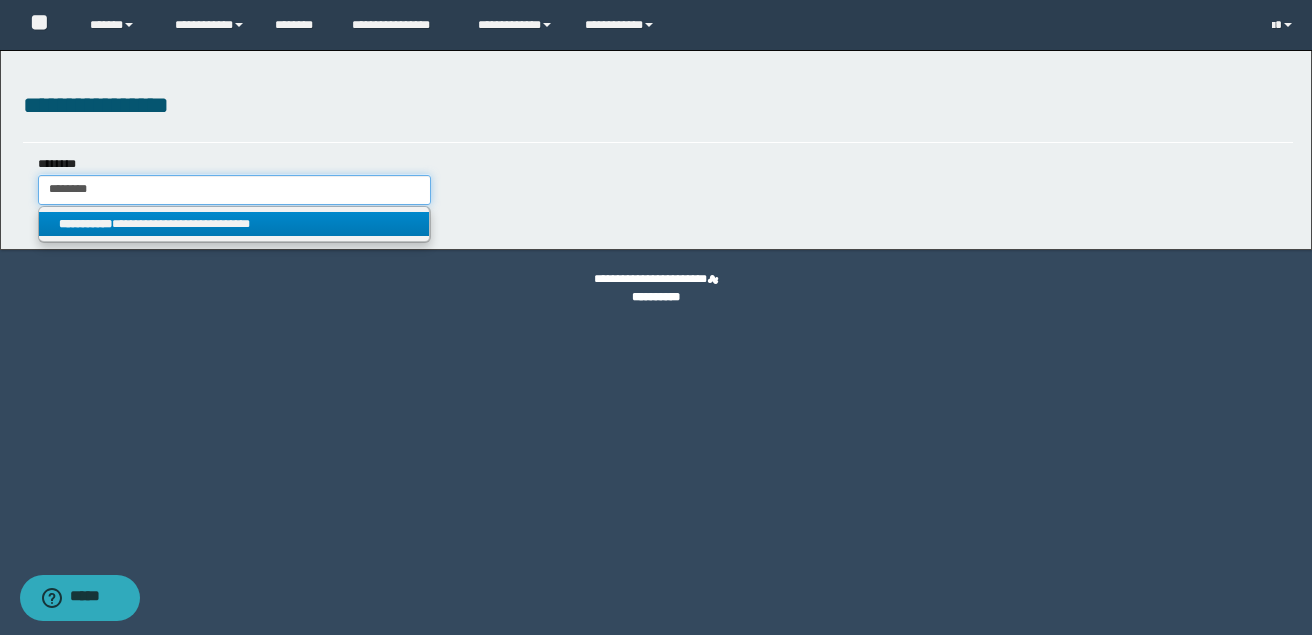 type on "********" 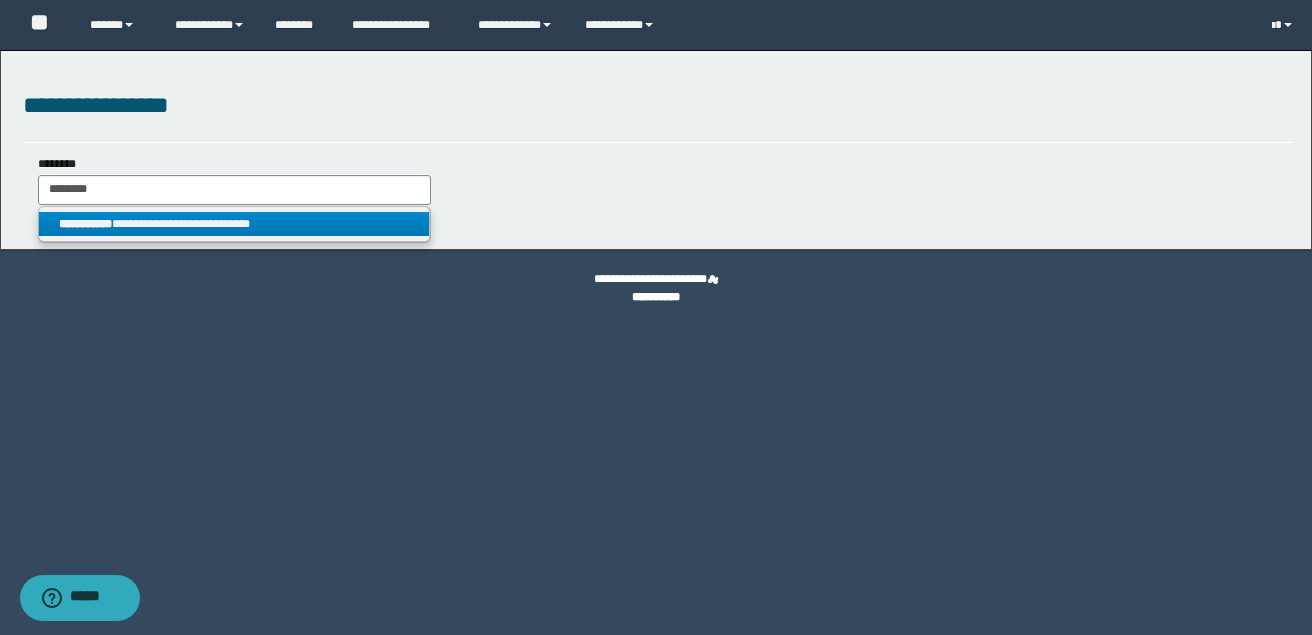click on "**********" at bounding box center [234, 224] 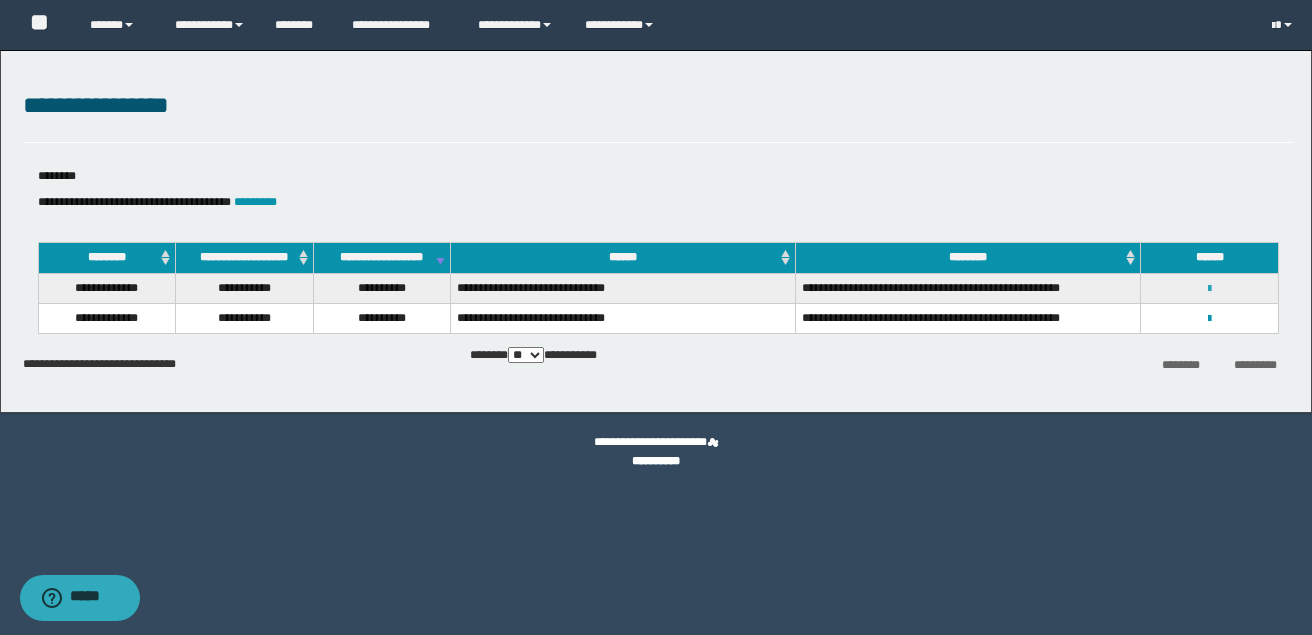 click at bounding box center (1209, 289) 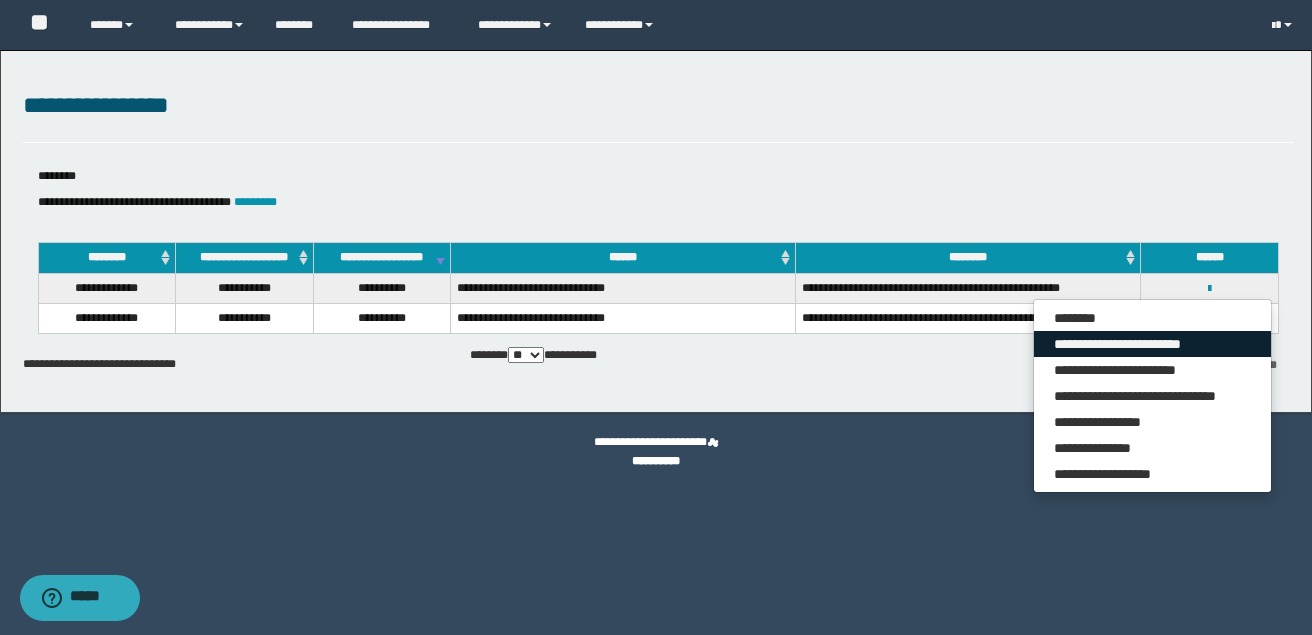 click on "**********" at bounding box center (1152, 344) 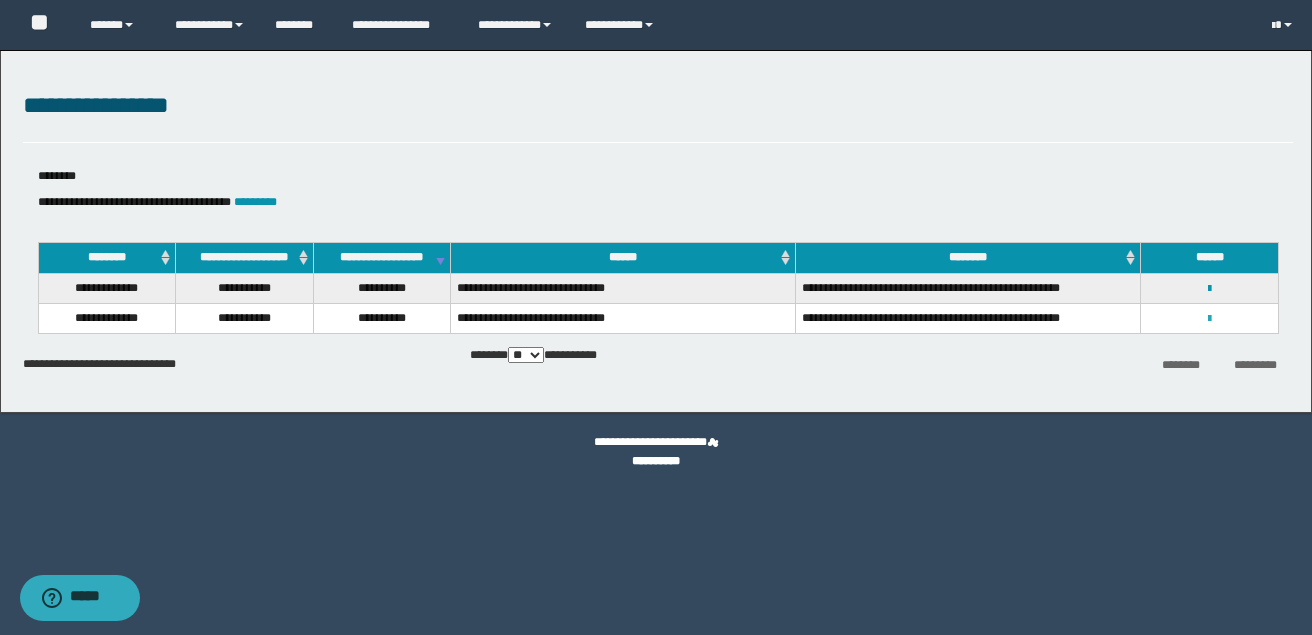 click at bounding box center (1209, 319) 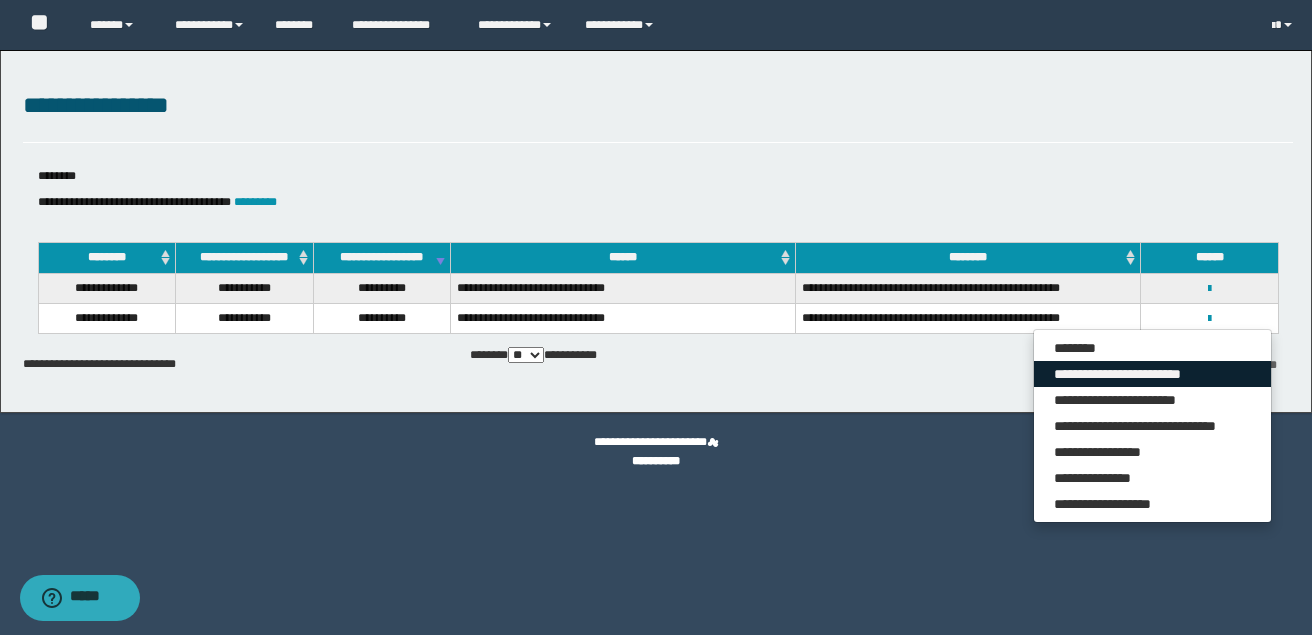 click on "**********" at bounding box center [1152, 374] 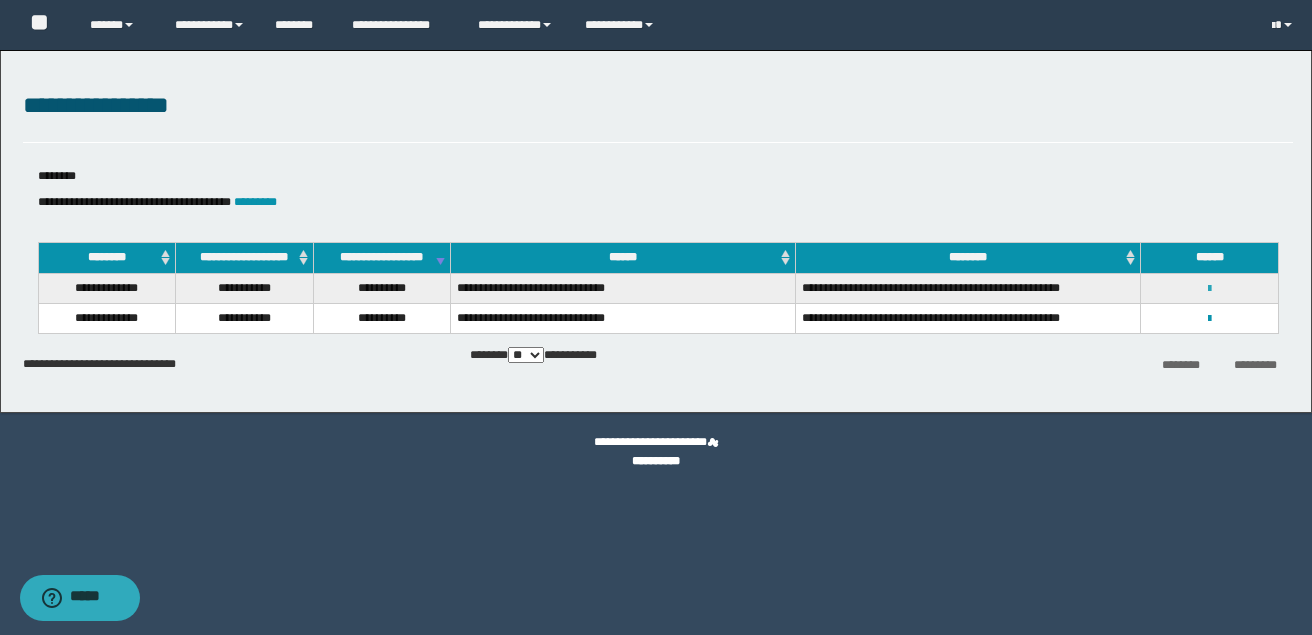 click at bounding box center (1209, 289) 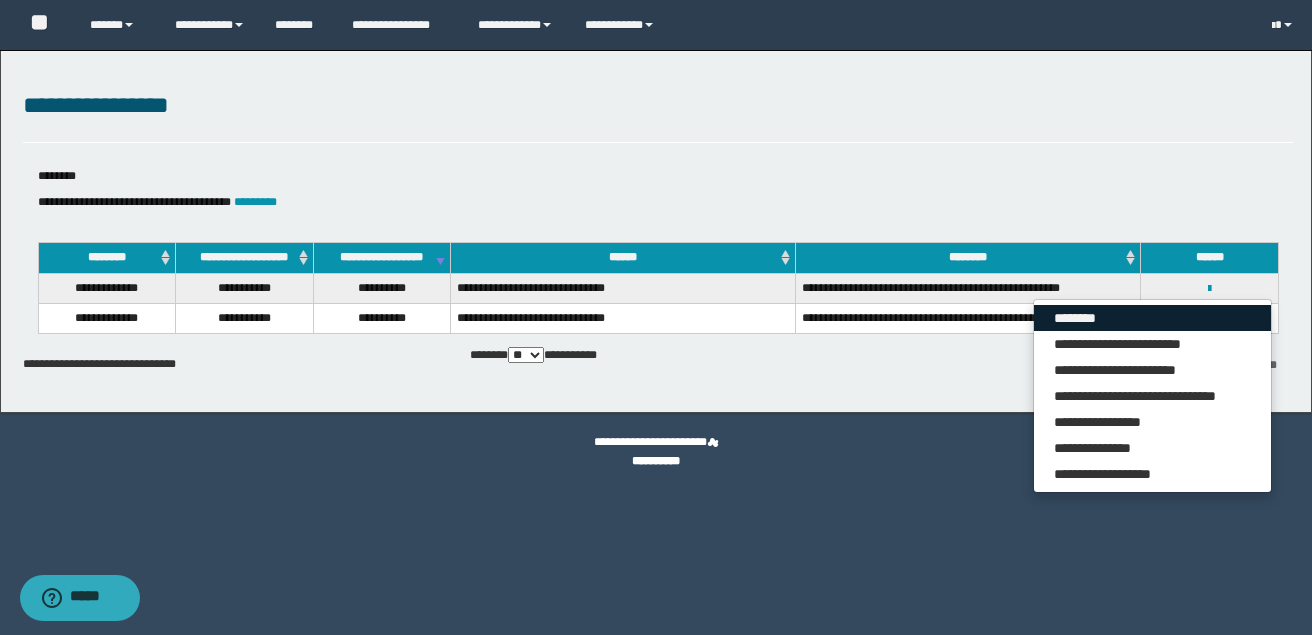 click on "********" at bounding box center [1152, 318] 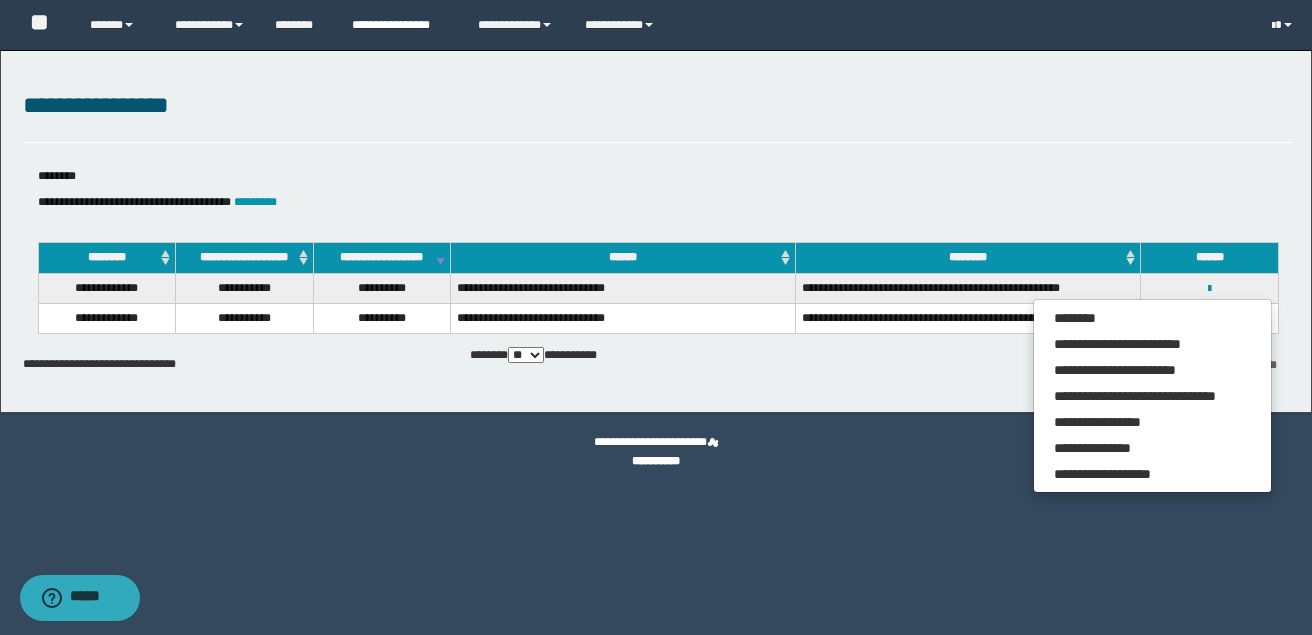 click on "**********" at bounding box center [400, 25] 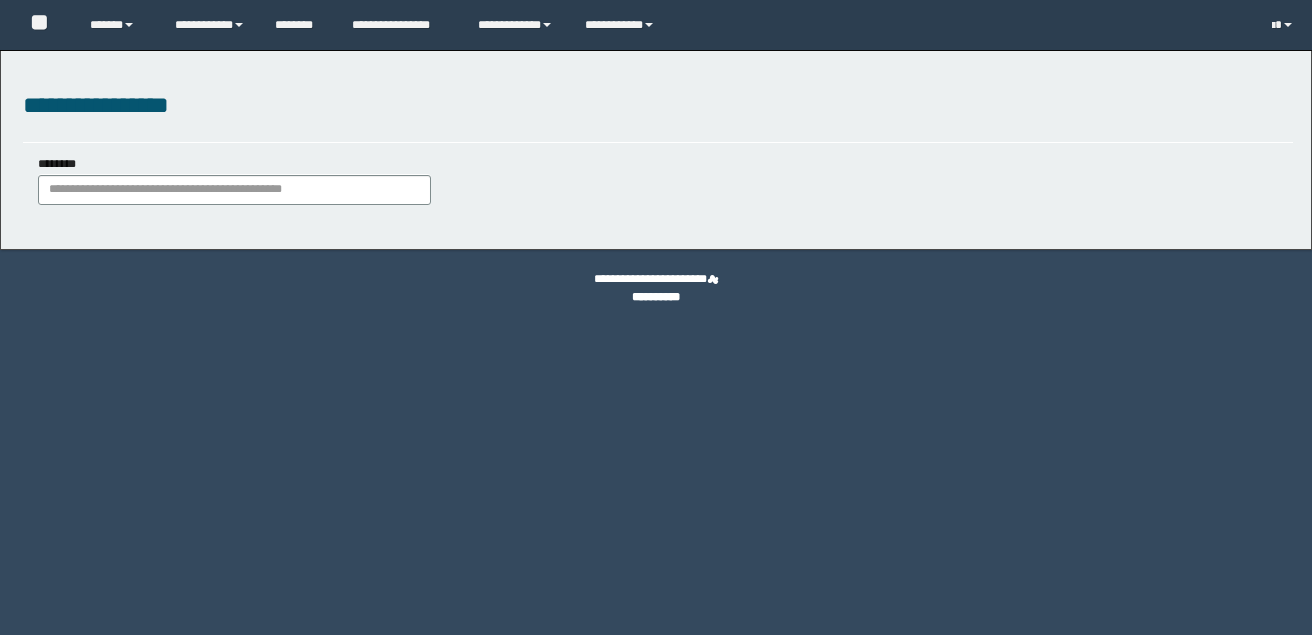 scroll, scrollTop: 0, scrollLeft: 0, axis: both 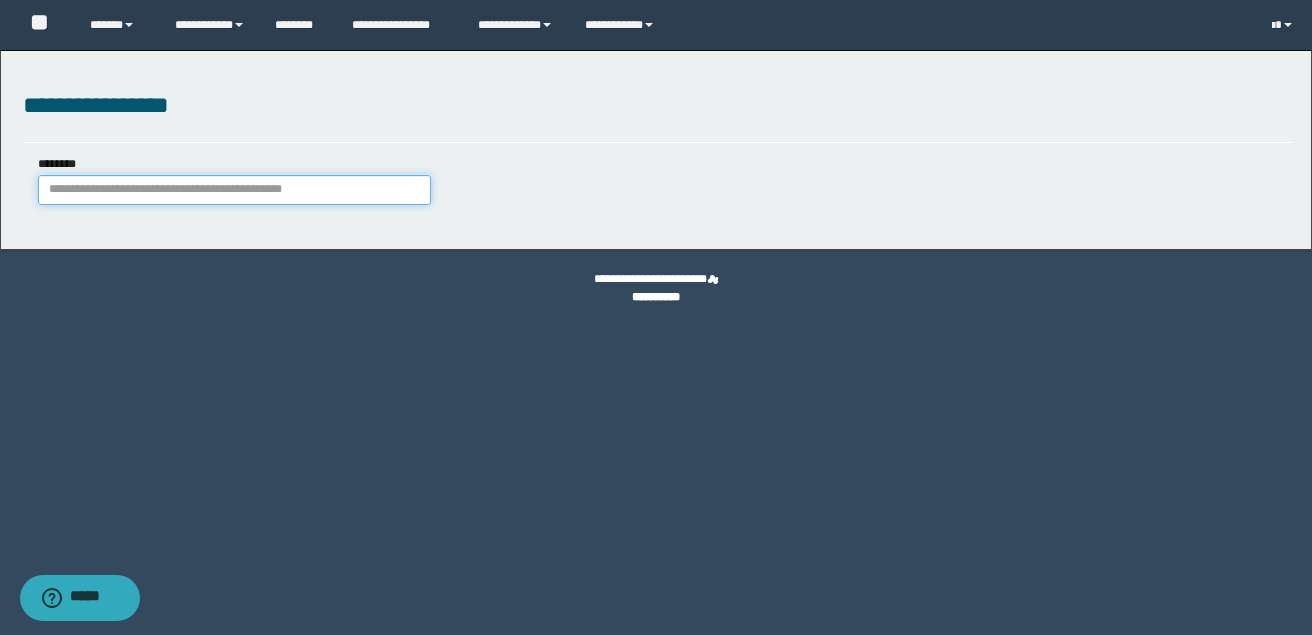 click on "********" at bounding box center (234, 190) 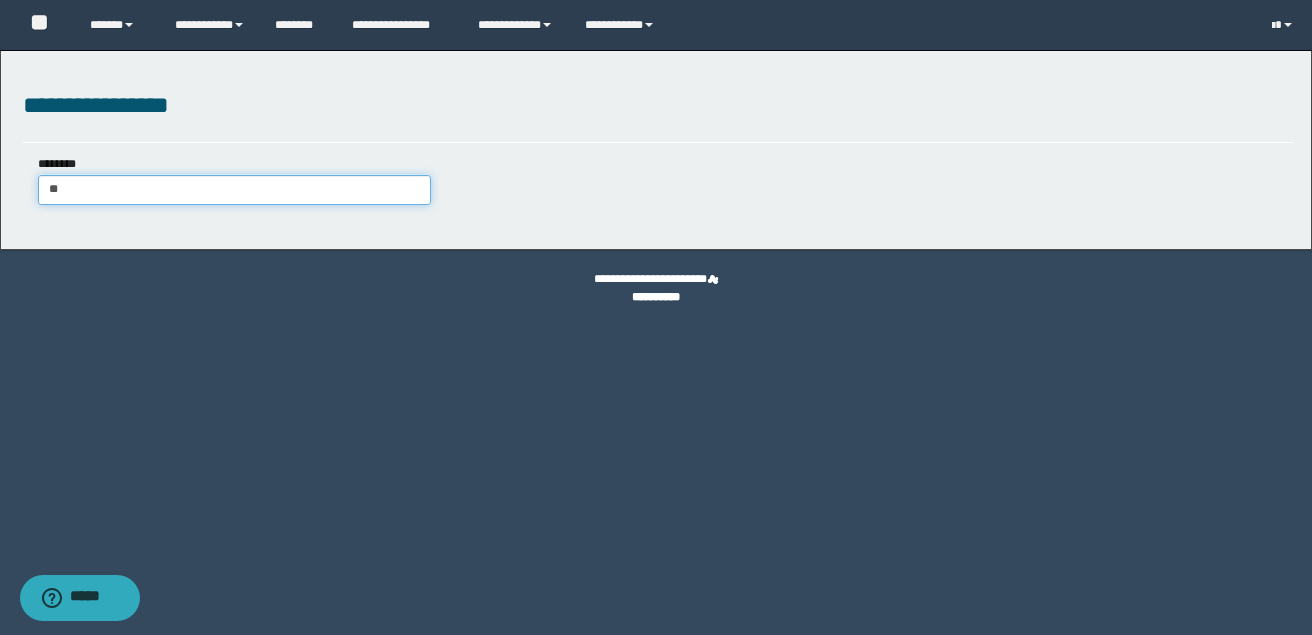 type on "***" 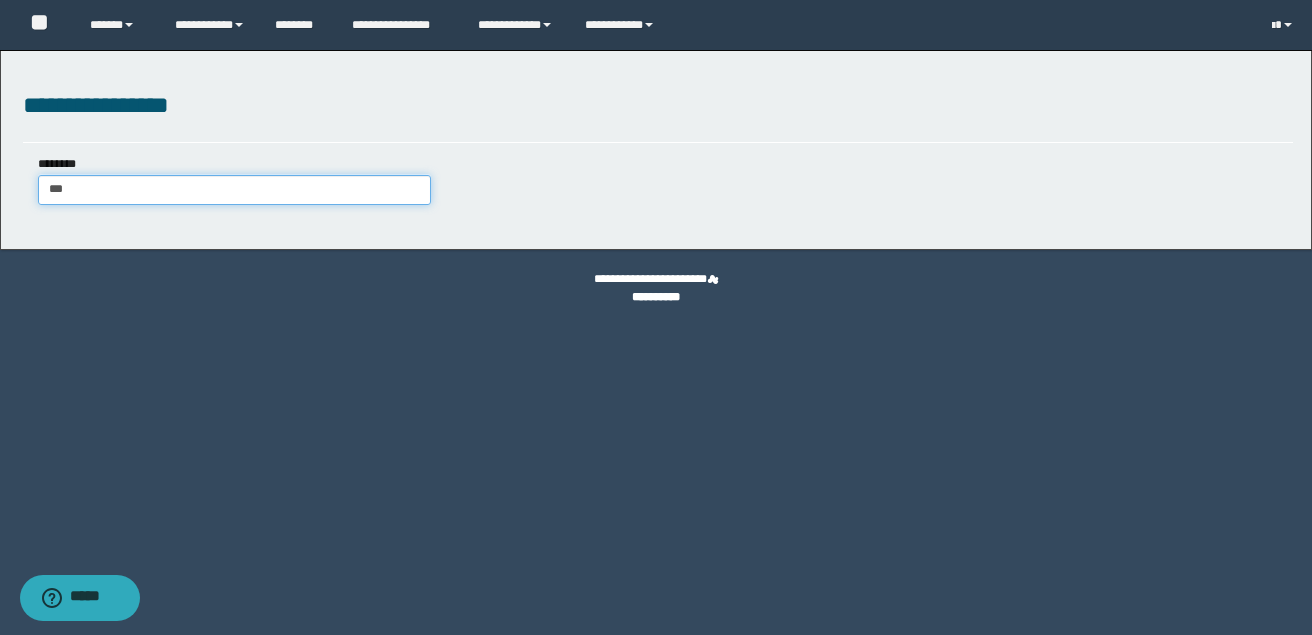 type on "***" 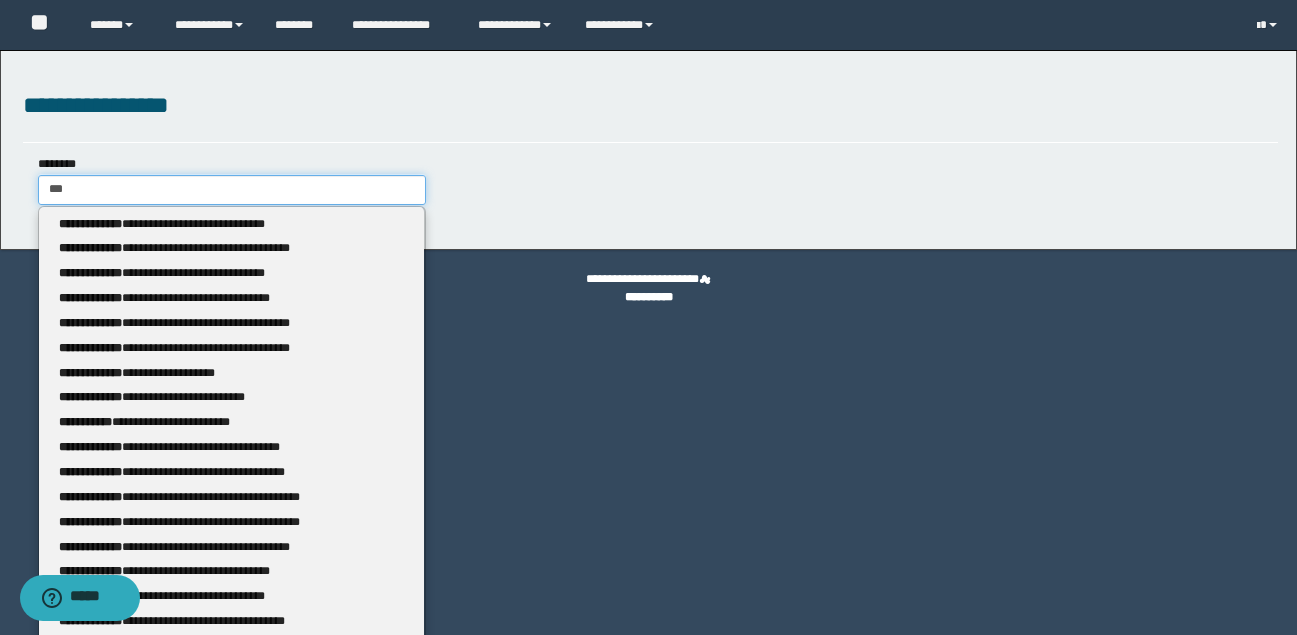 type 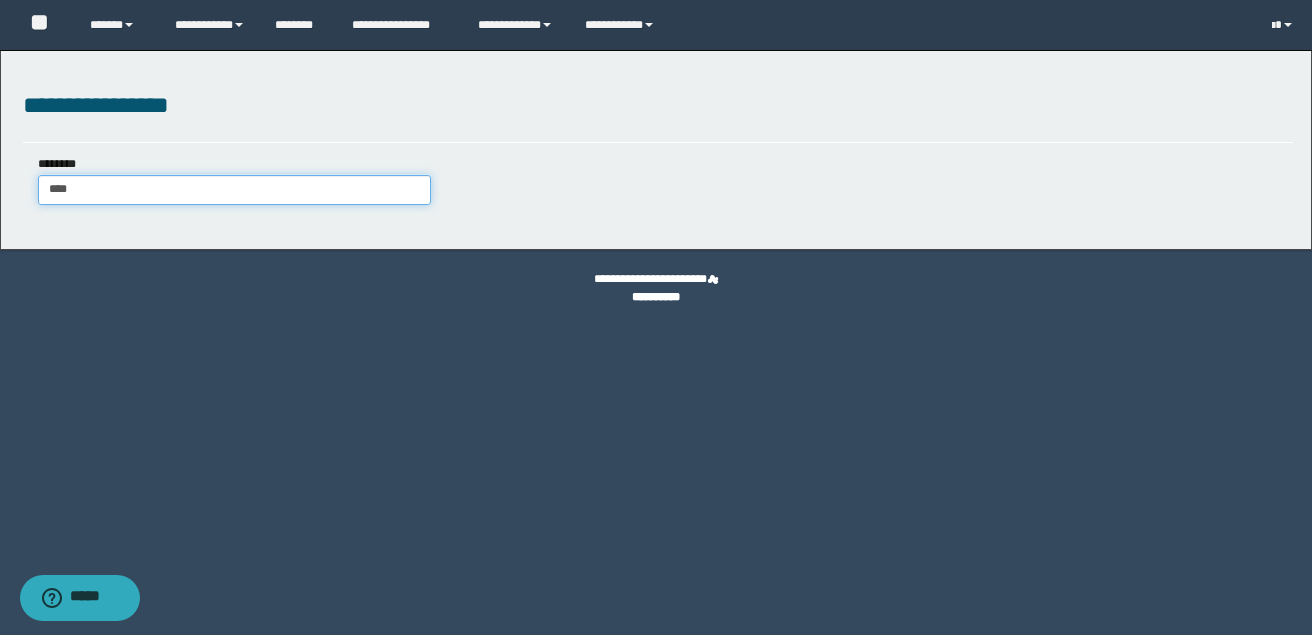 type on "****" 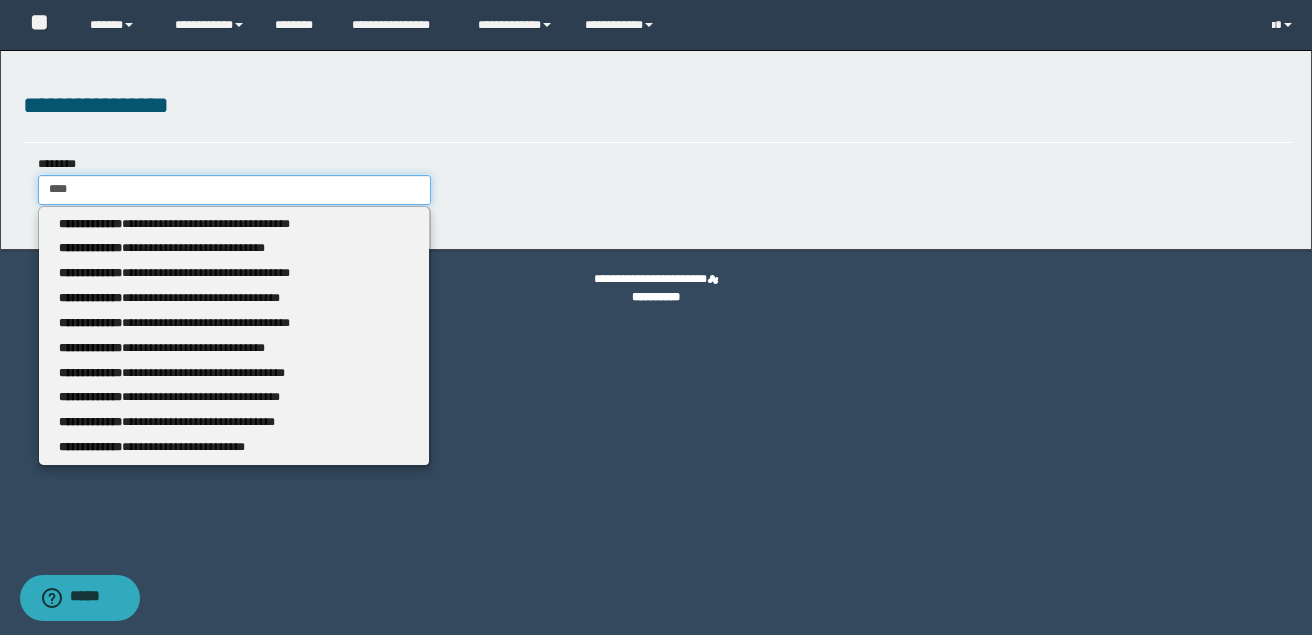 type 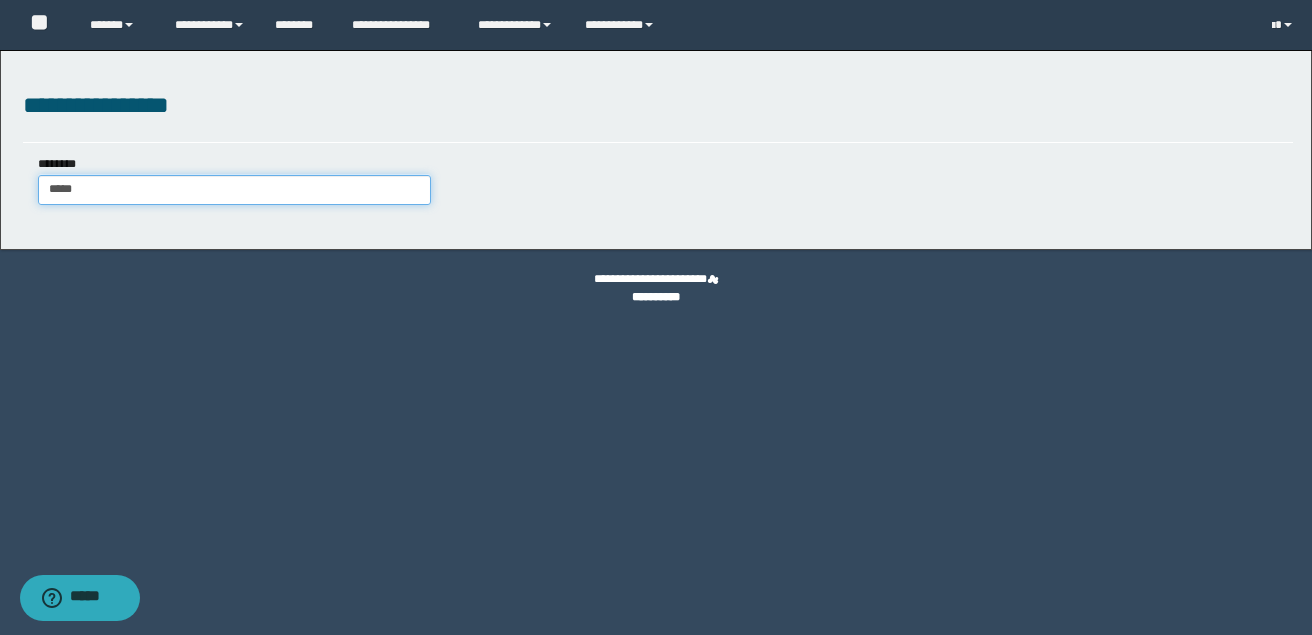 type on "*****" 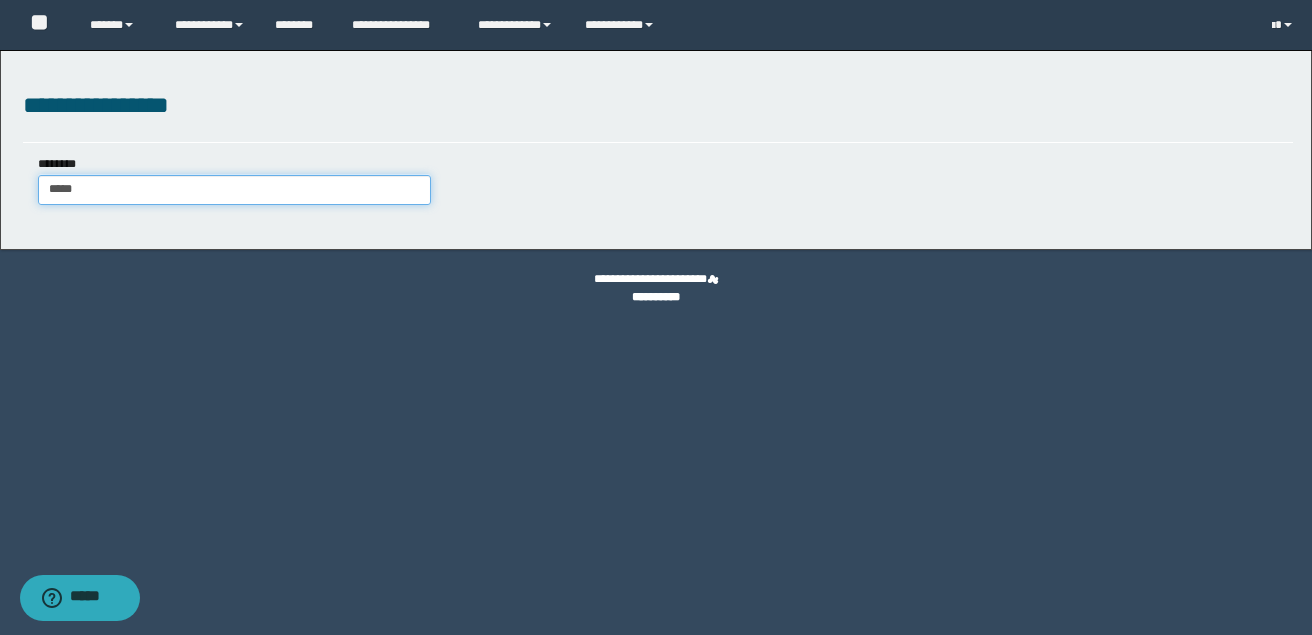 type 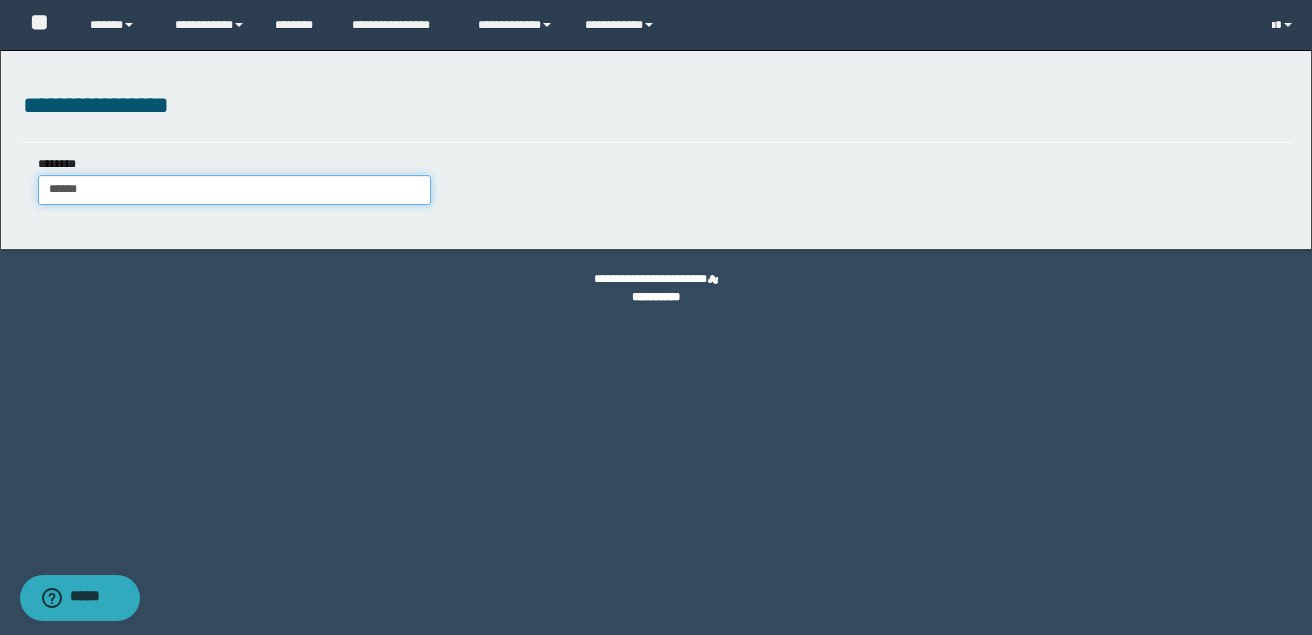 type on "*******" 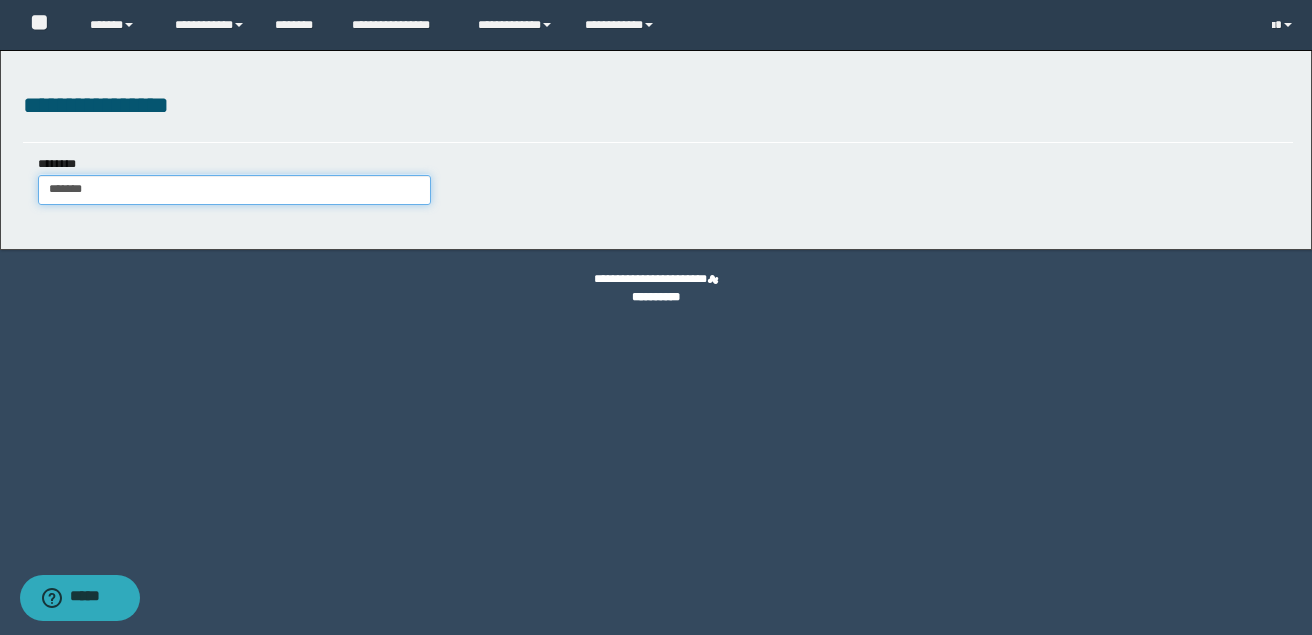 type on "*******" 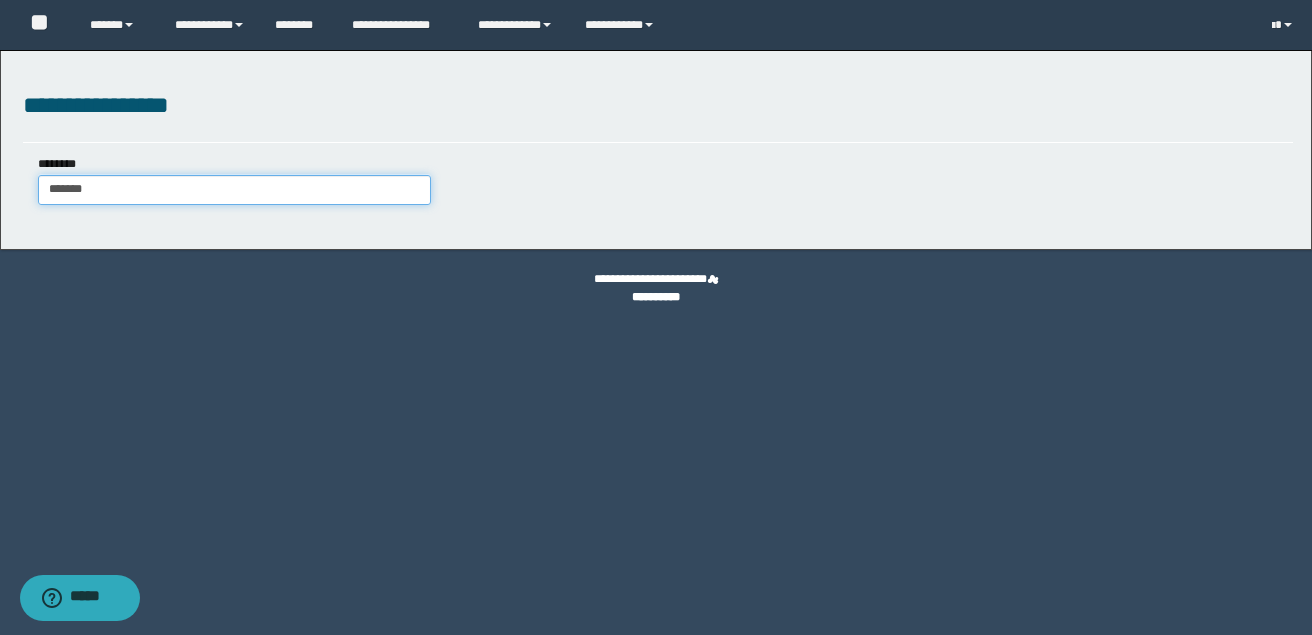 type 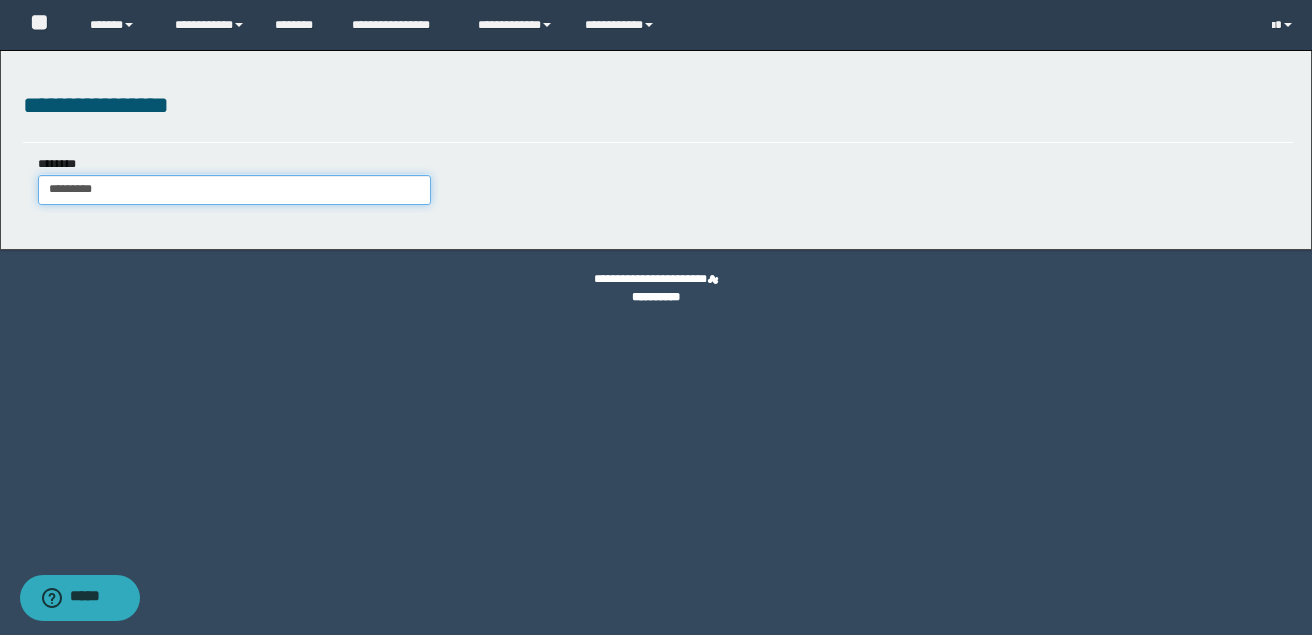 type on "**********" 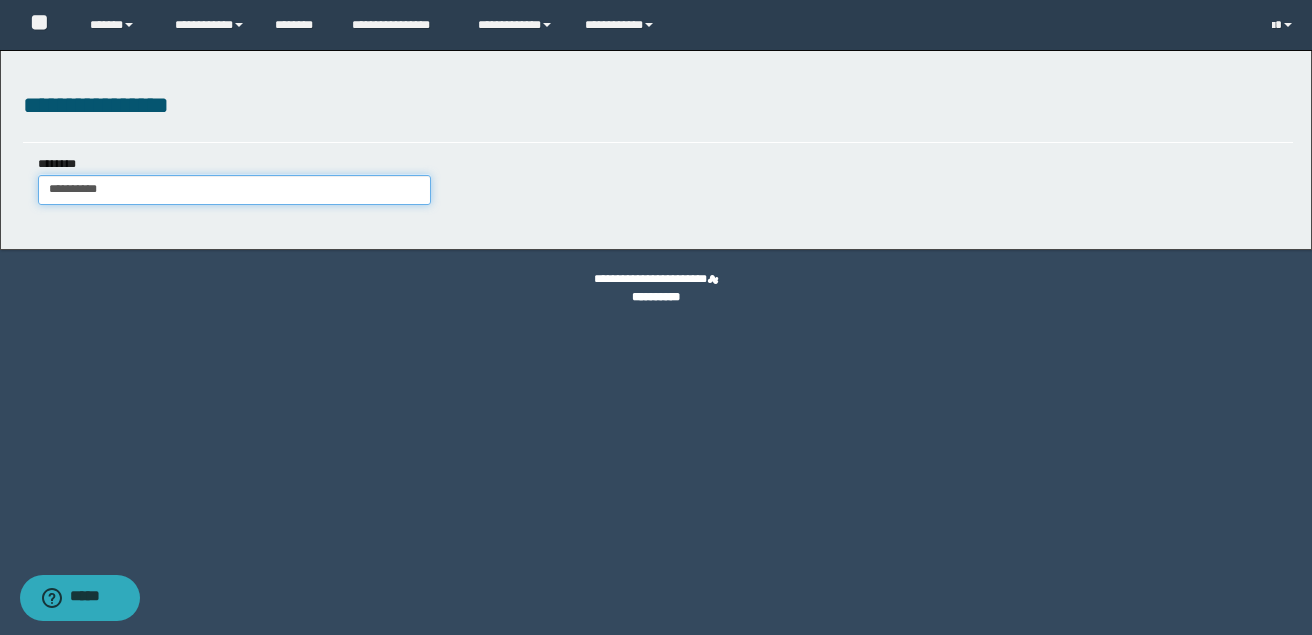type on "**********" 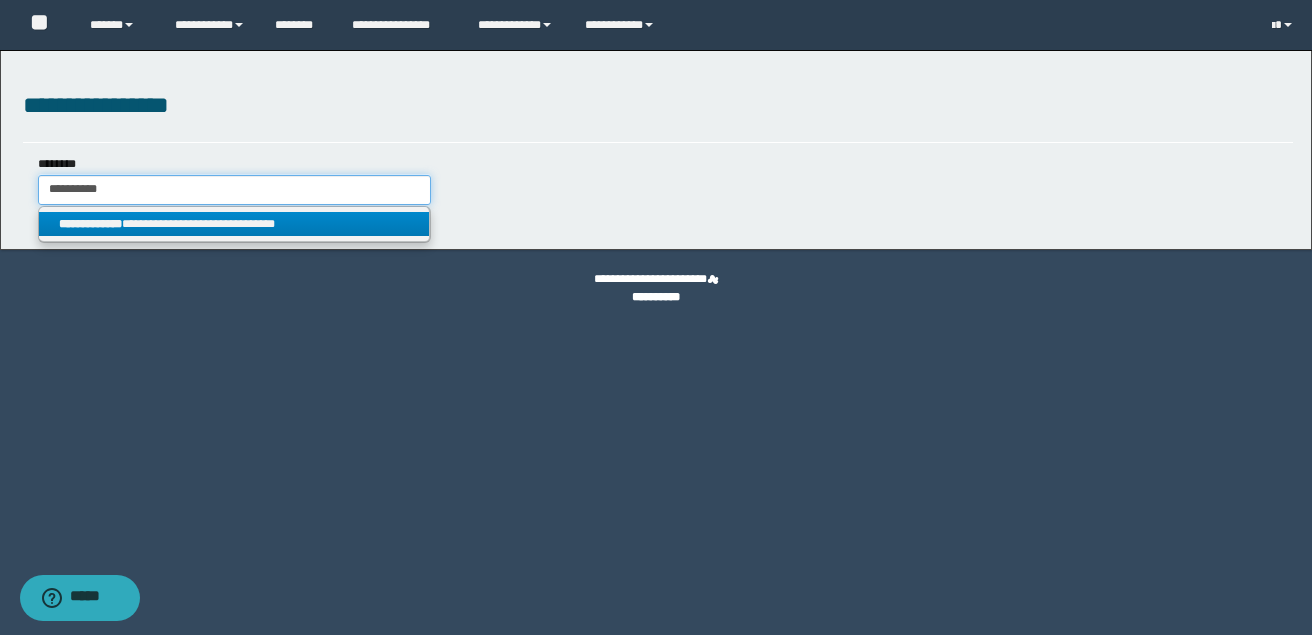 type on "**********" 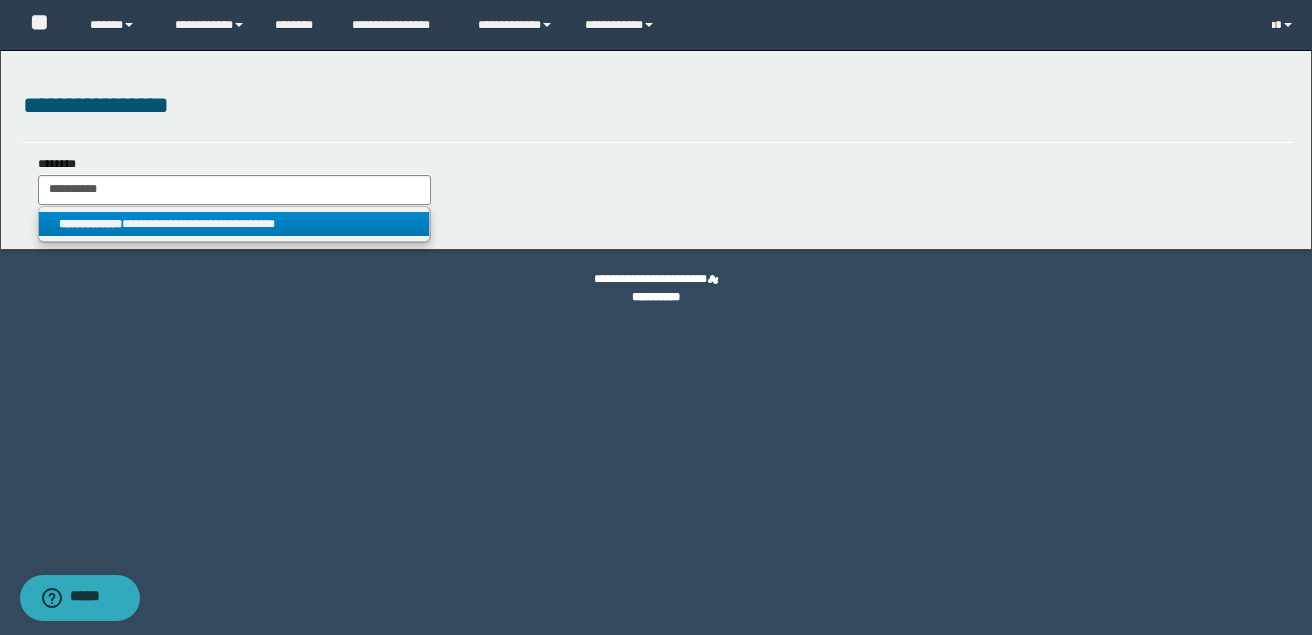 click on "**********" at bounding box center (234, 224) 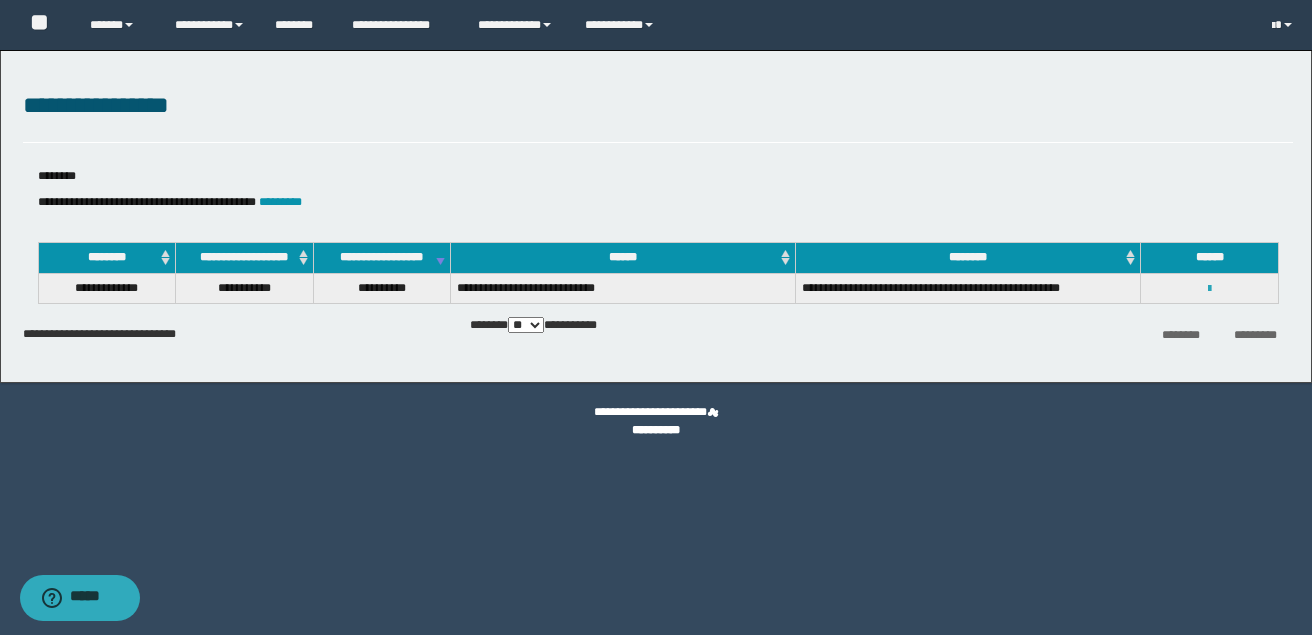 click at bounding box center [1209, 289] 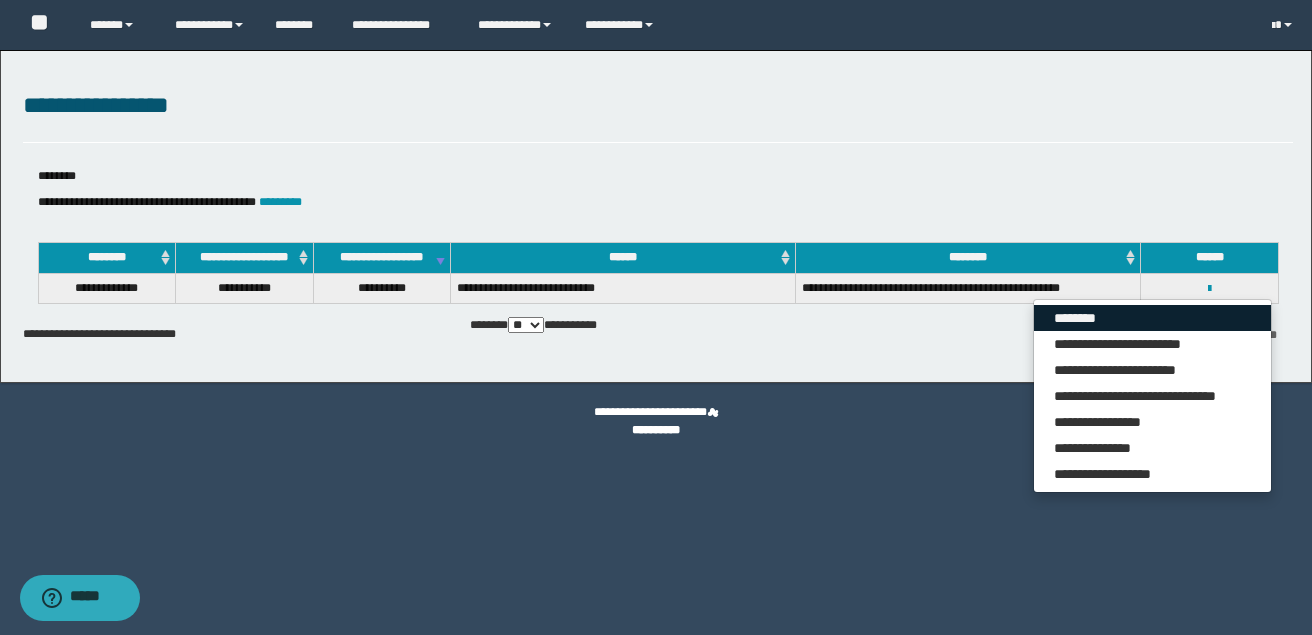 click on "********" at bounding box center [1152, 318] 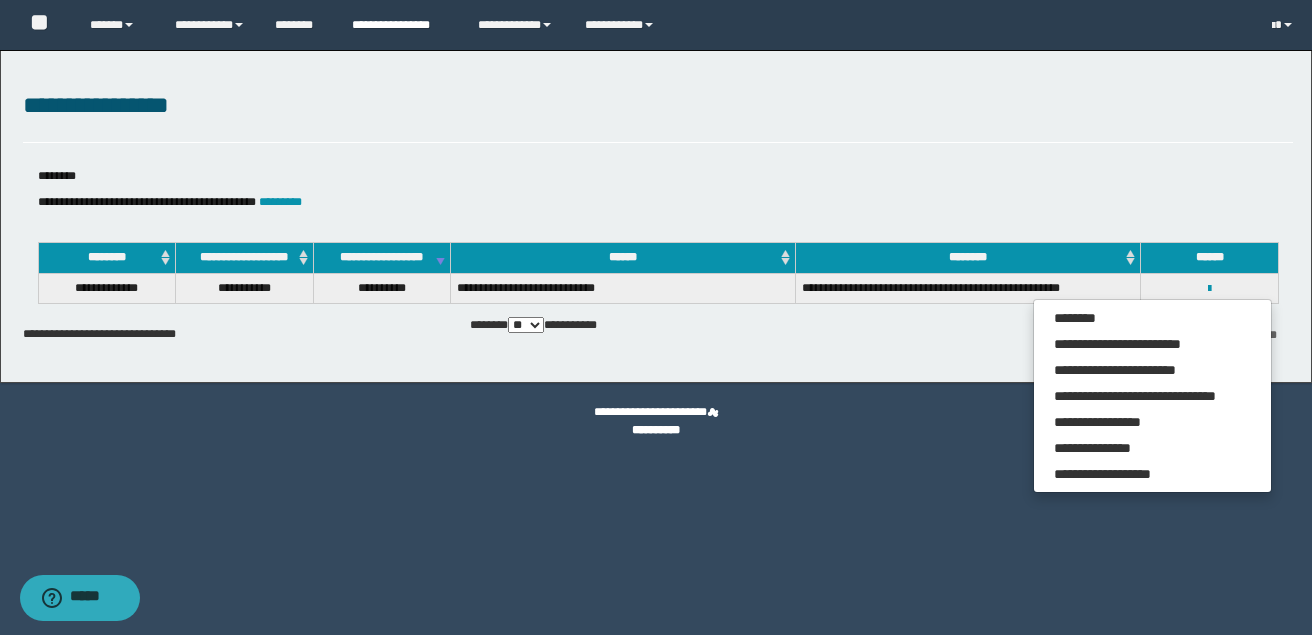 click on "**********" at bounding box center [400, 25] 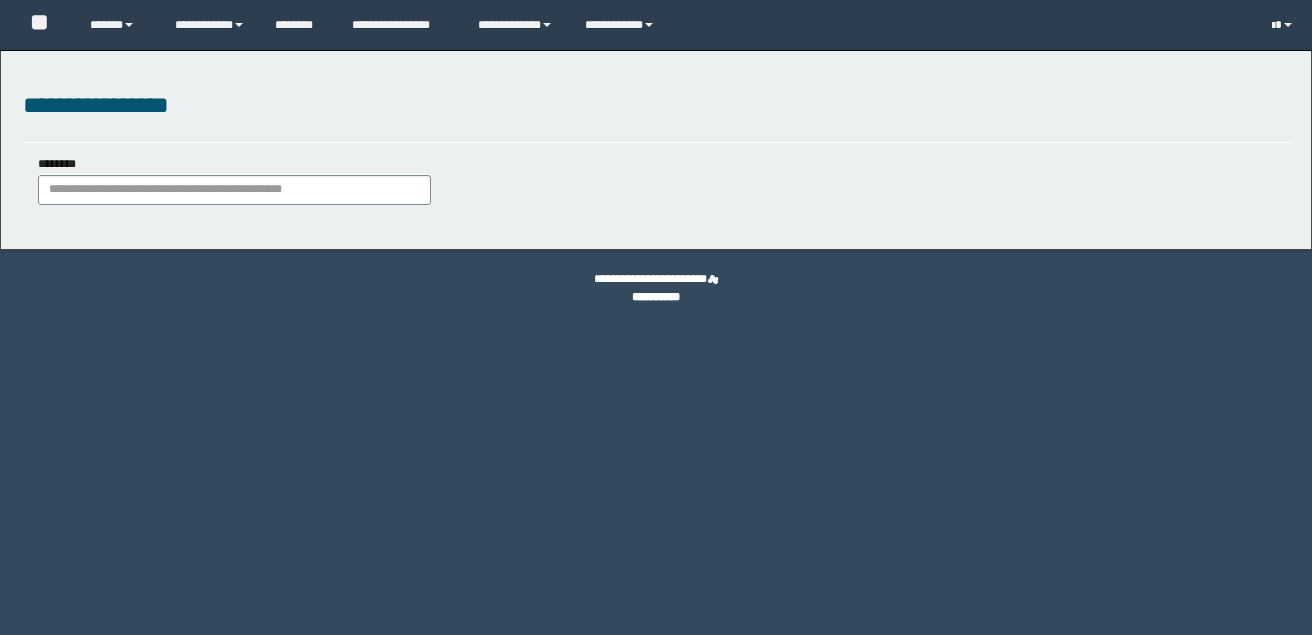scroll, scrollTop: 0, scrollLeft: 0, axis: both 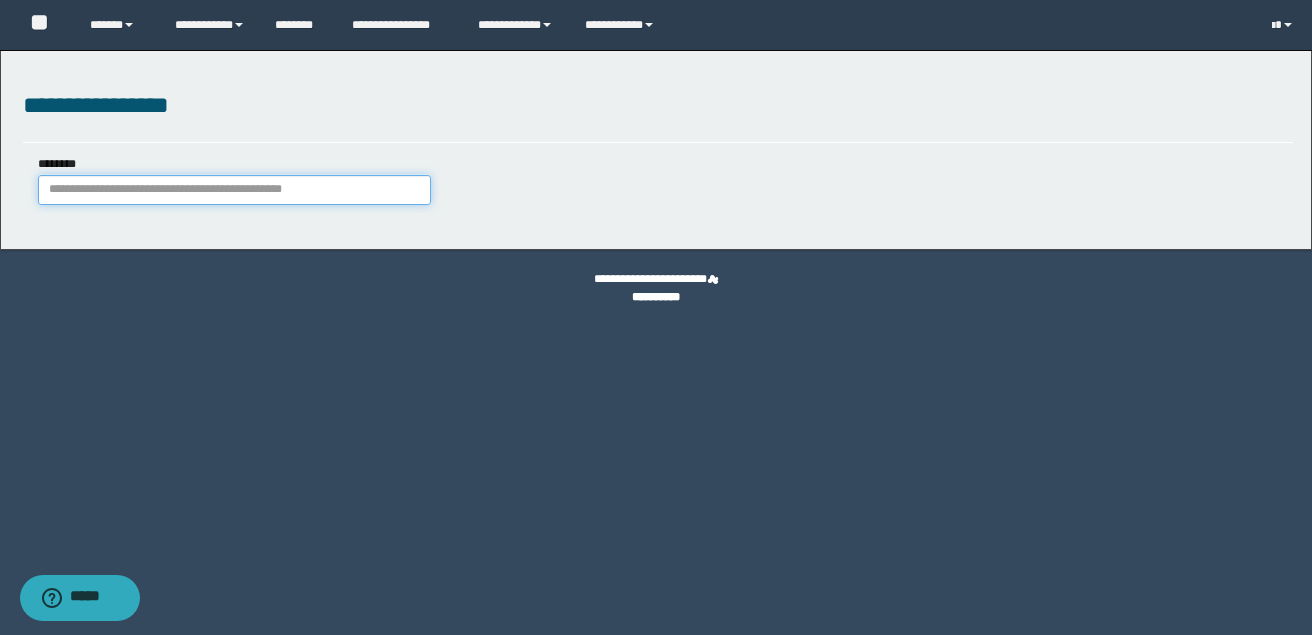 click on "********" at bounding box center (234, 190) 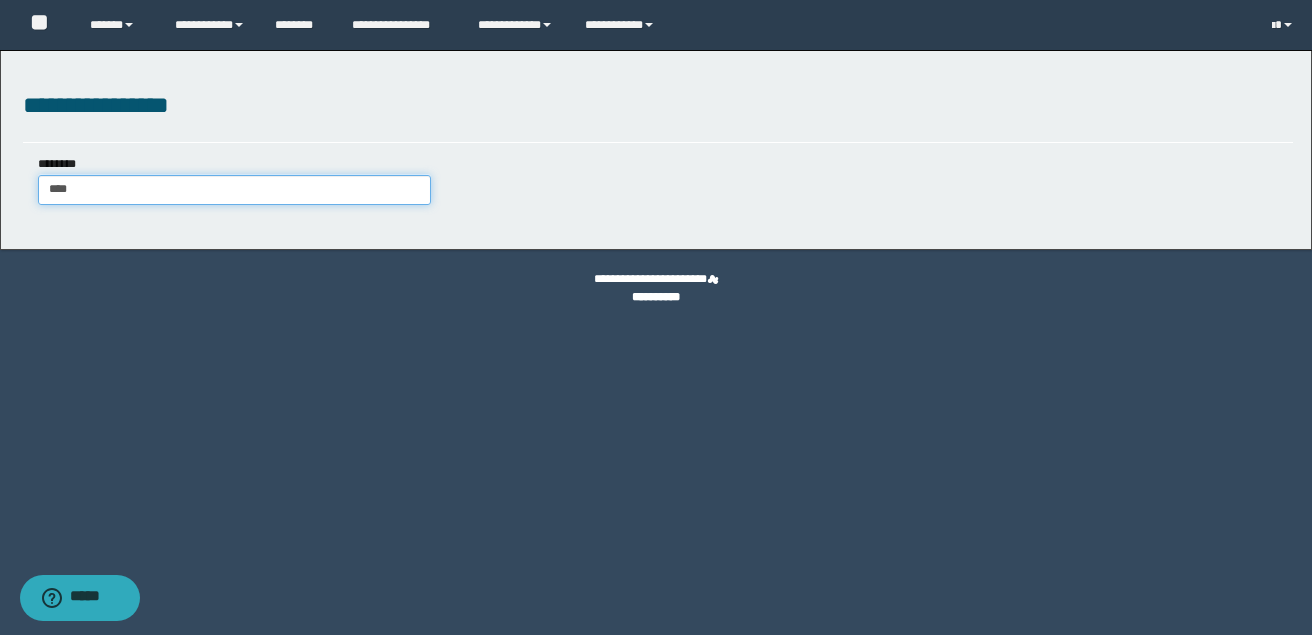 type on "*****" 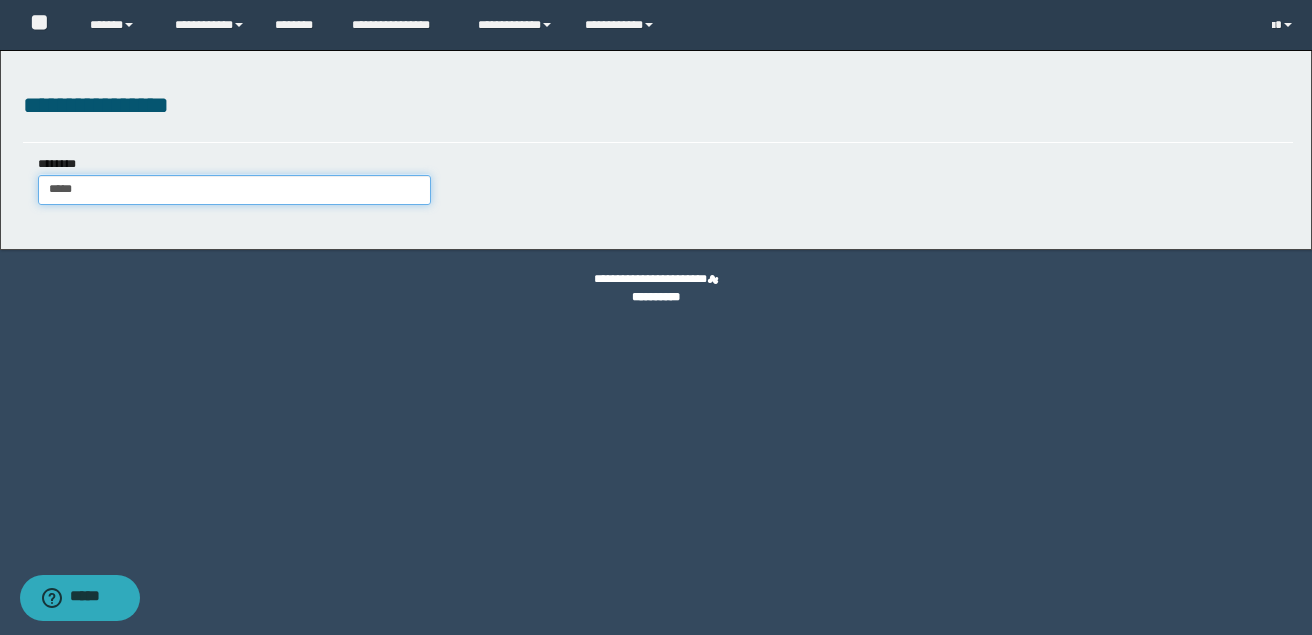 type on "*****" 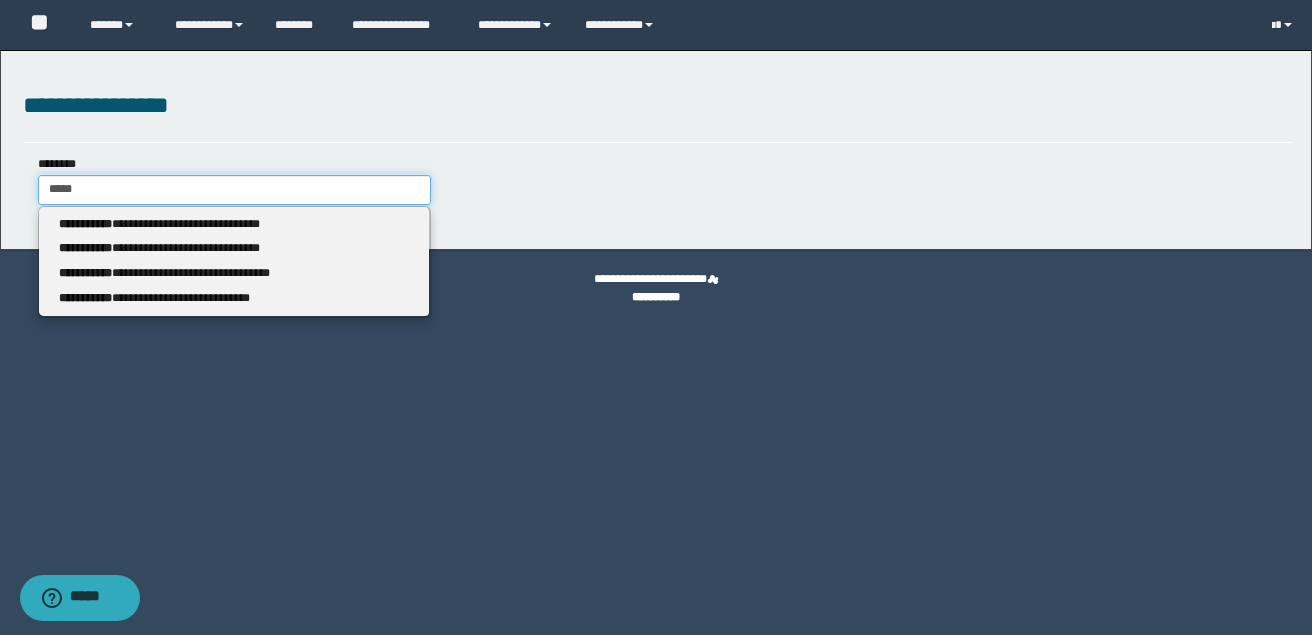 type 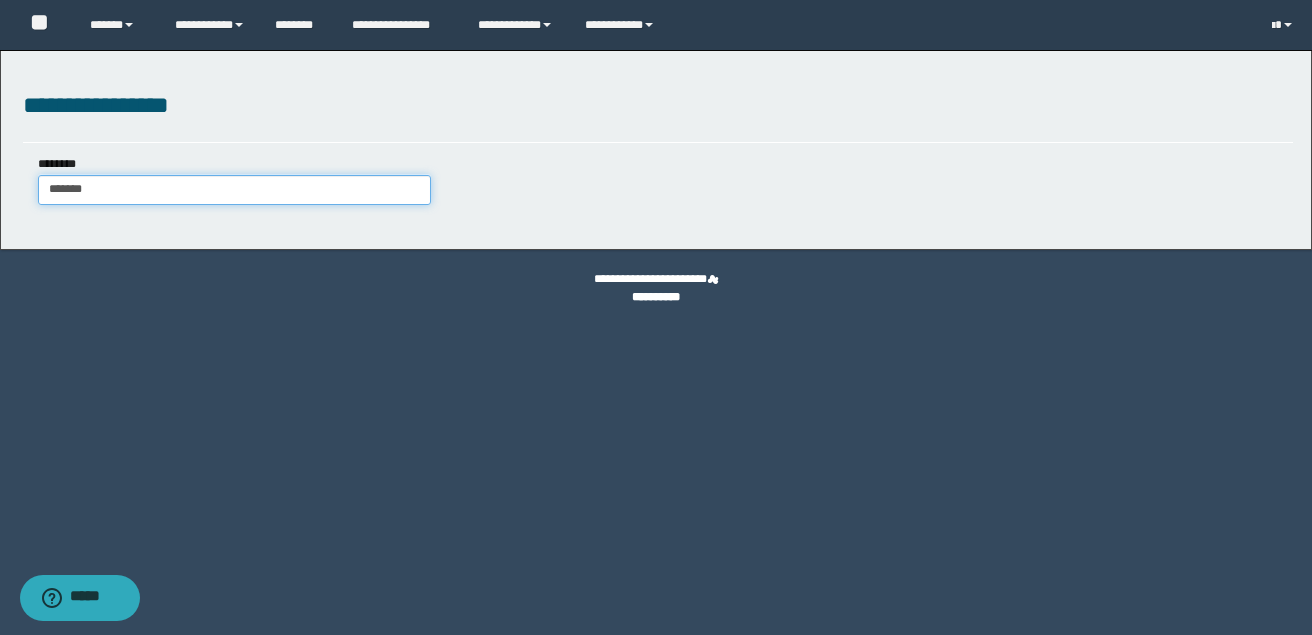 type on "********" 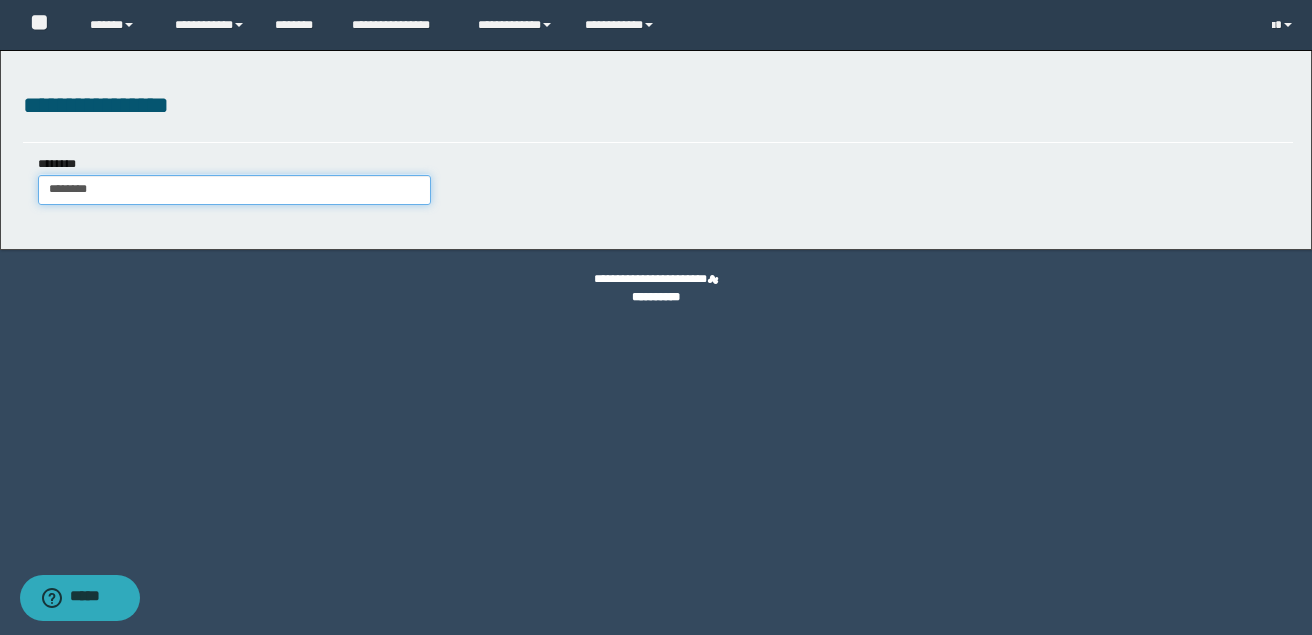 type on "********" 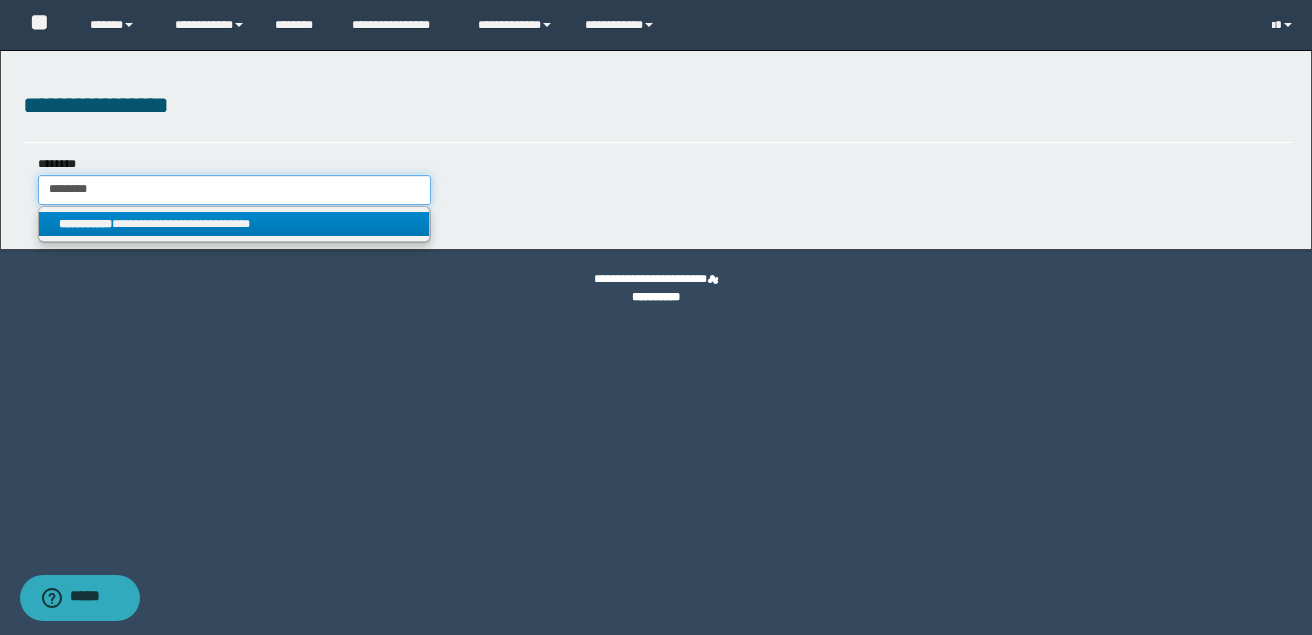 type on "********" 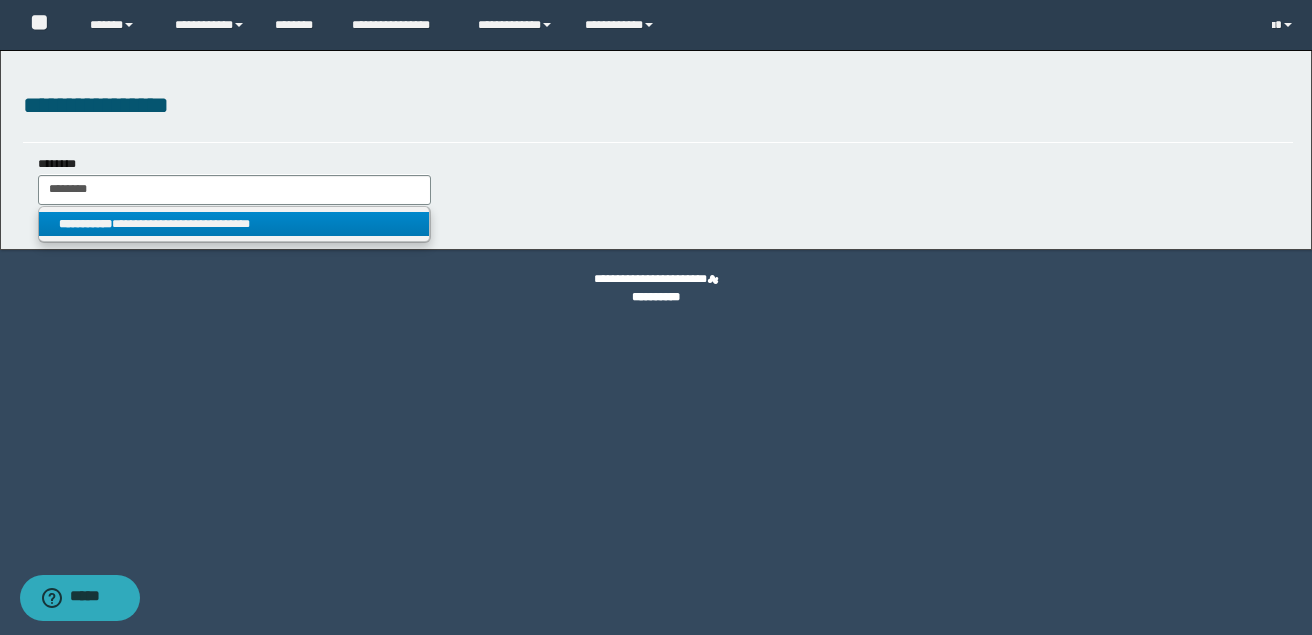 click on "**********" at bounding box center [234, 224] 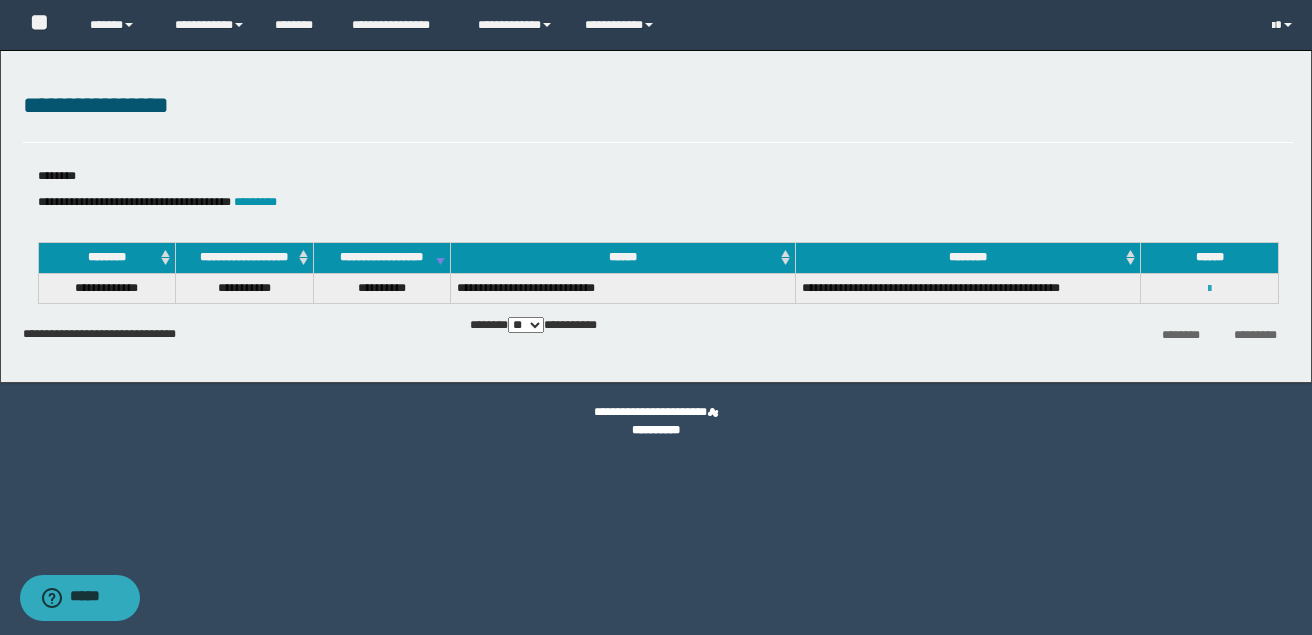 click at bounding box center (1209, 289) 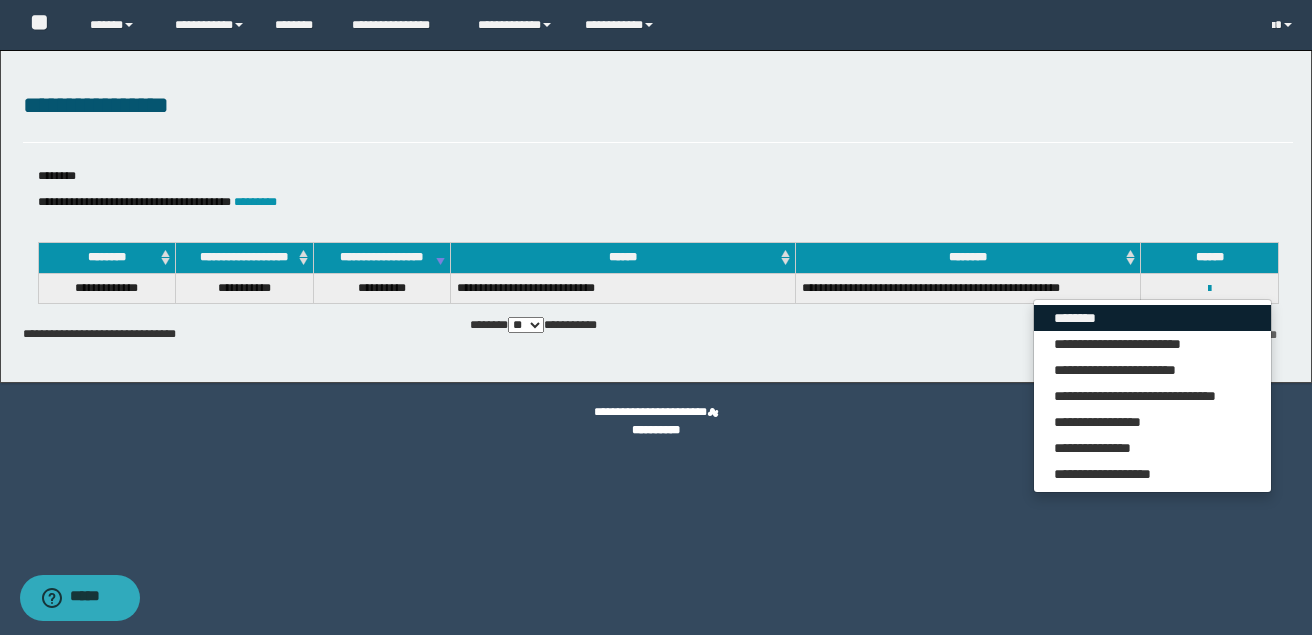 click on "********" at bounding box center [1152, 318] 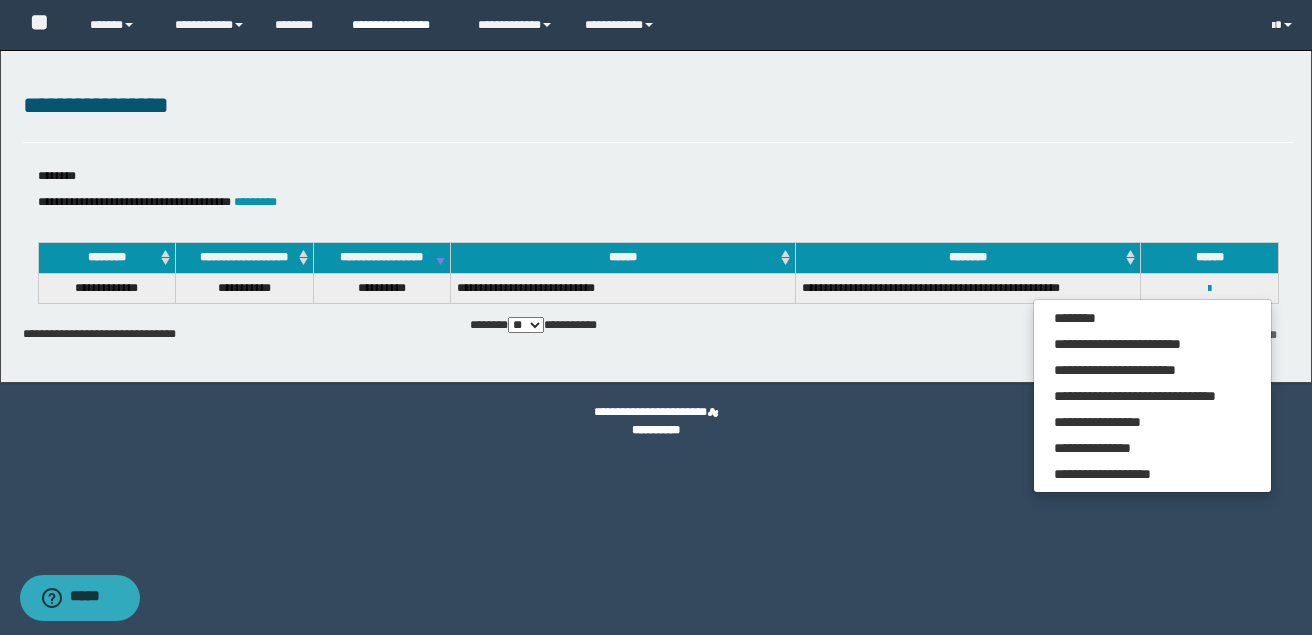 click on "**********" at bounding box center (400, 25) 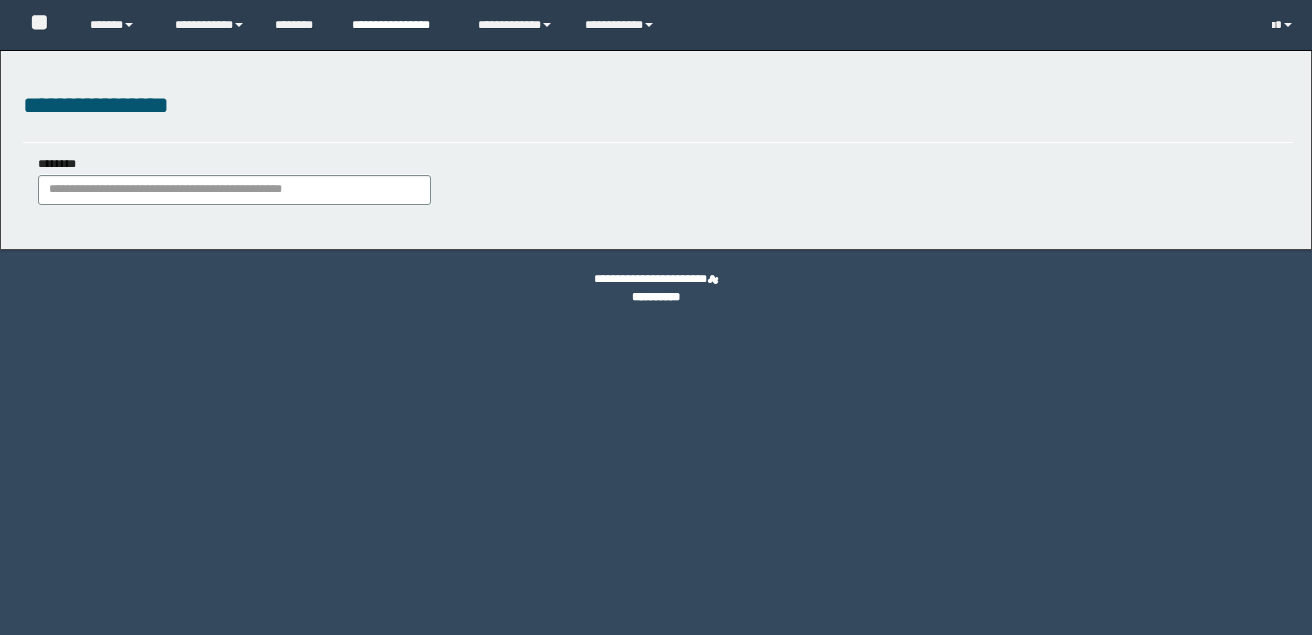 scroll, scrollTop: 0, scrollLeft: 0, axis: both 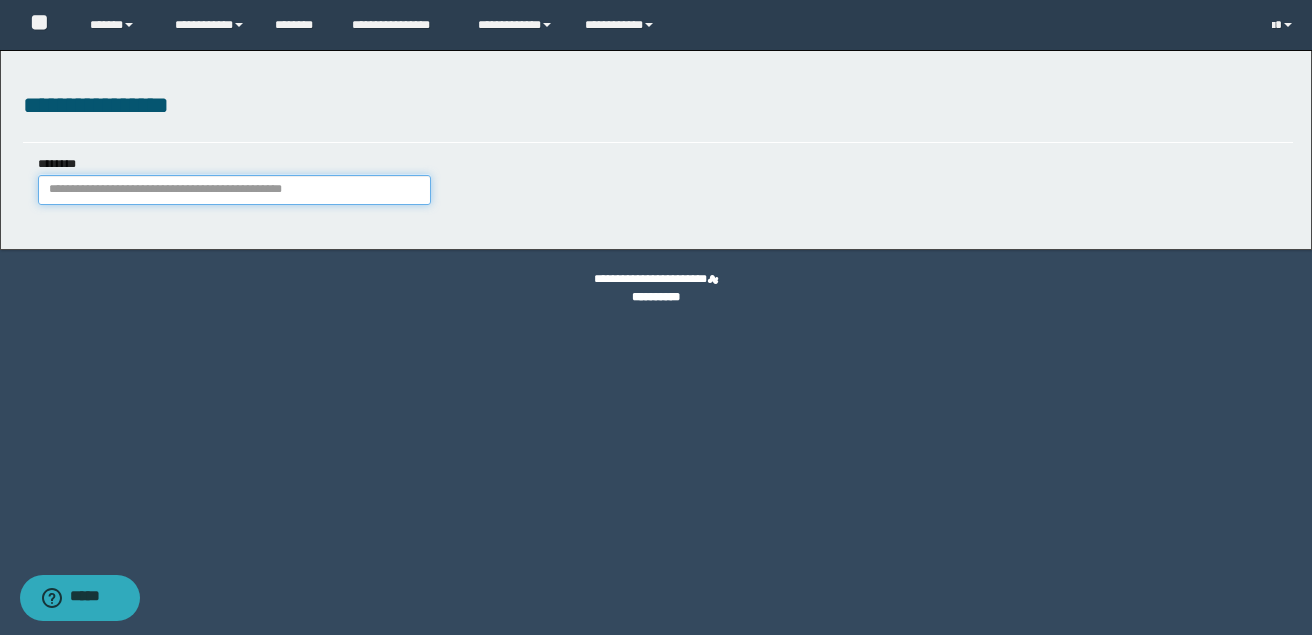 click on "********" at bounding box center [234, 190] 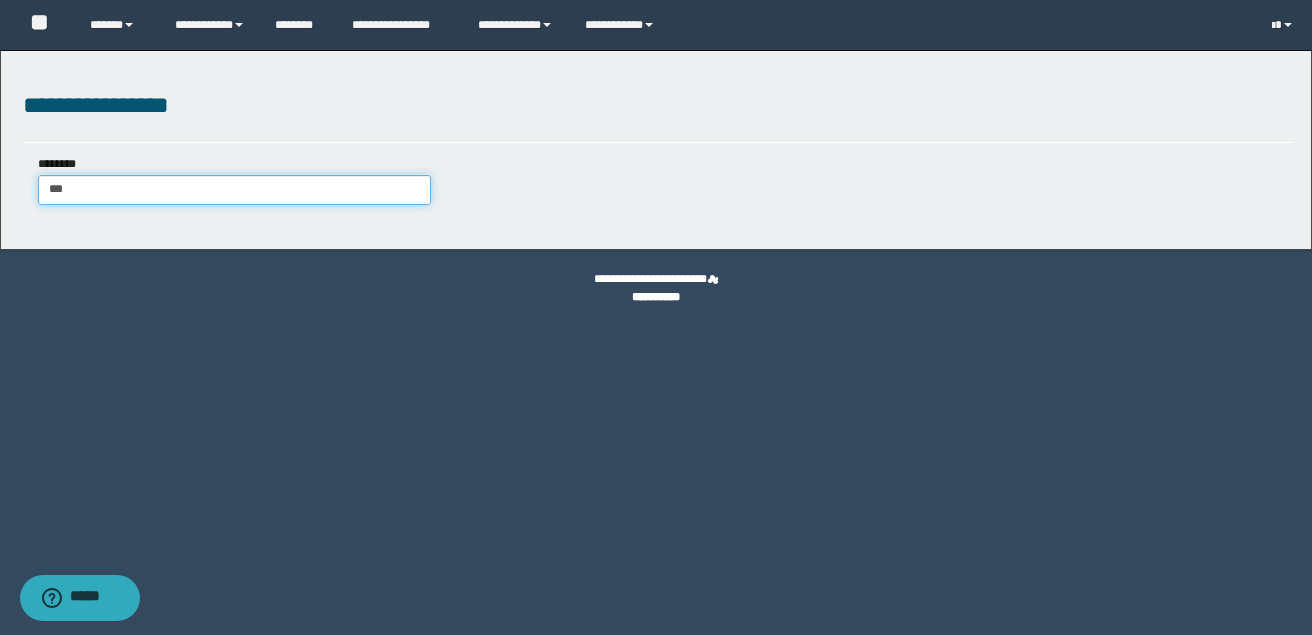 type on "****" 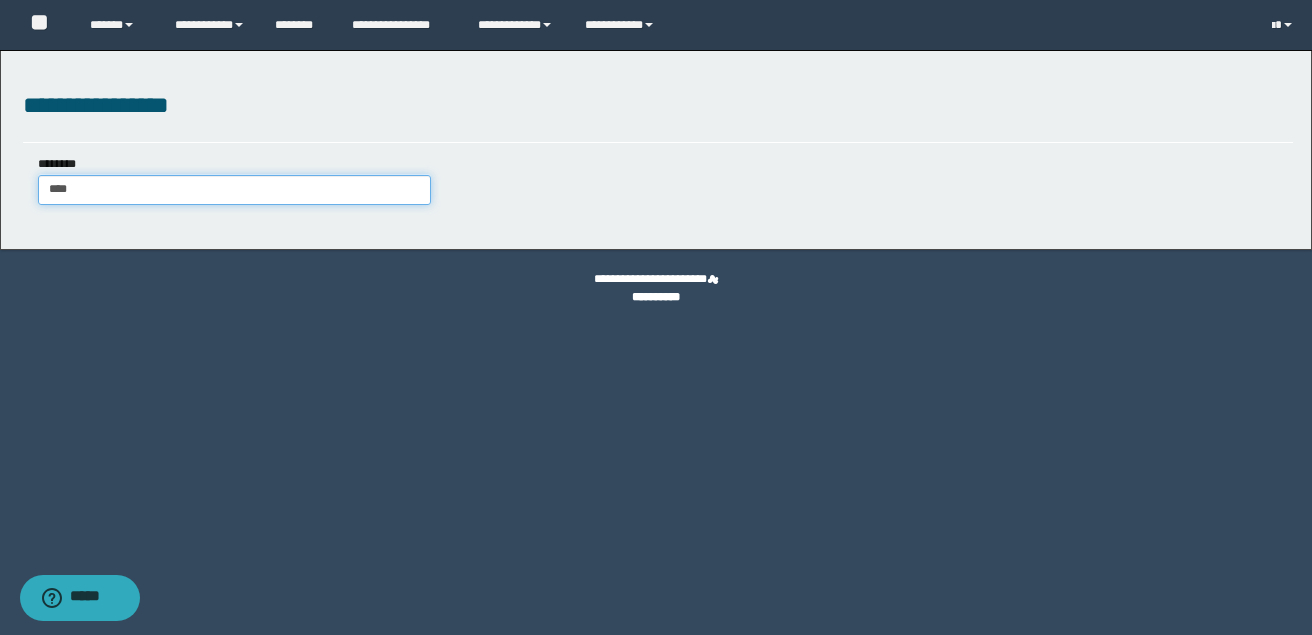 type on "****" 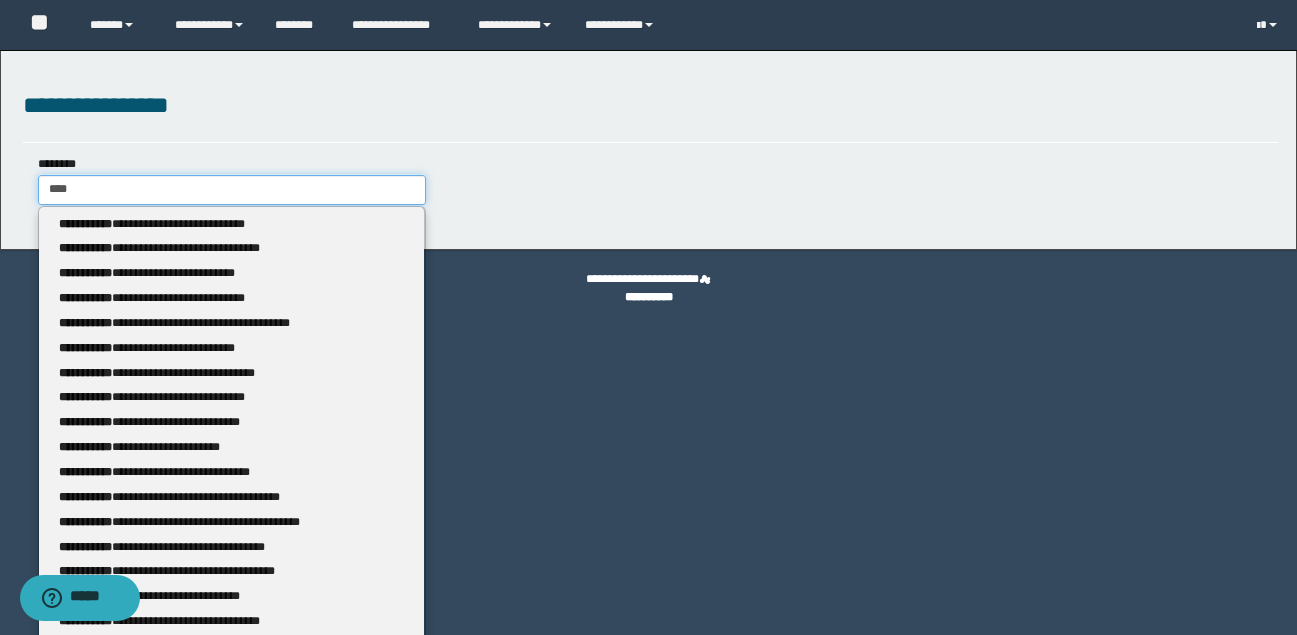type 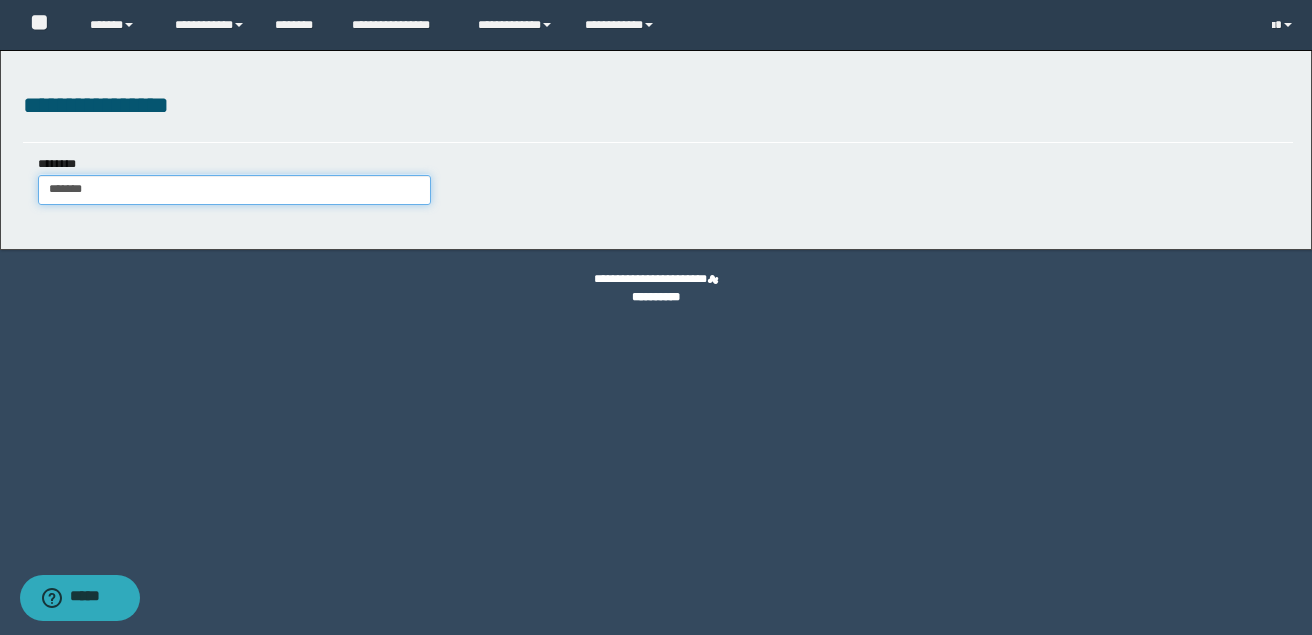 type on "********" 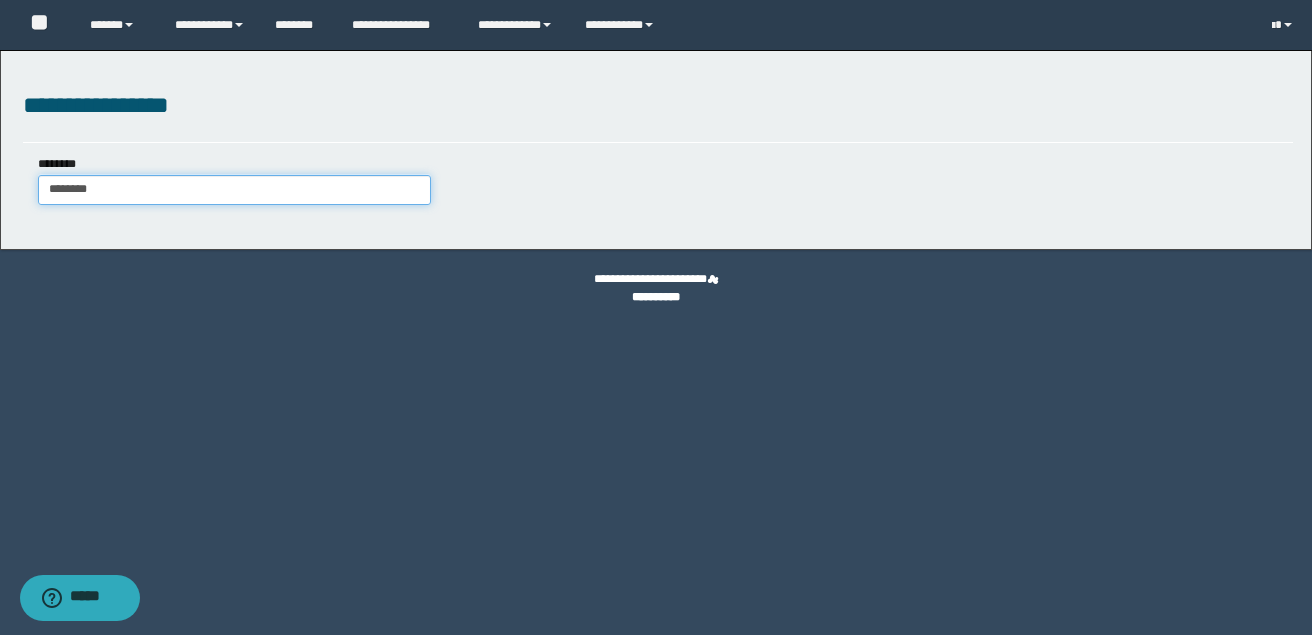type on "********" 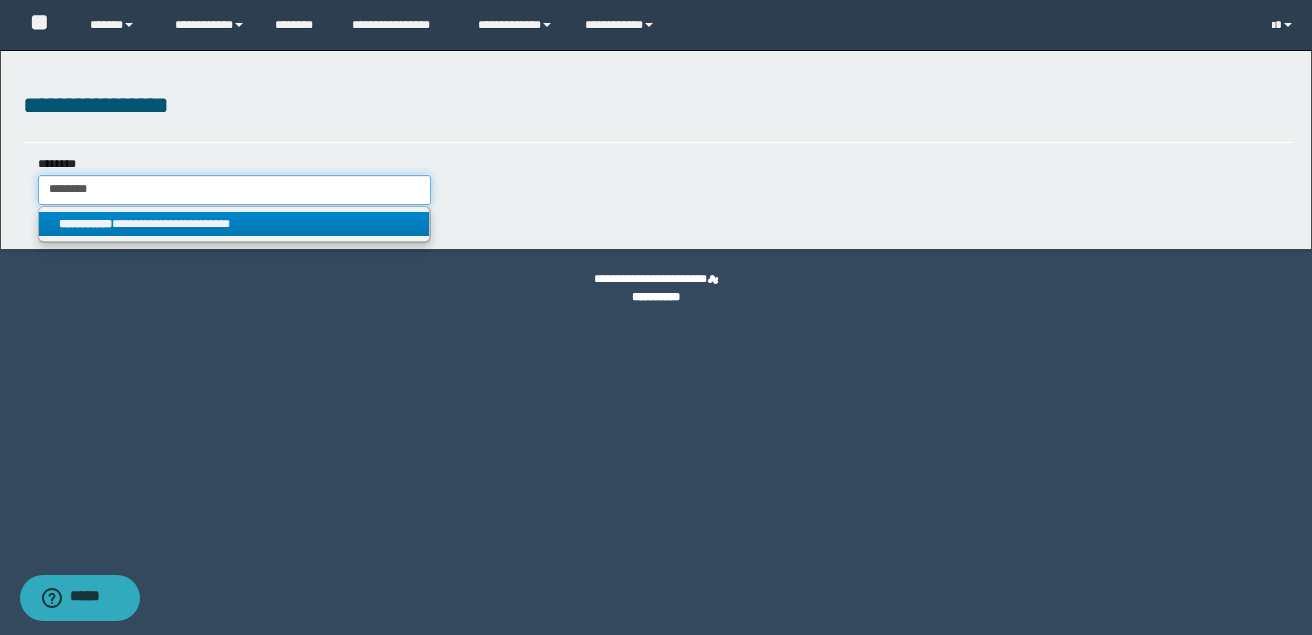 type on "********" 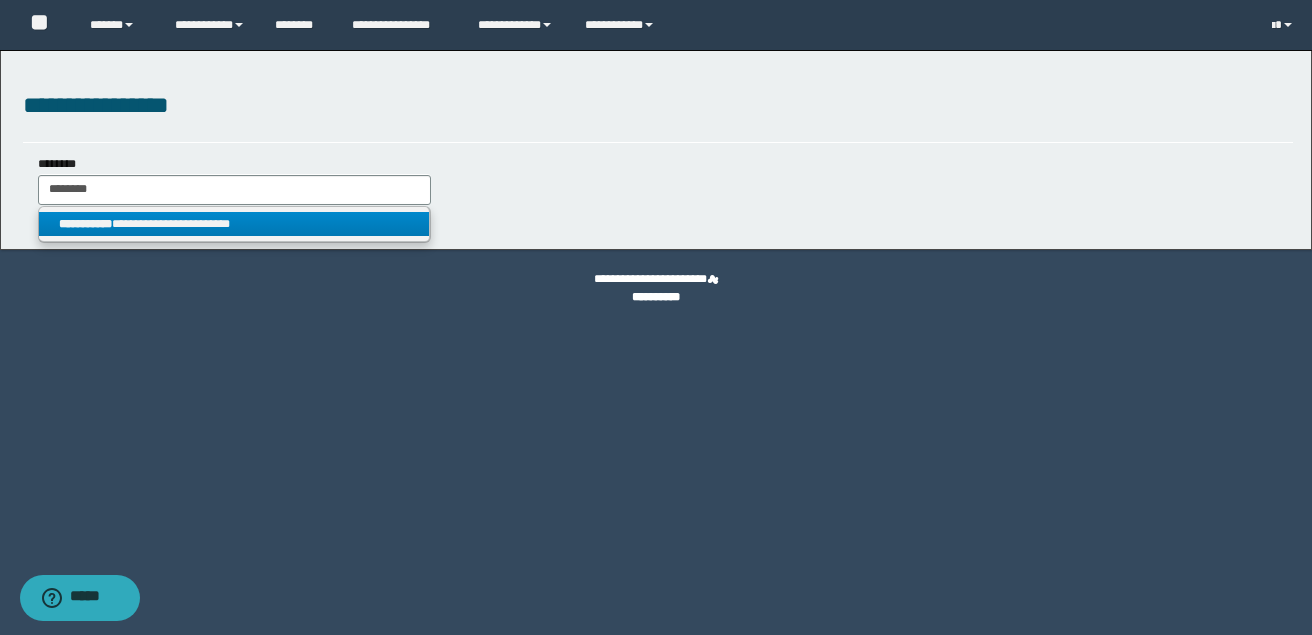 click on "**********" at bounding box center (234, 224) 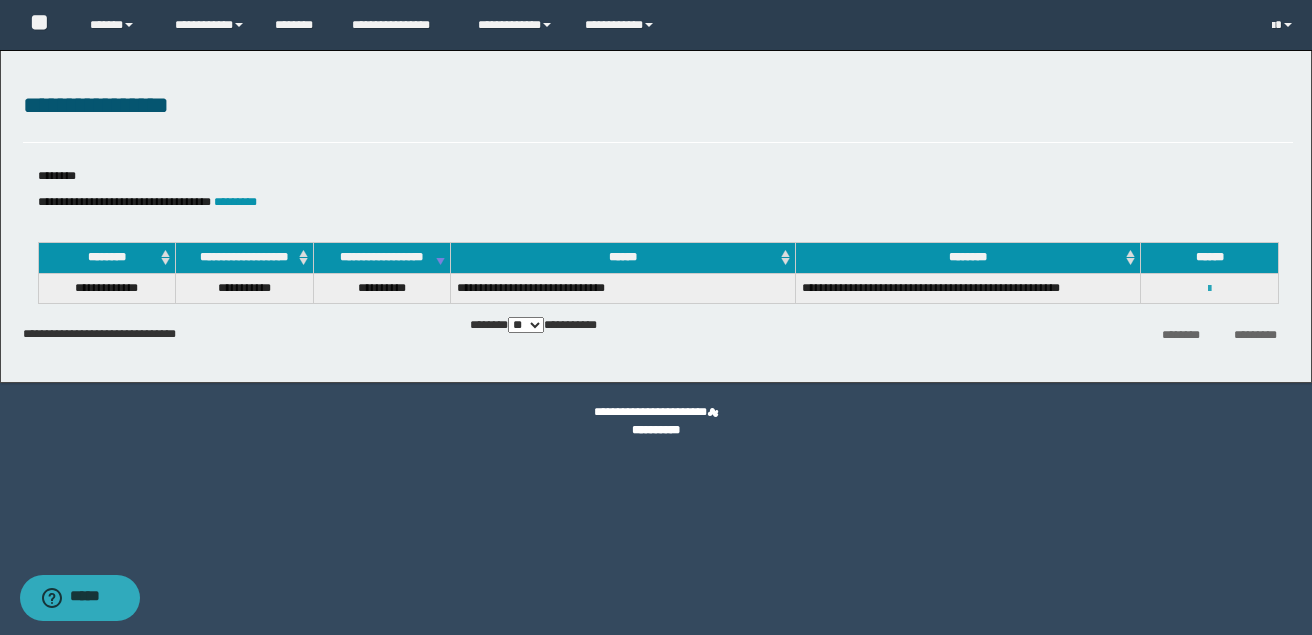 click at bounding box center (1209, 289) 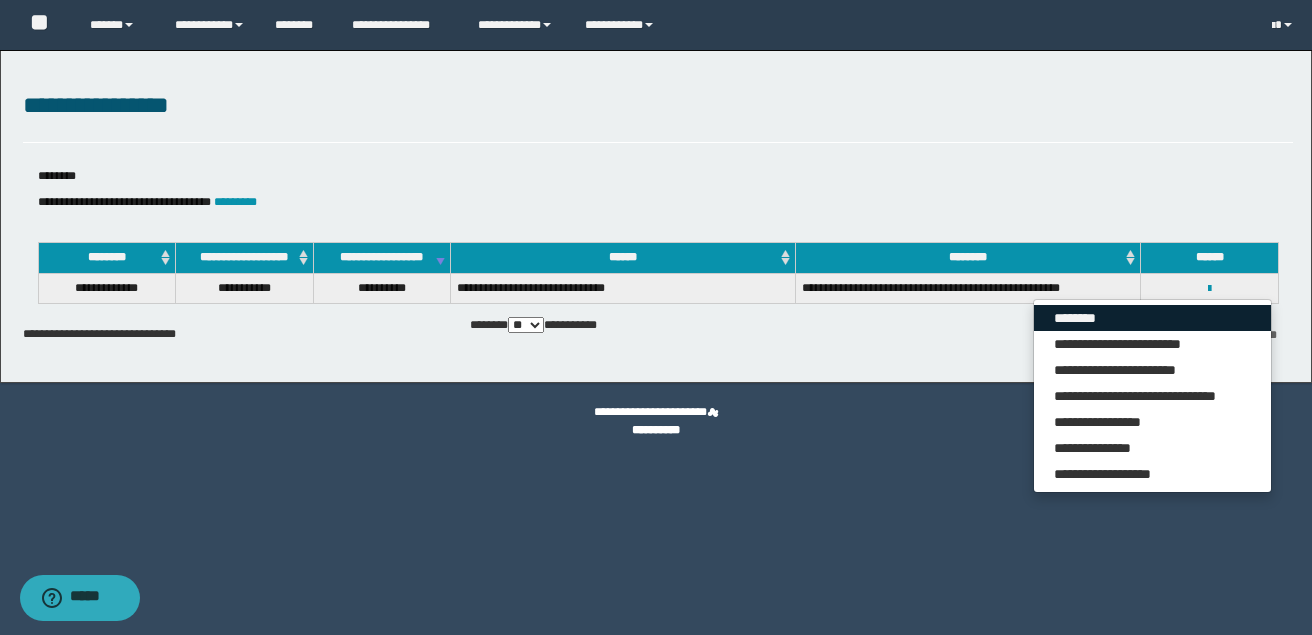 click on "********" at bounding box center (1152, 318) 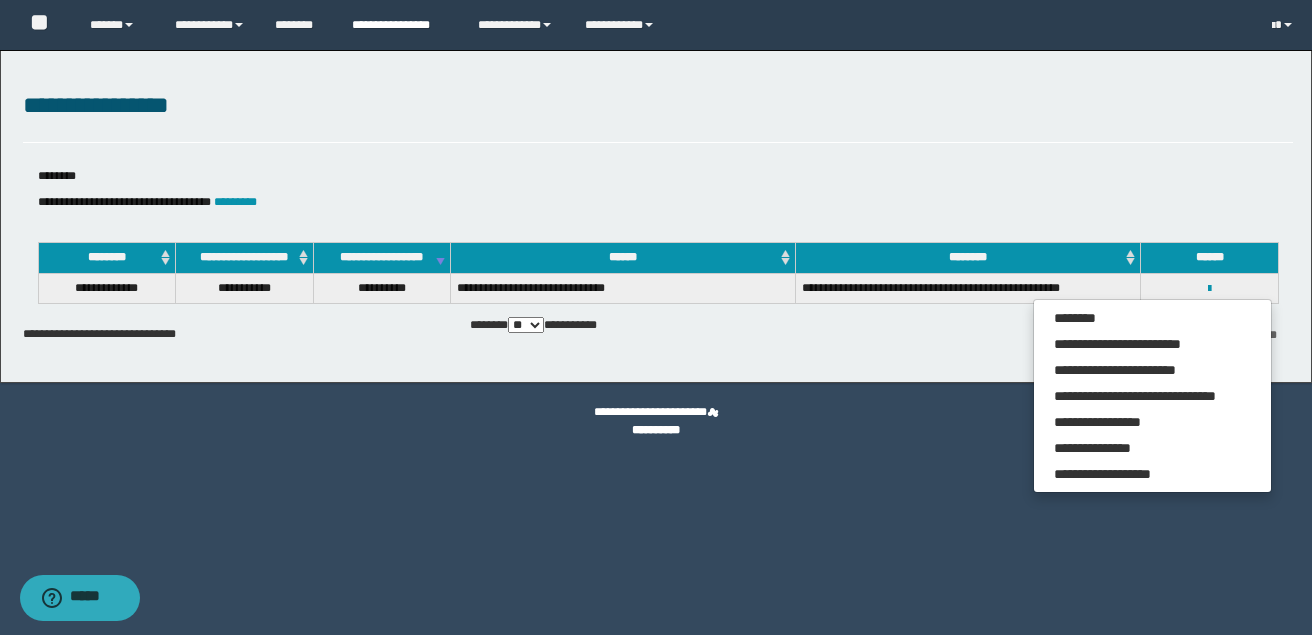 click on "**********" at bounding box center (400, 25) 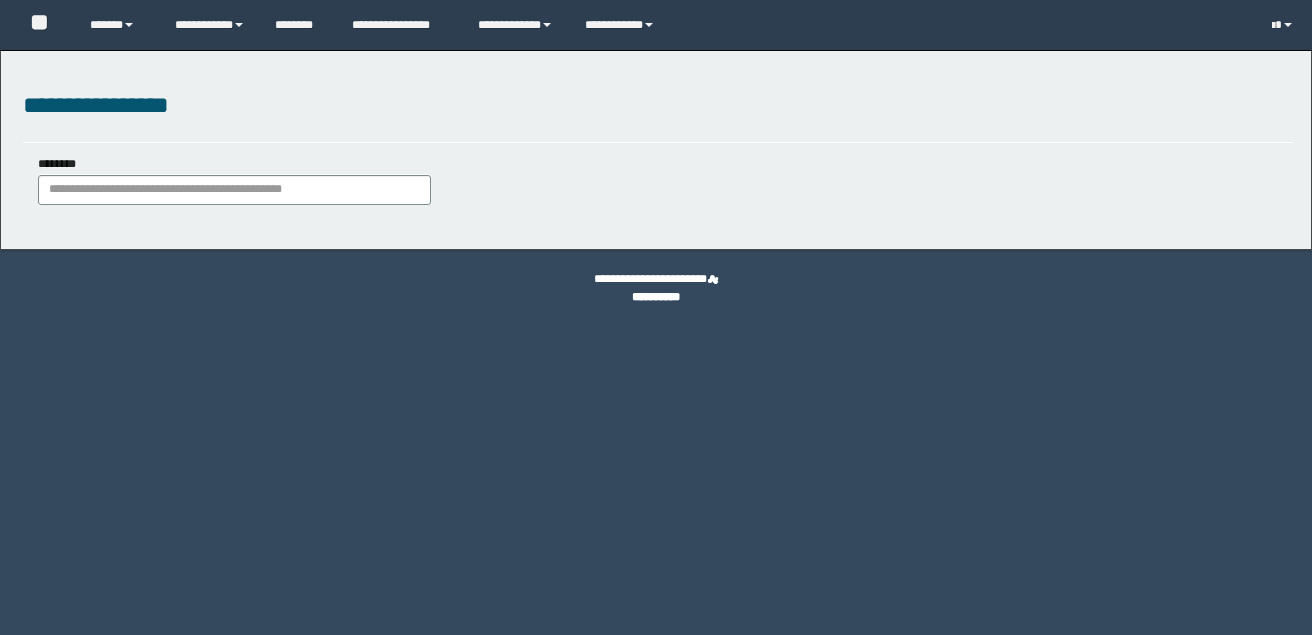 scroll, scrollTop: 0, scrollLeft: 0, axis: both 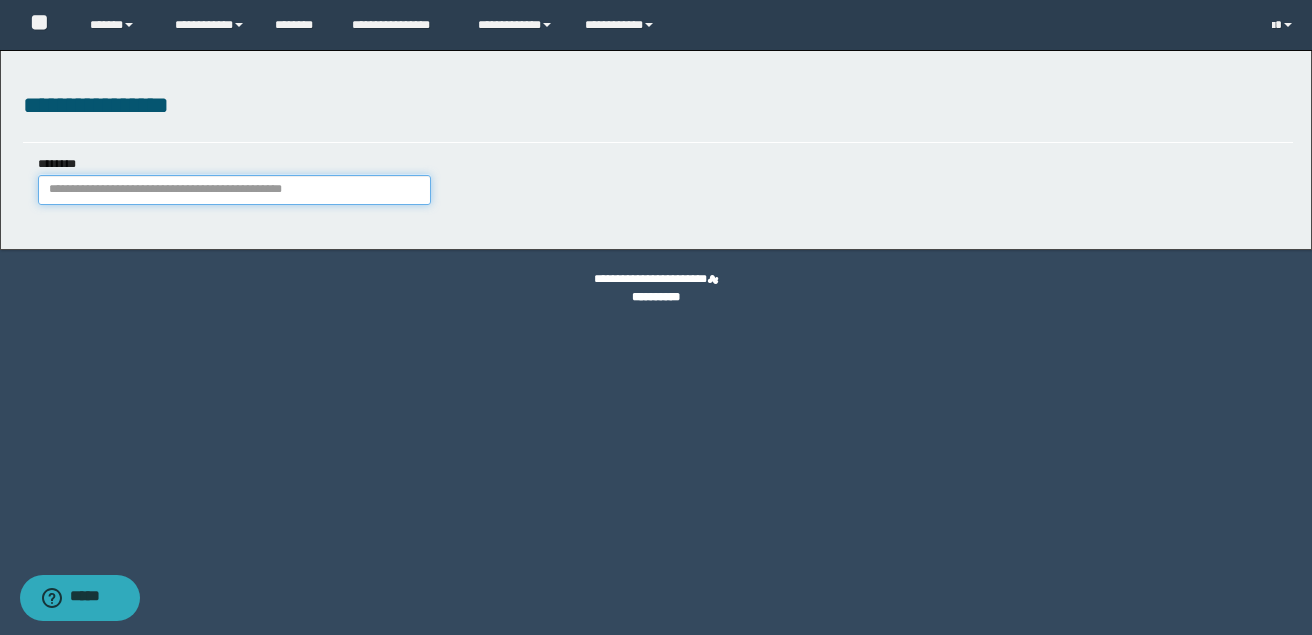 click on "********" at bounding box center [234, 190] 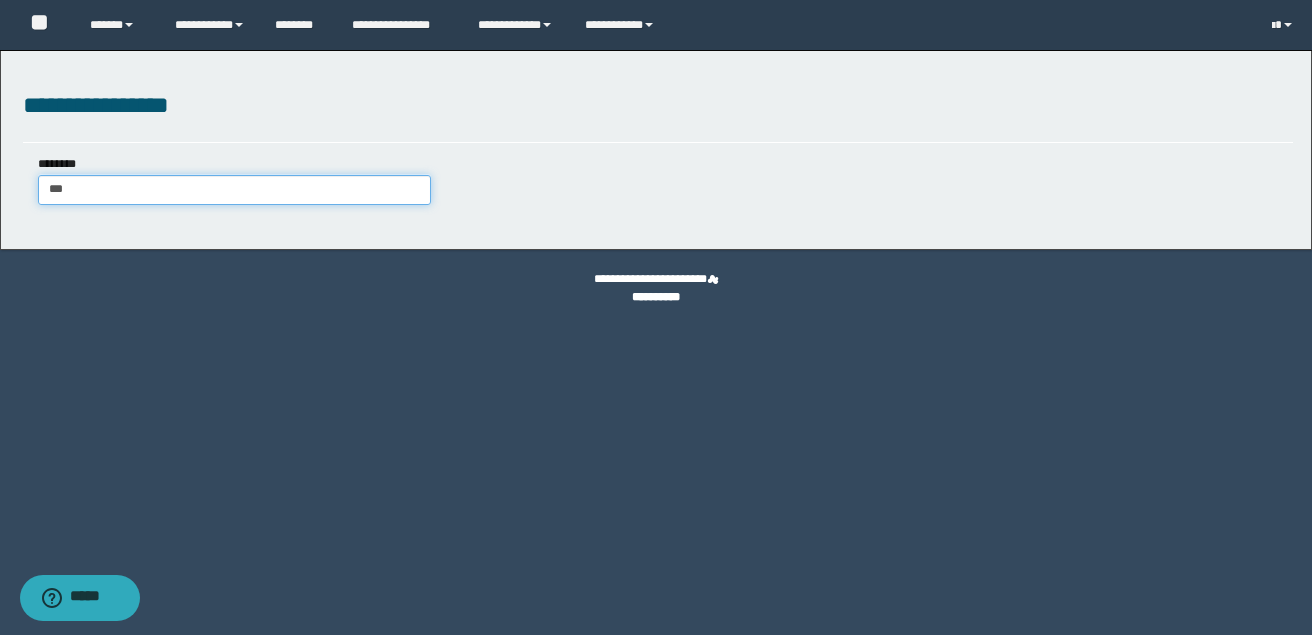 type on "****" 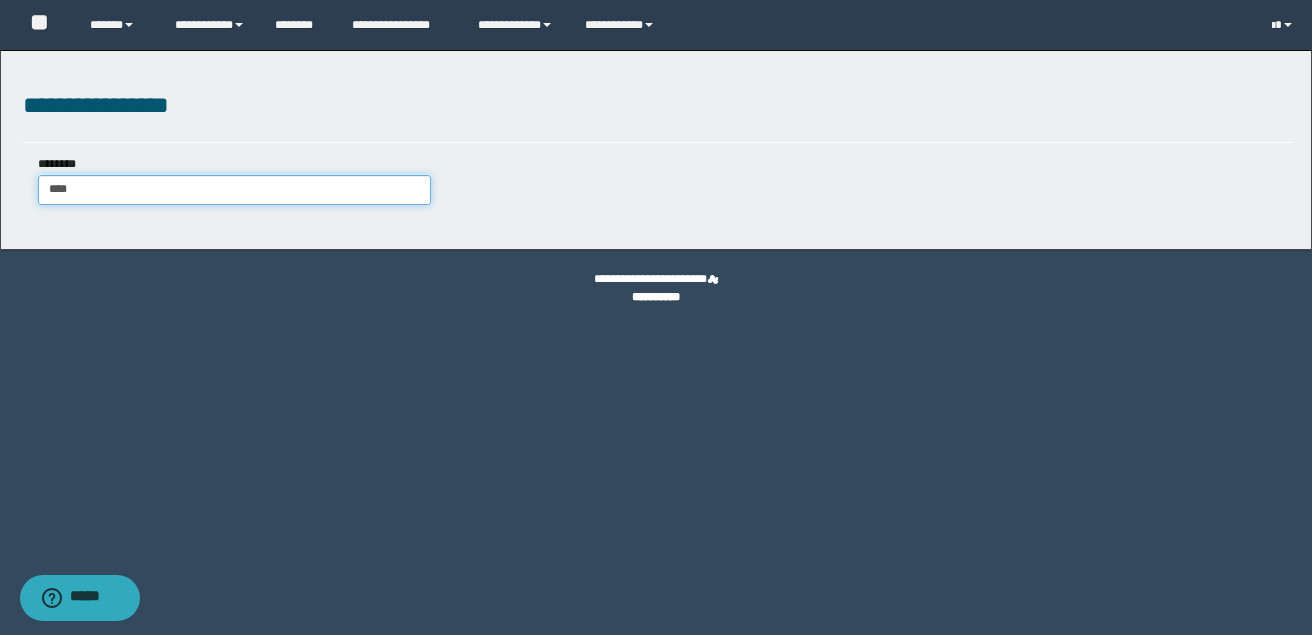 type on "****" 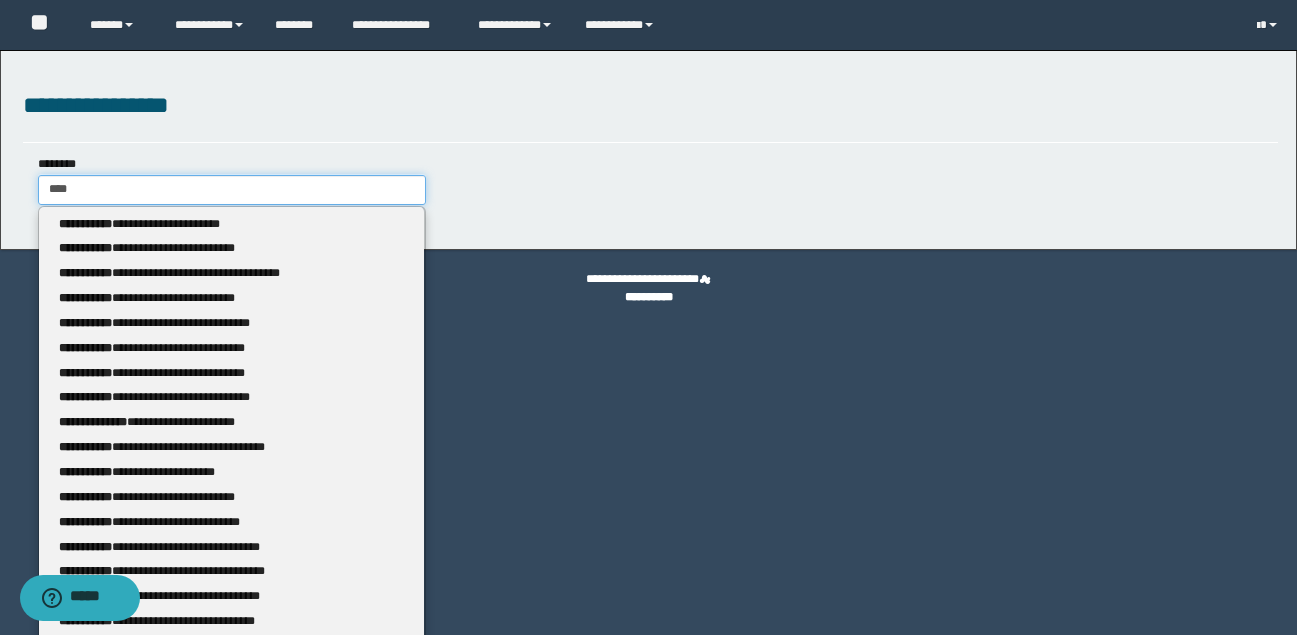 type 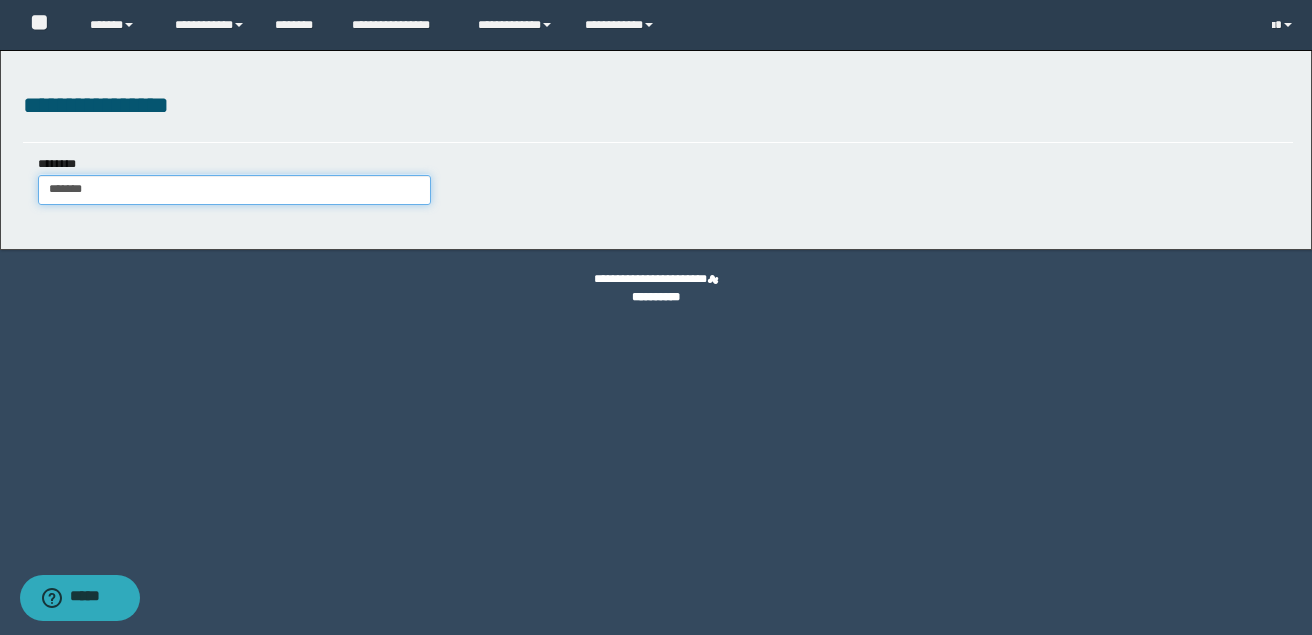 type on "********" 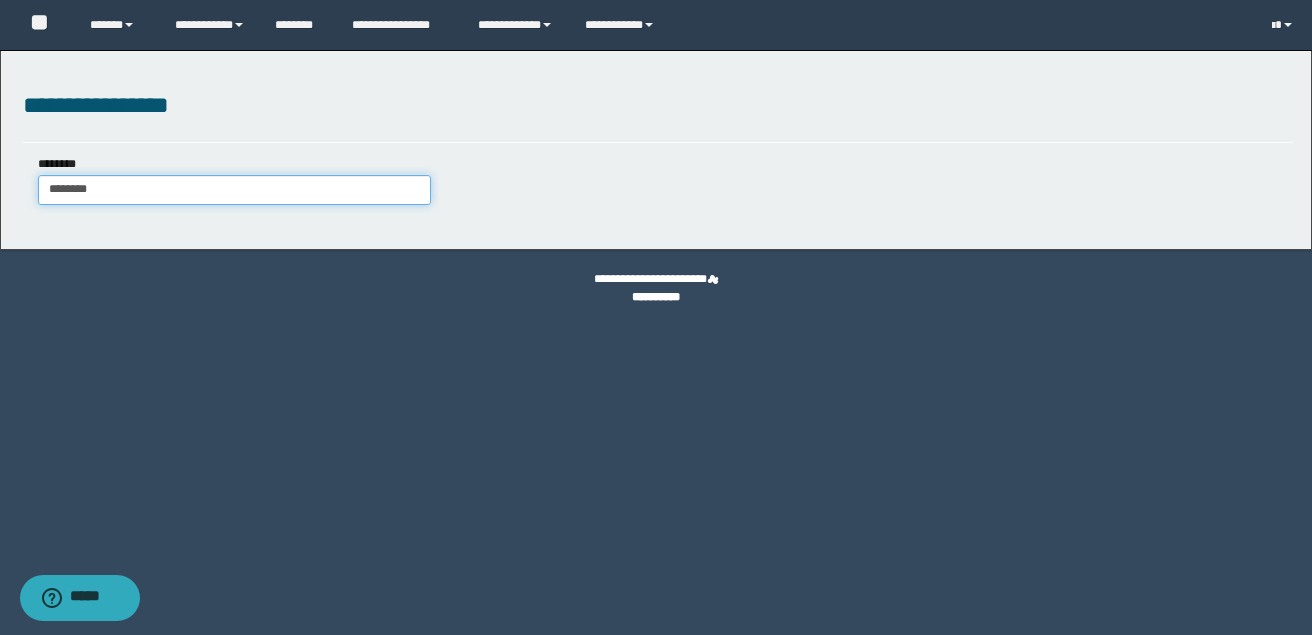 type on "********" 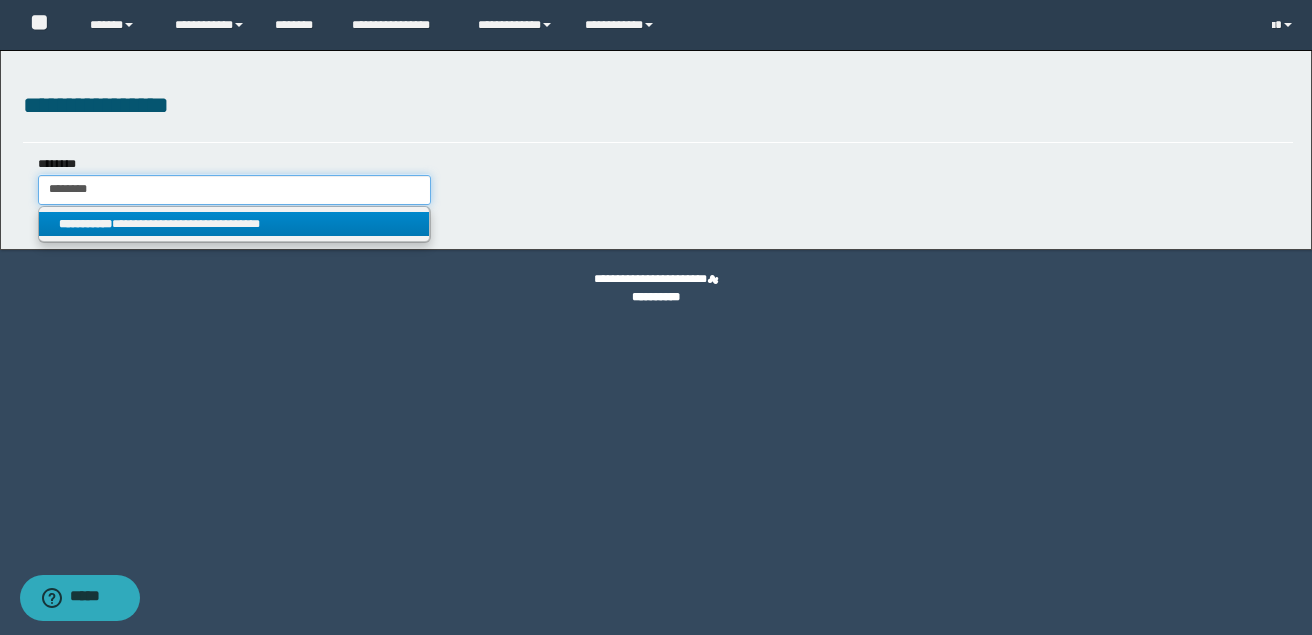 type on "********" 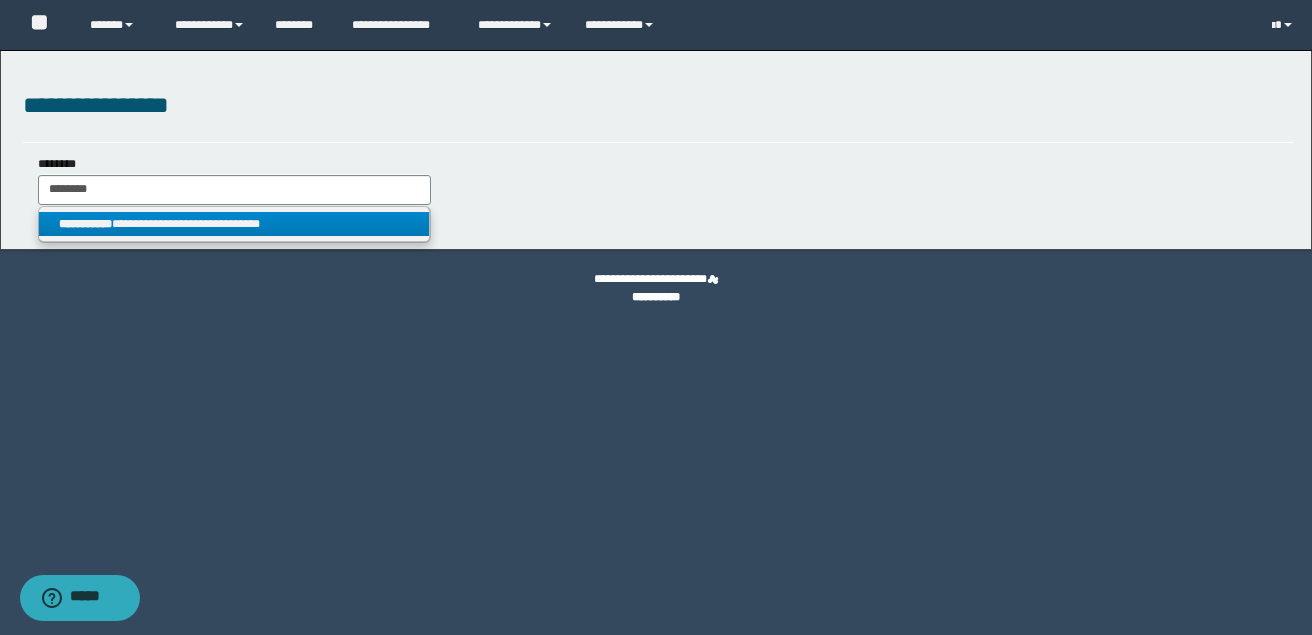 click on "**********" at bounding box center (234, 224) 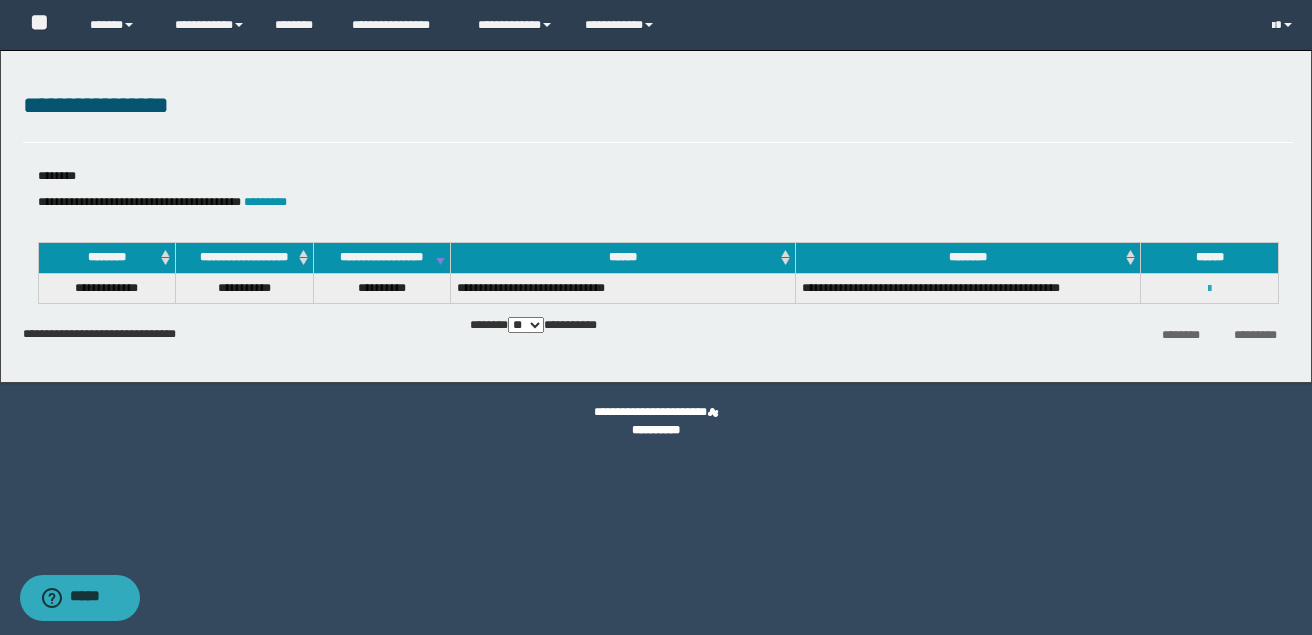 click at bounding box center [1209, 289] 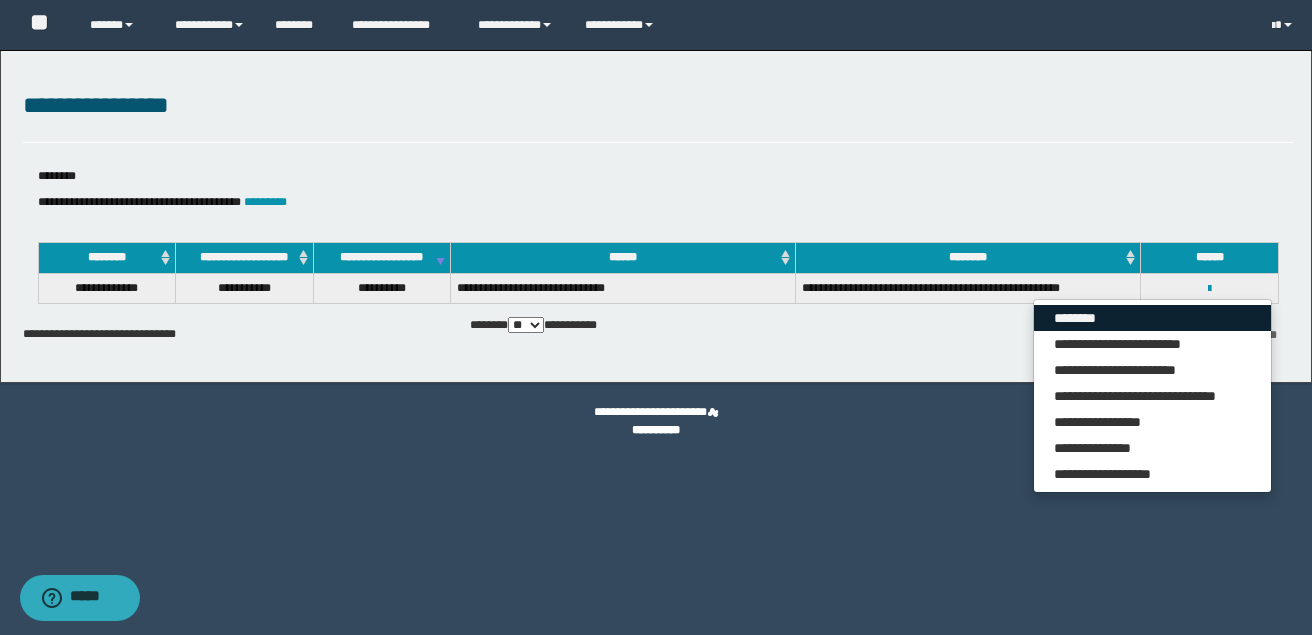 click on "********" at bounding box center [1152, 318] 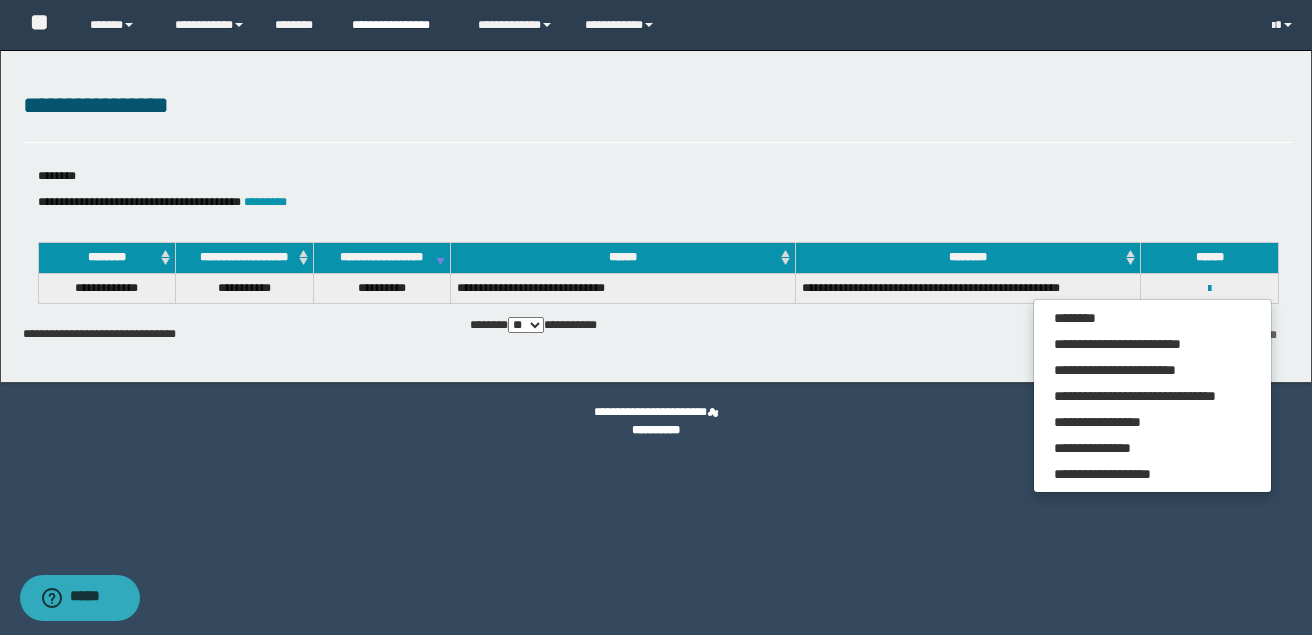 click on "**********" at bounding box center (400, 25) 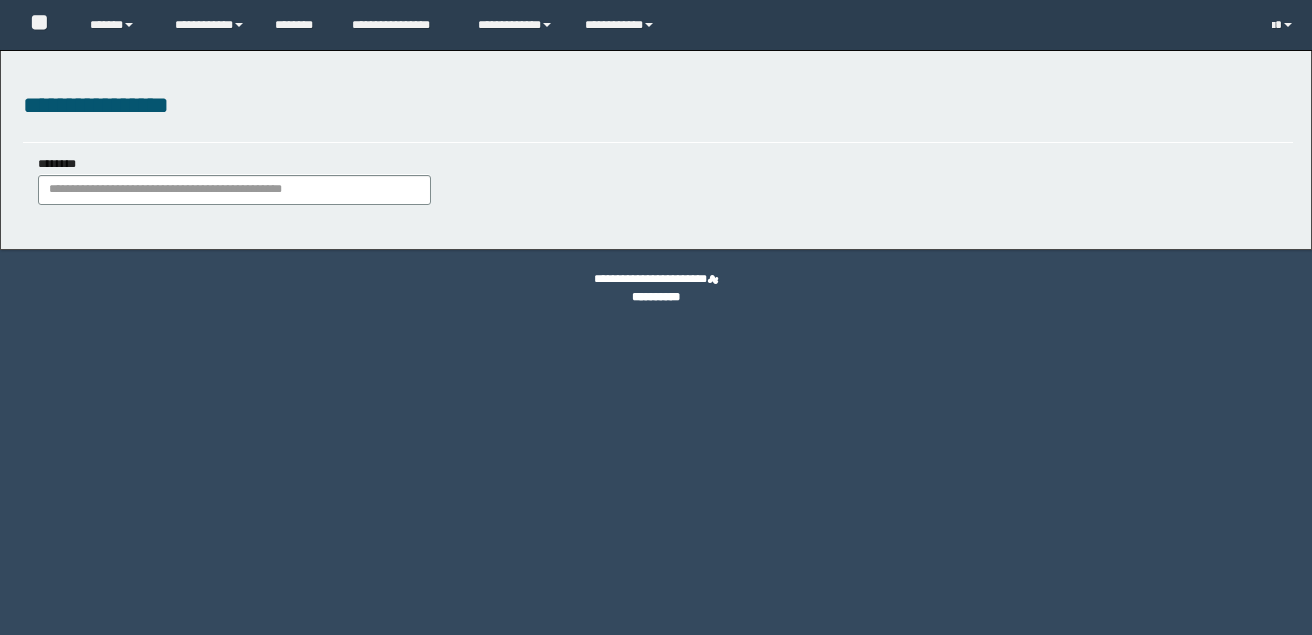 scroll, scrollTop: 0, scrollLeft: 0, axis: both 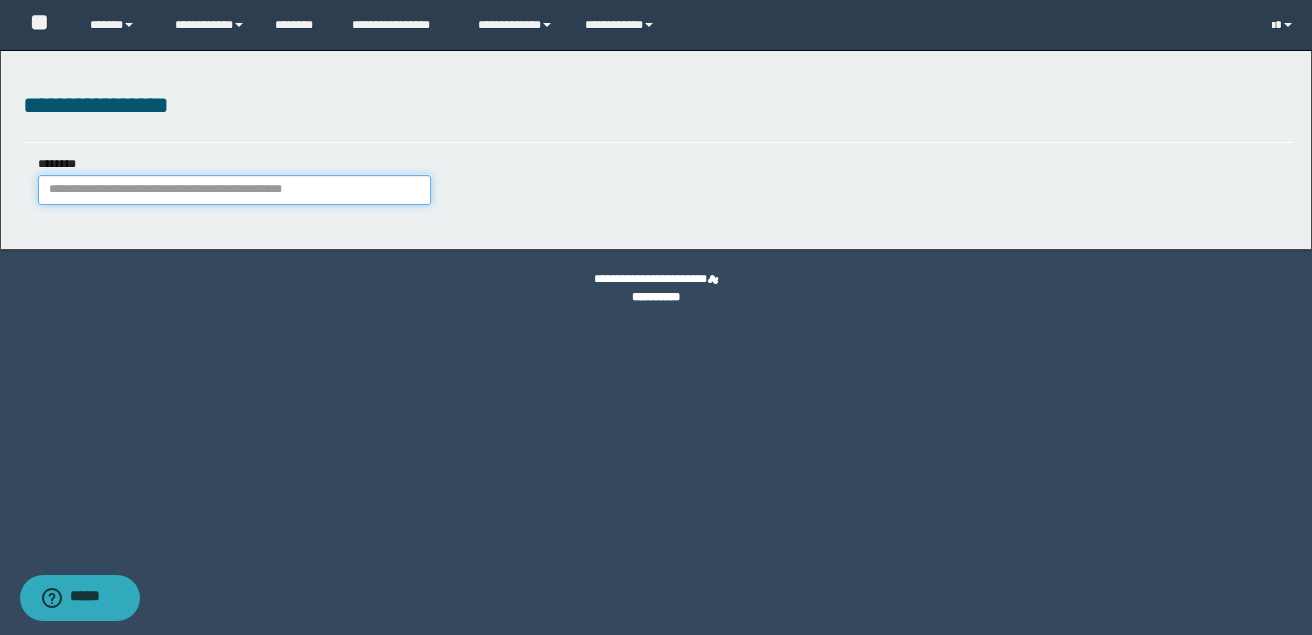 click on "********" at bounding box center [234, 190] 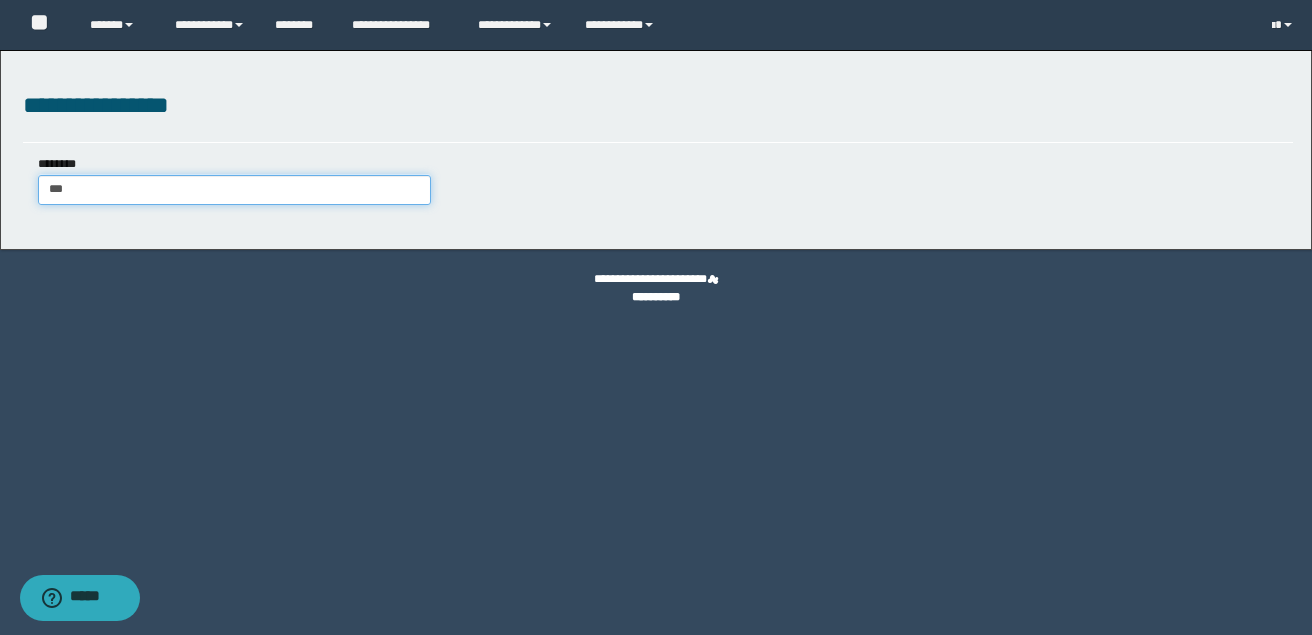 type on "****" 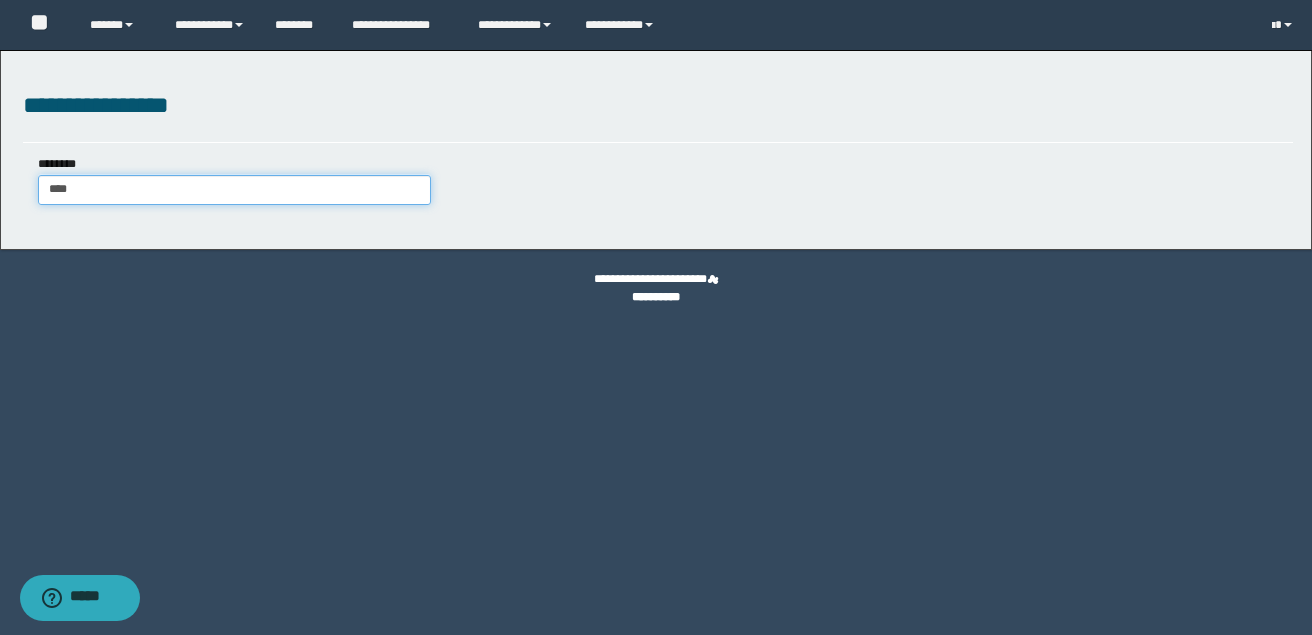 type on "****" 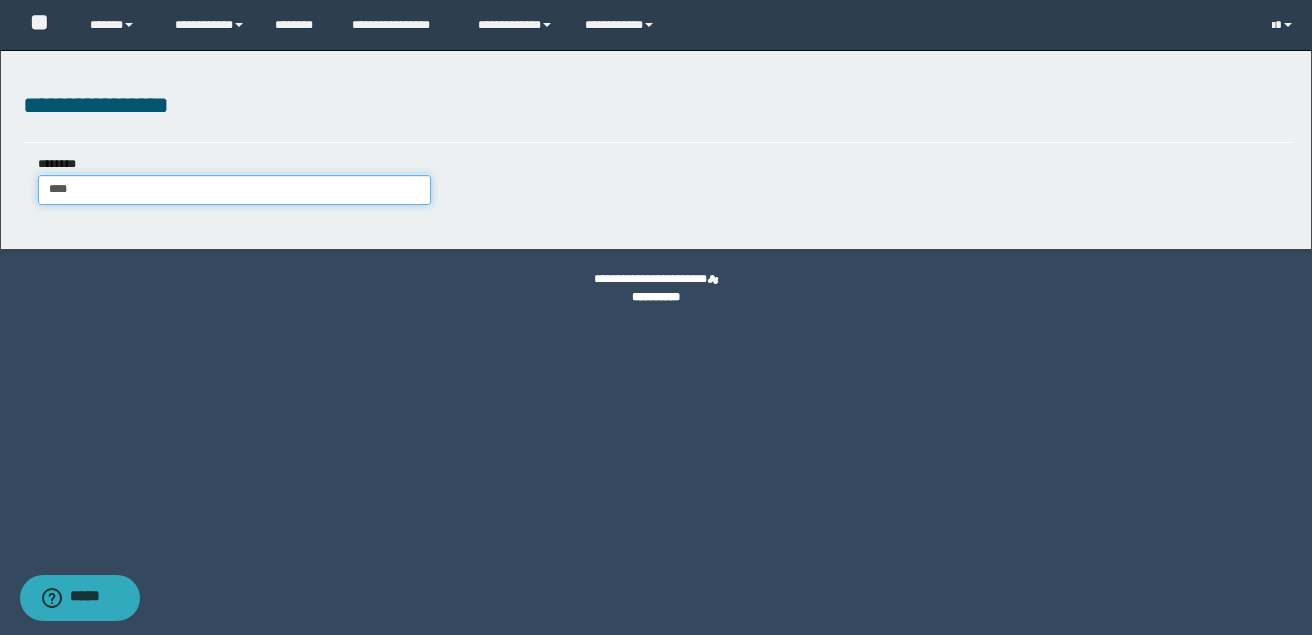 type 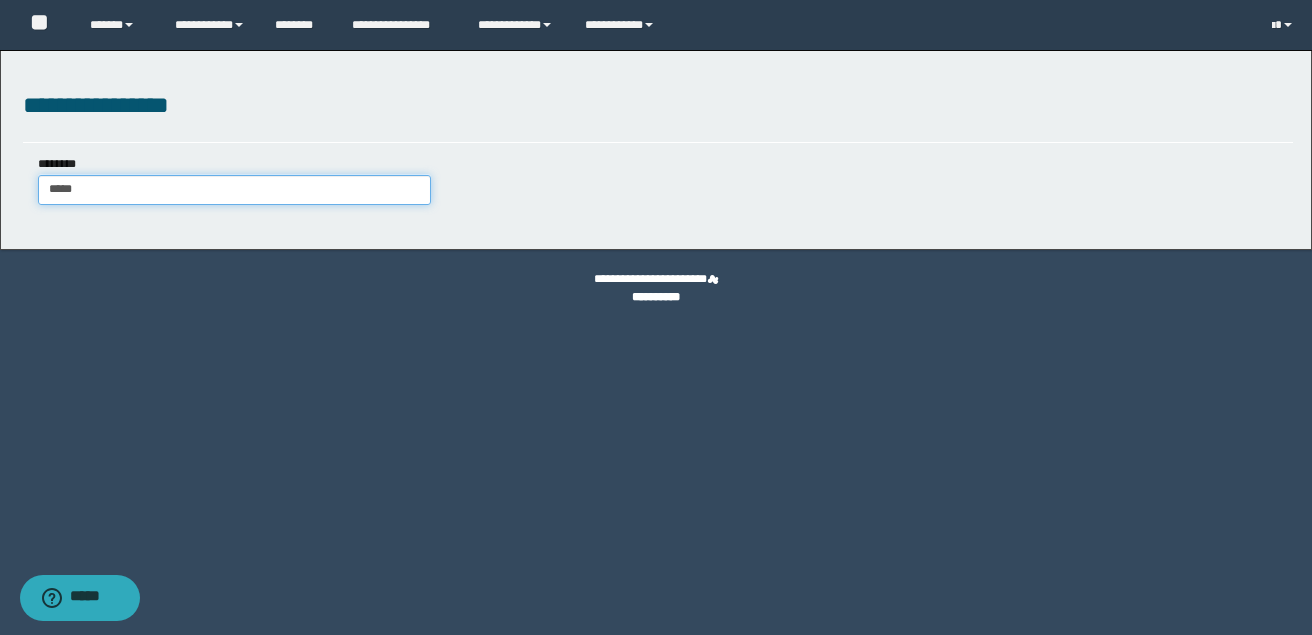 type on "*****" 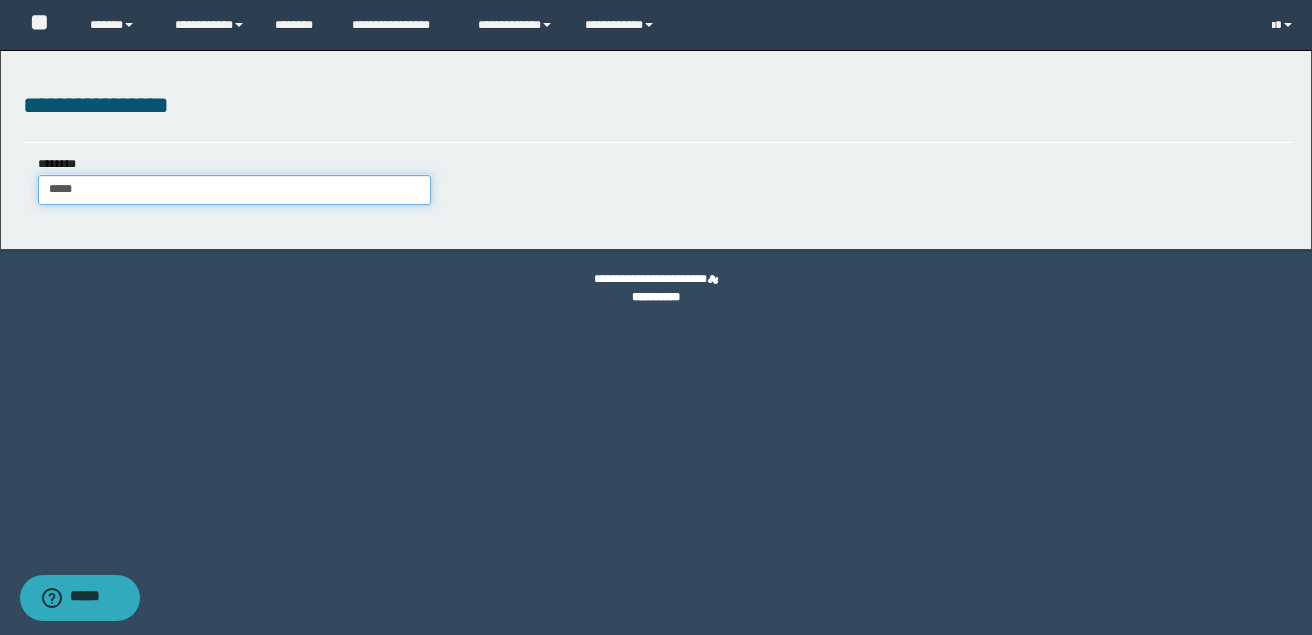 type 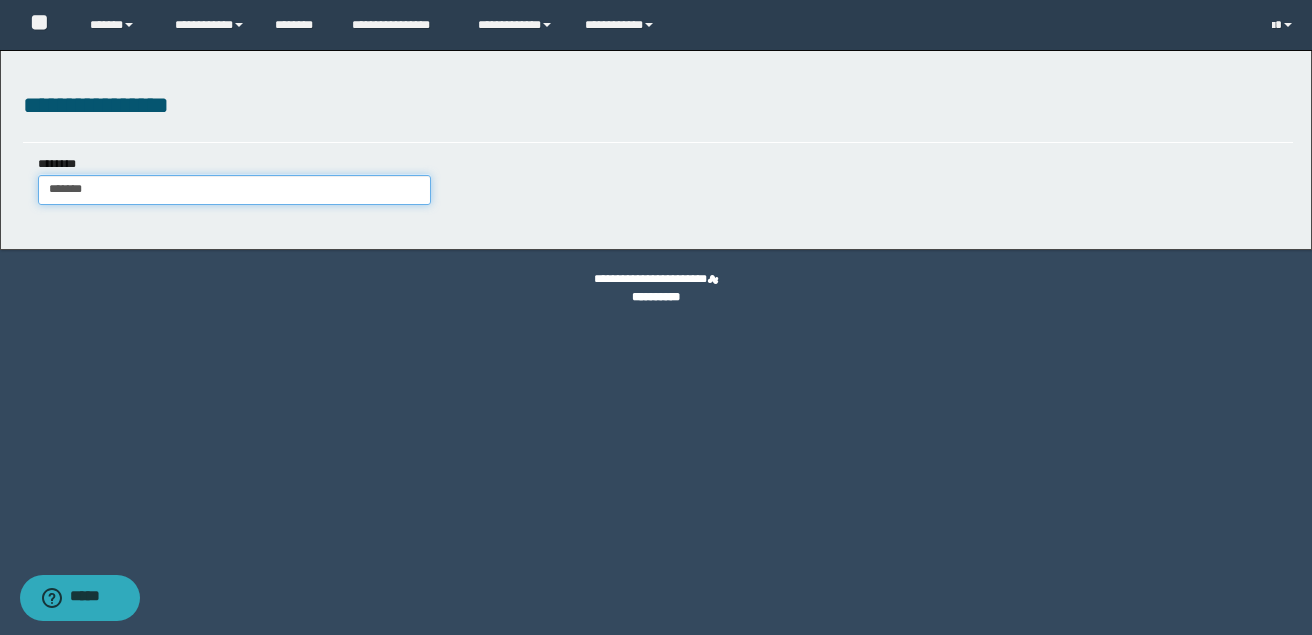 type on "********" 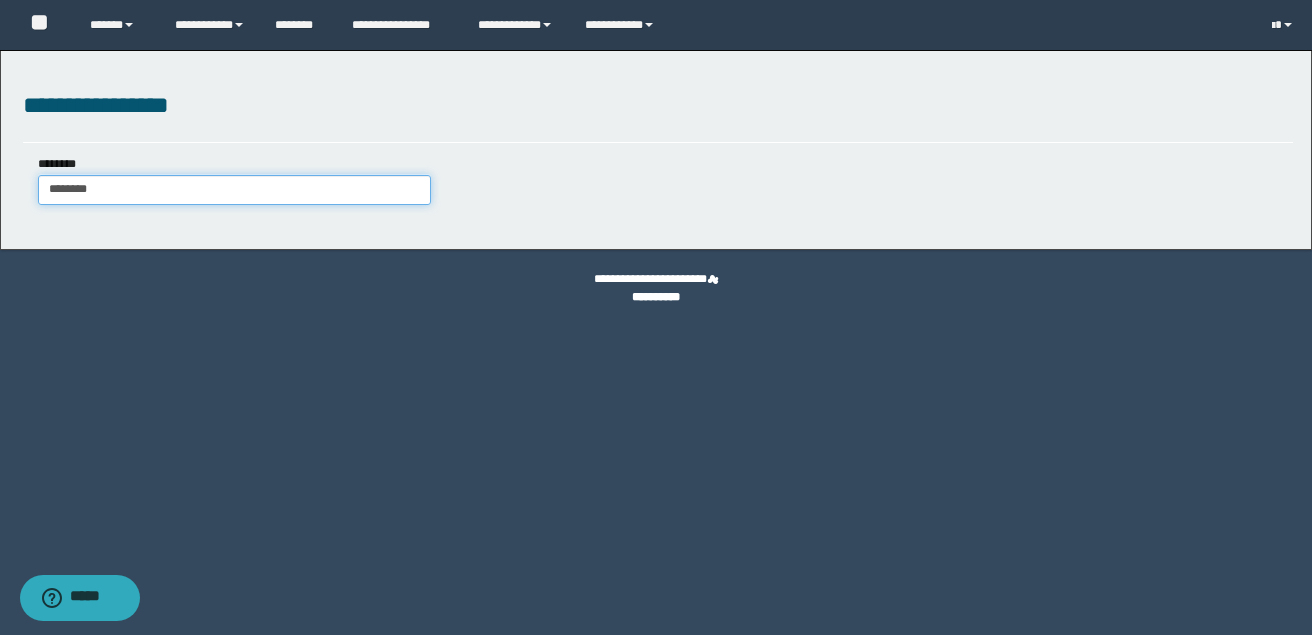 type on "********" 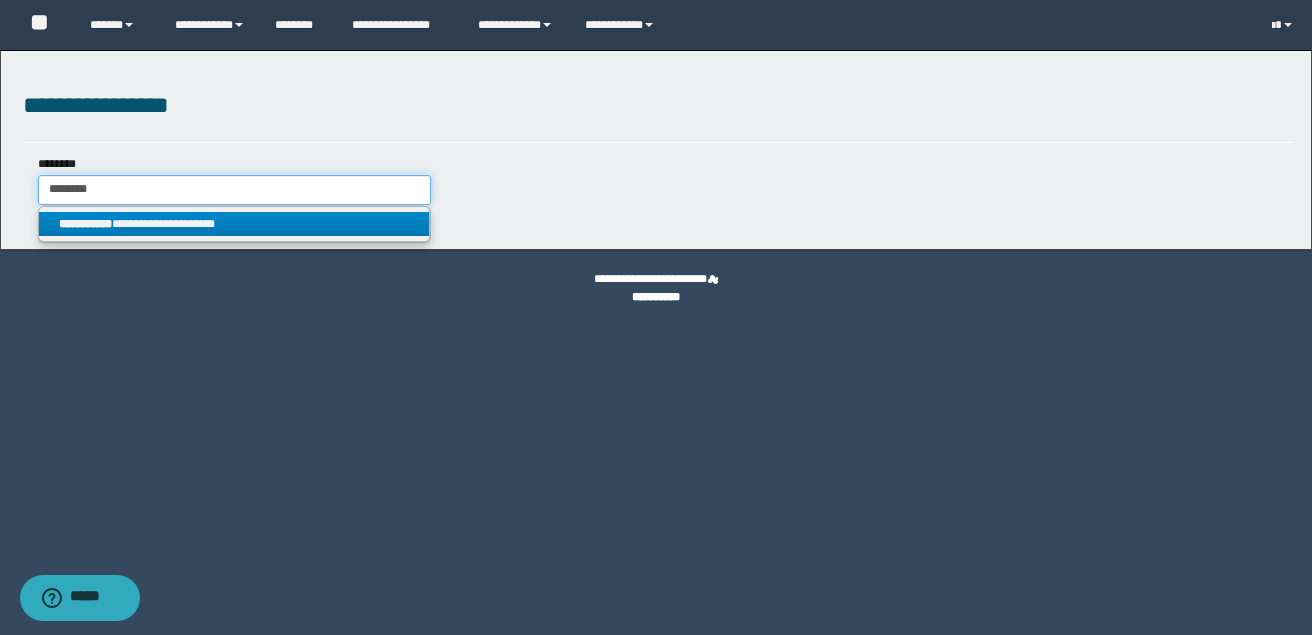 type on "********" 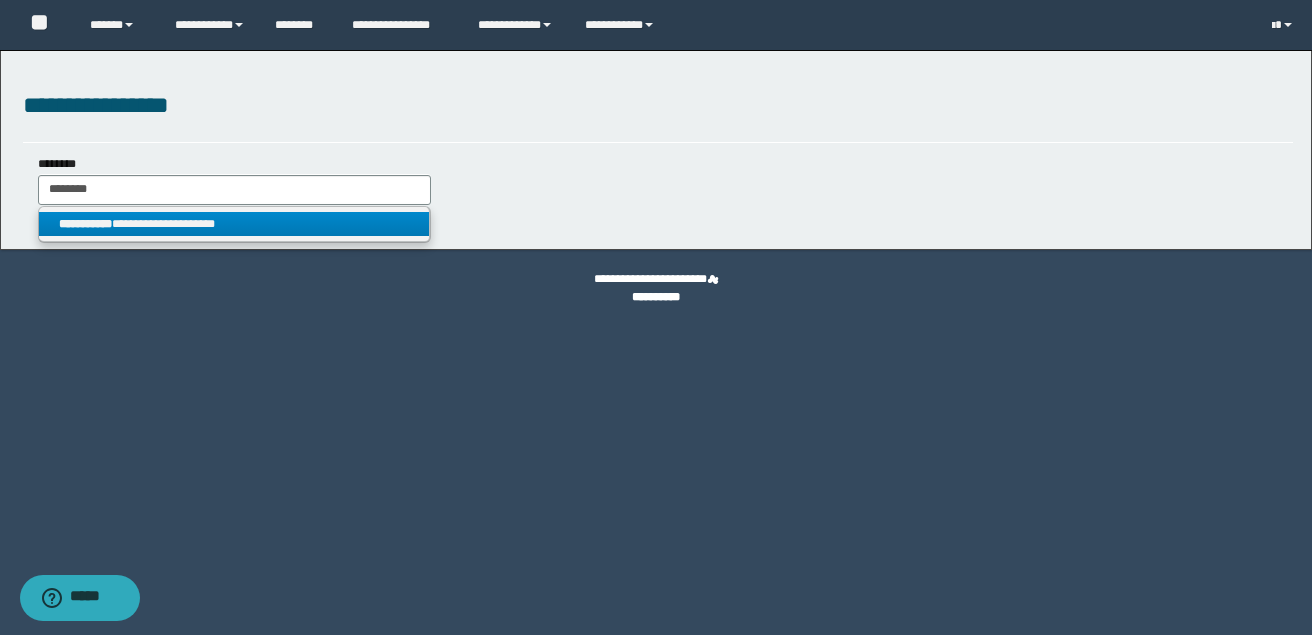 click on "**********" at bounding box center [234, 224] 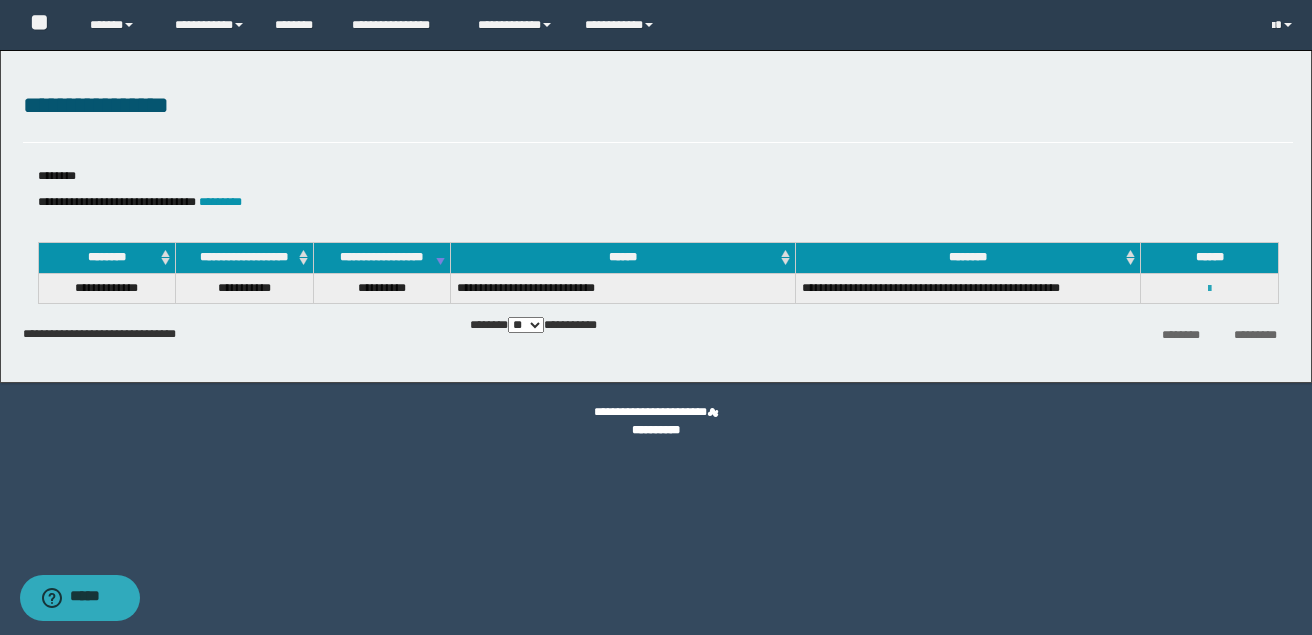click at bounding box center [1209, 289] 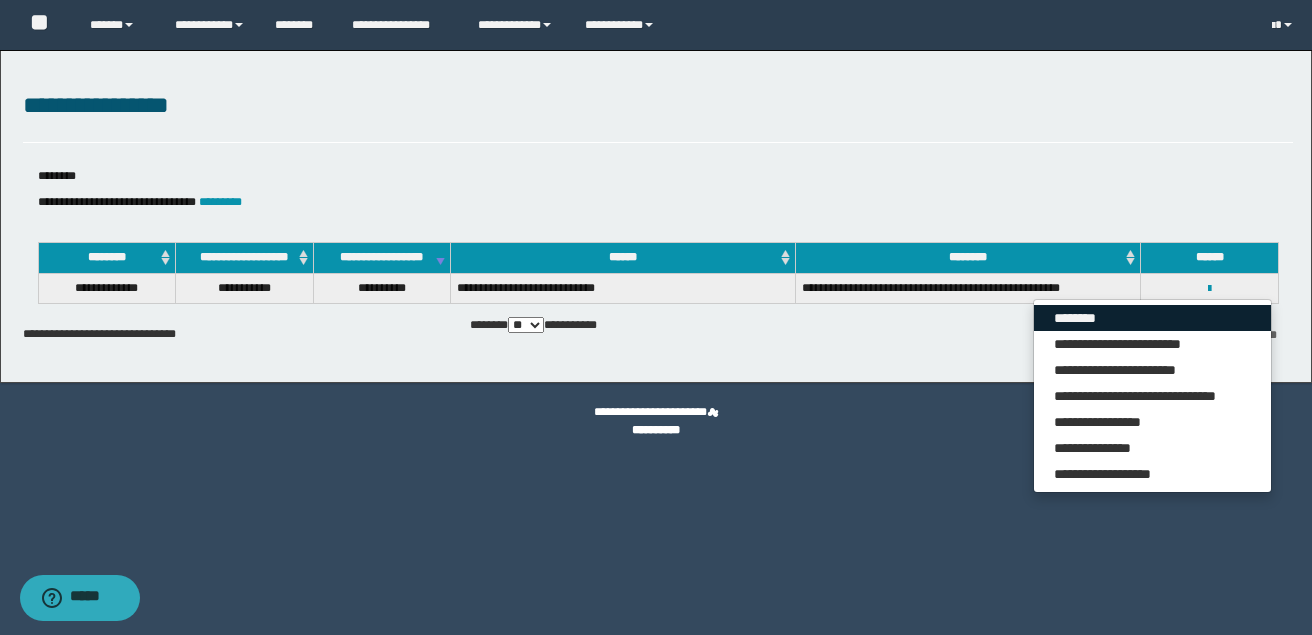 click on "********" at bounding box center (1152, 318) 